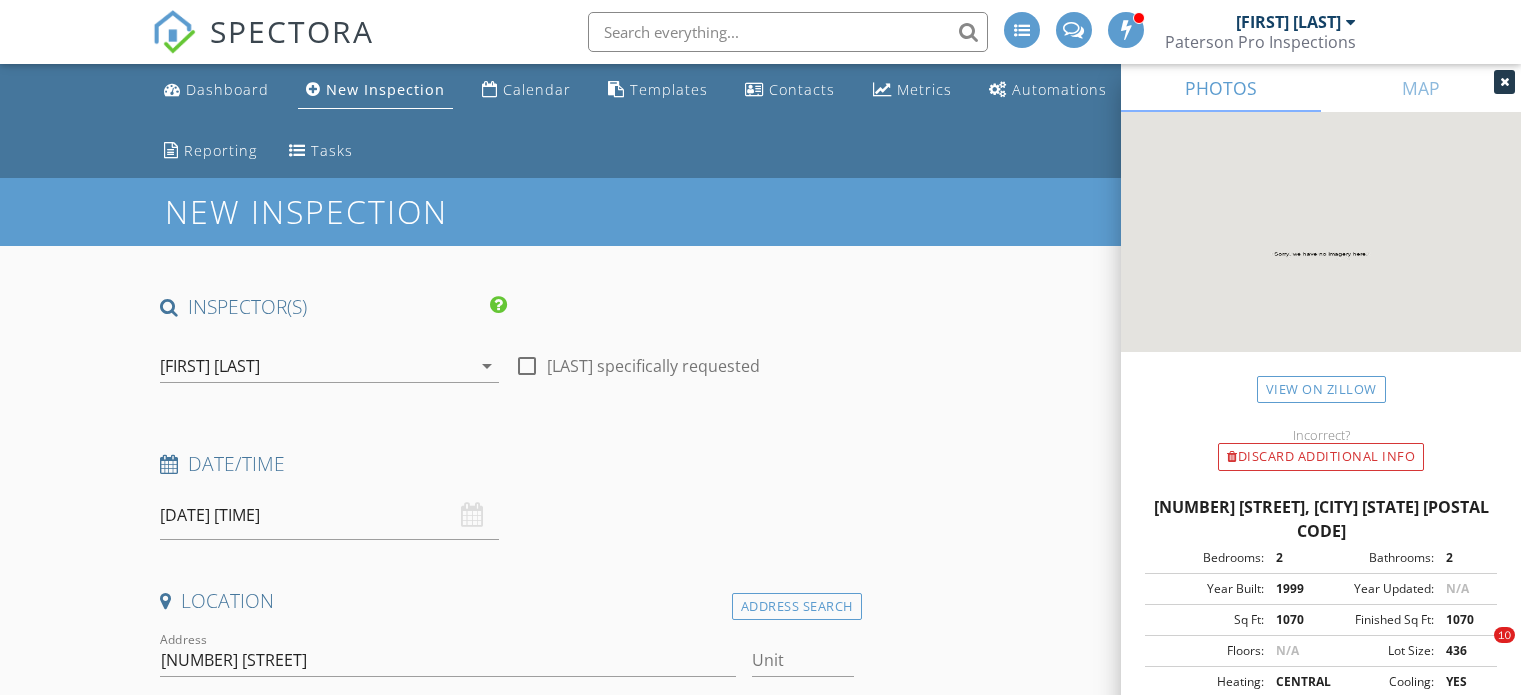 scroll, scrollTop: 2815, scrollLeft: 0, axis: vertical 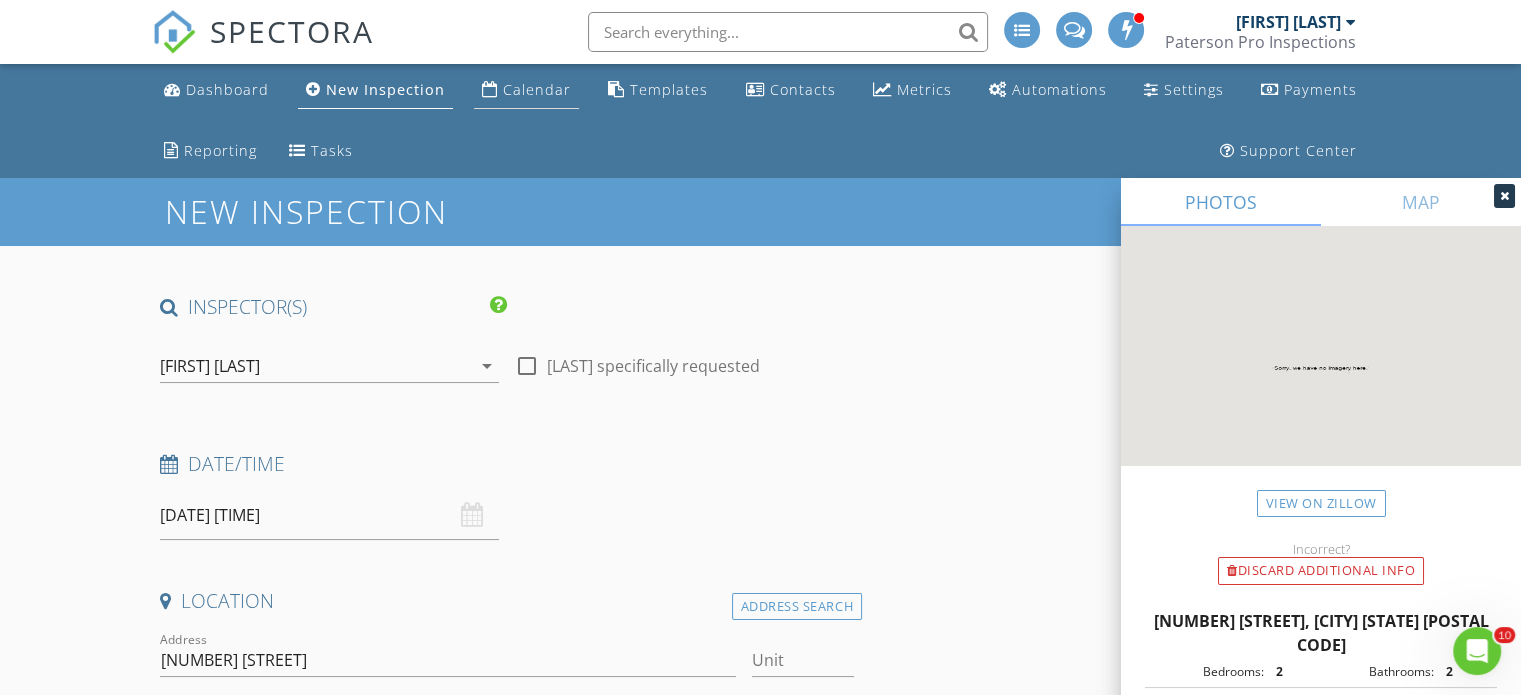 click on "Calendar" at bounding box center [537, 89] 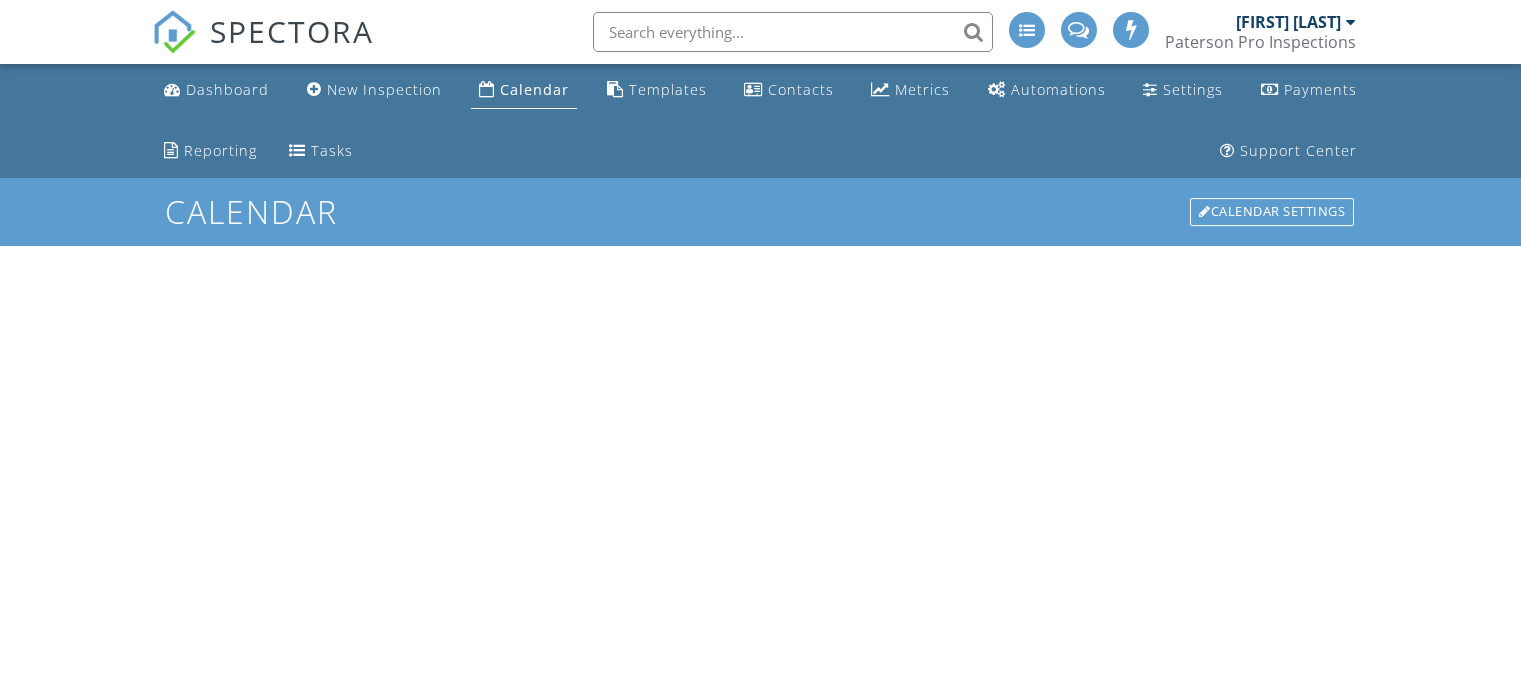 scroll, scrollTop: 0, scrollLeft: 0, axis: both 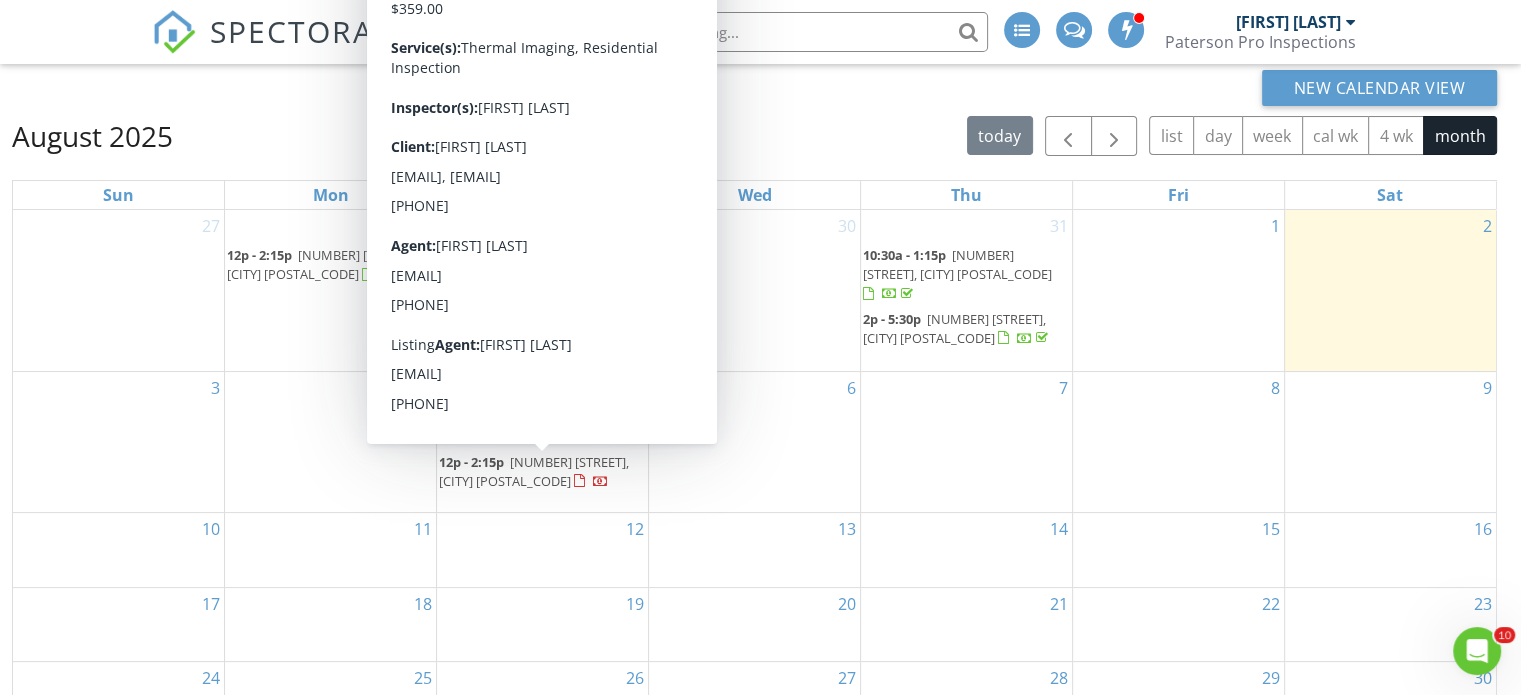 click on "12p - 2:15p
496 W 350 S, Springville 84663" at bounding box center (542, 472) 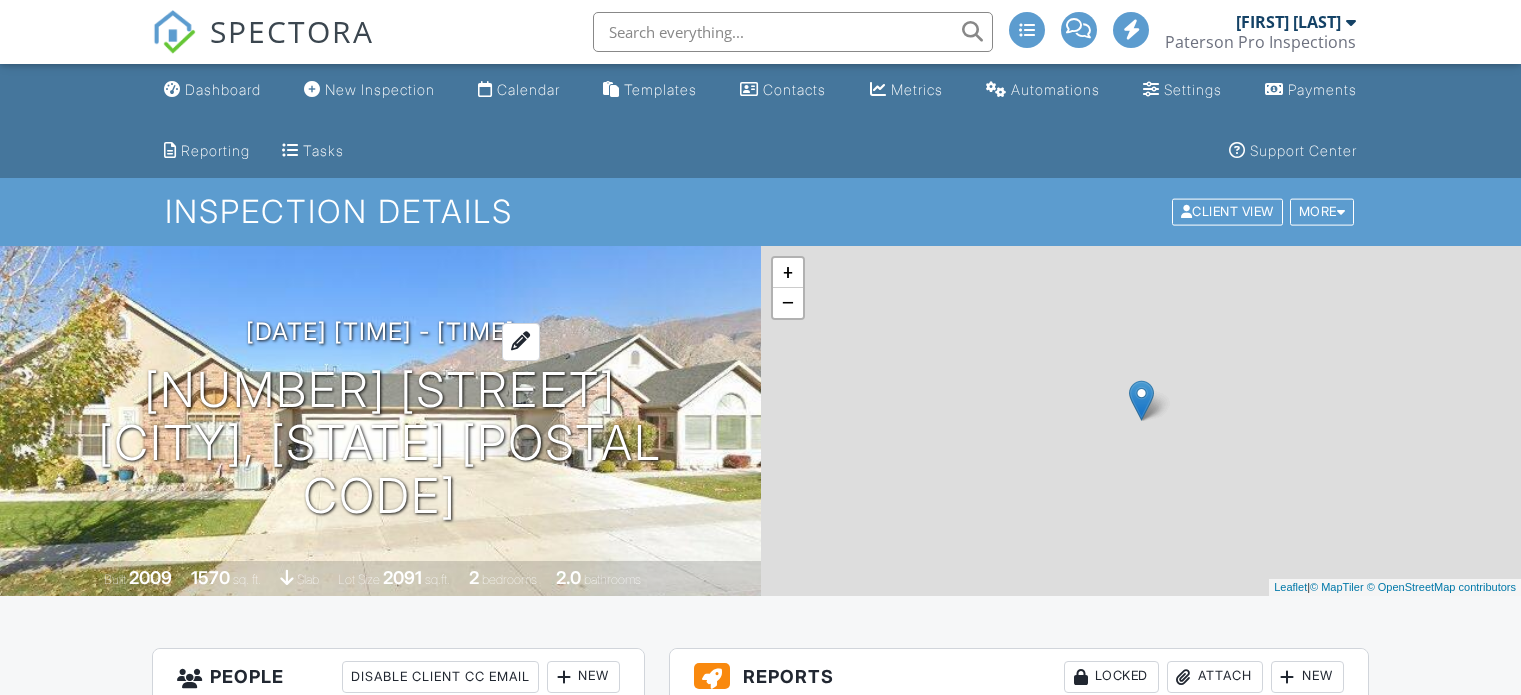 scroll, scrollTop: 0, scrollLeft: 0, axis: both 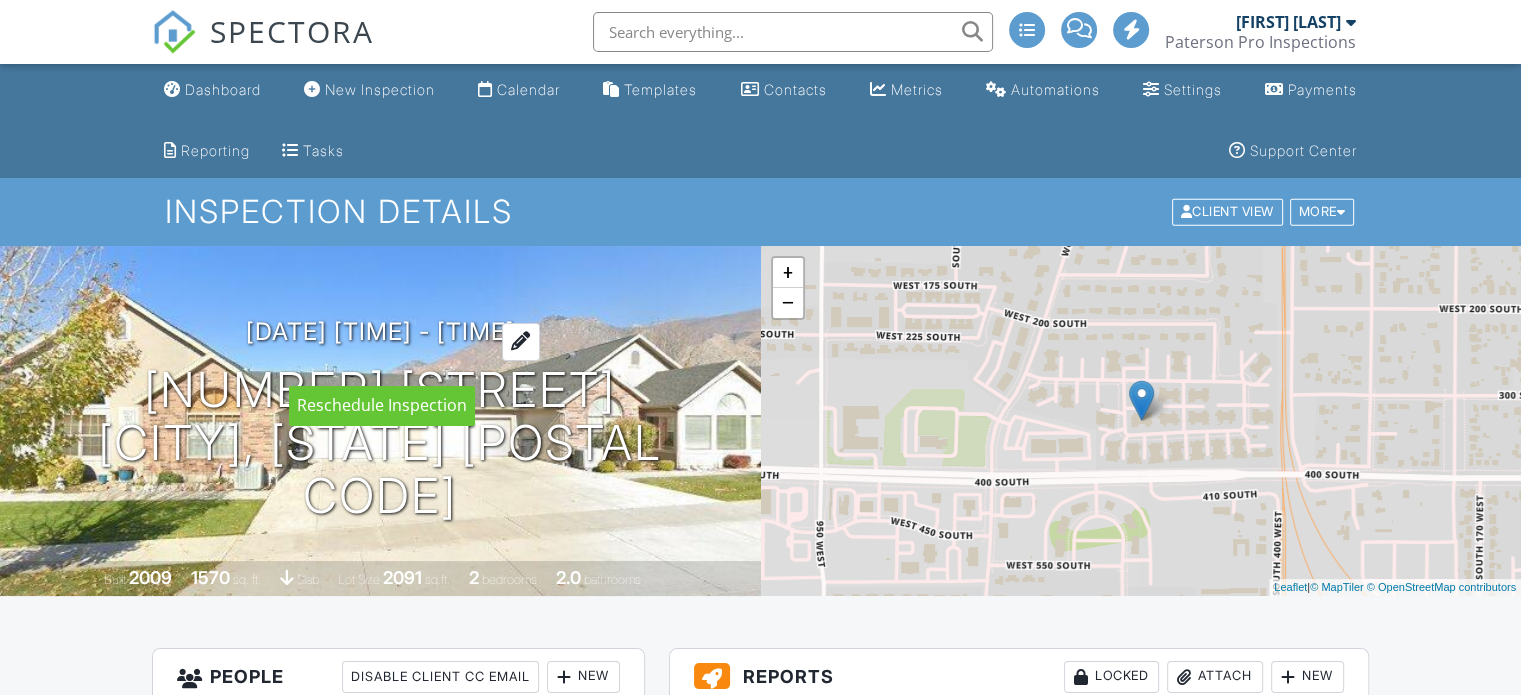 click at bounding box center (521, 341) 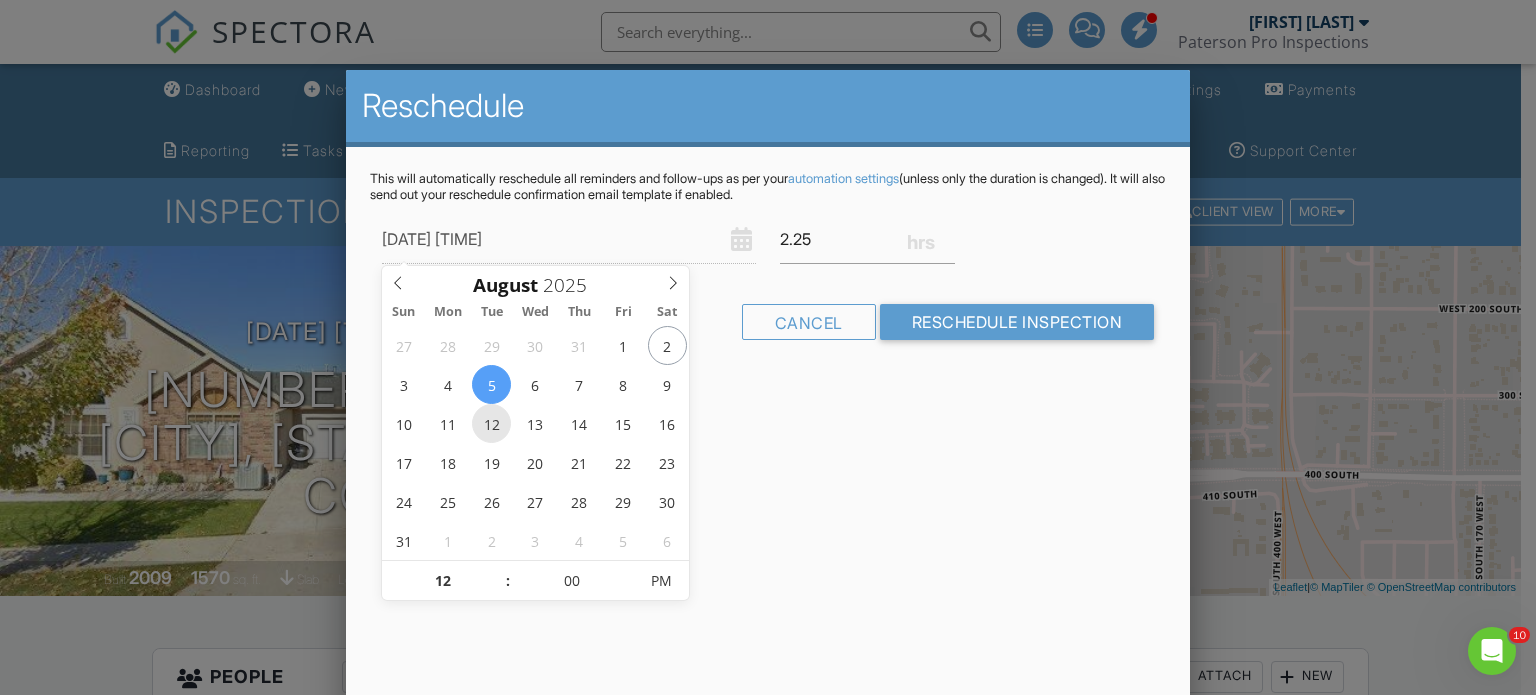 scroll, scrollTop: 0, scrollLeft: 0, axis: both 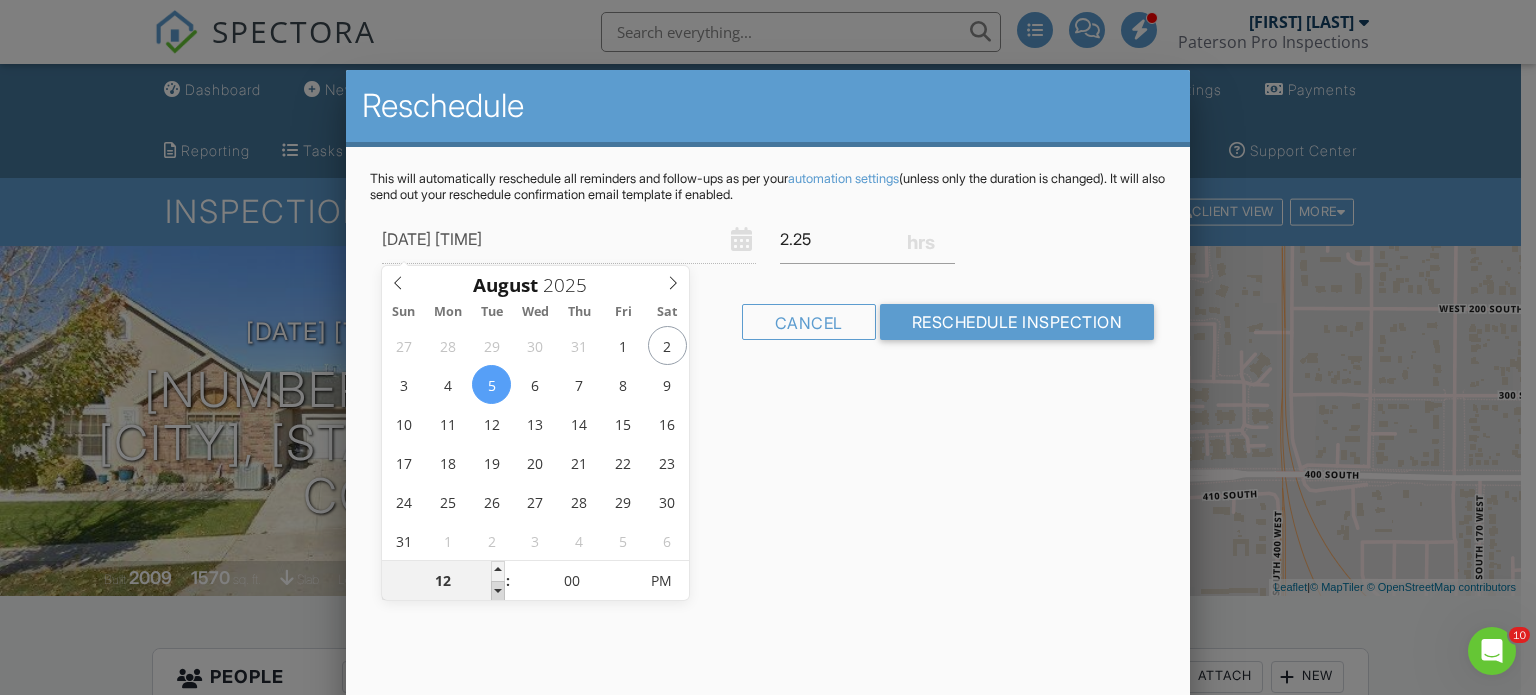 type on "08/05/2025 11:00 AM" 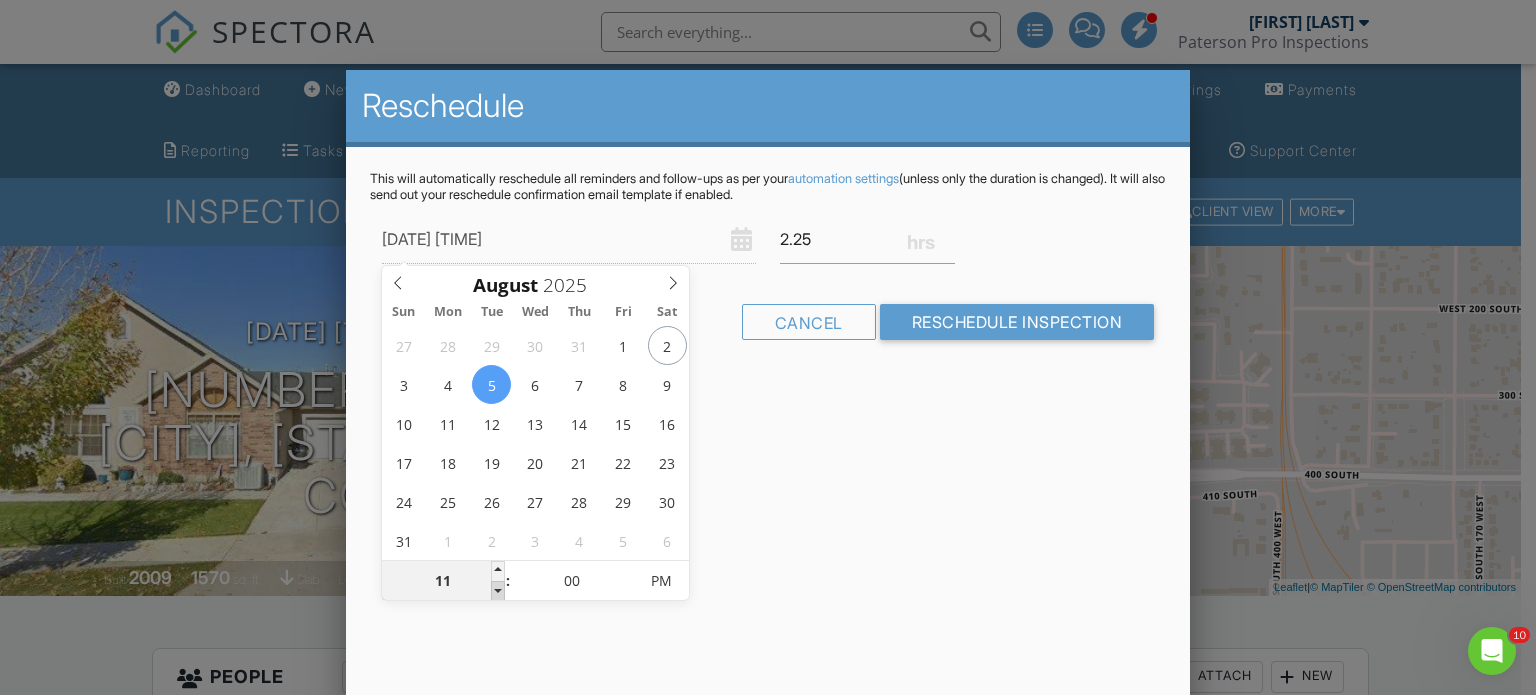 click at bounding box center [498, 591] 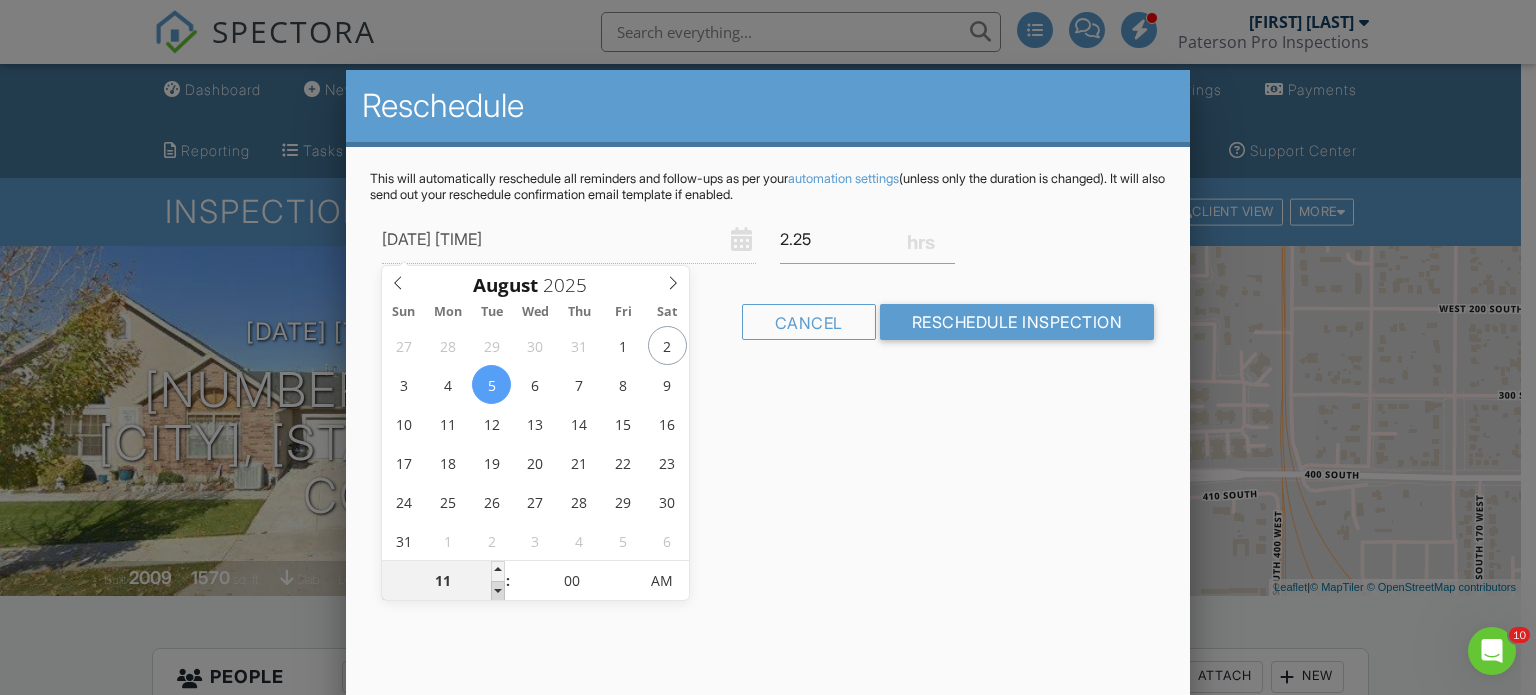 type on "08/05/2025 10:00 AM" 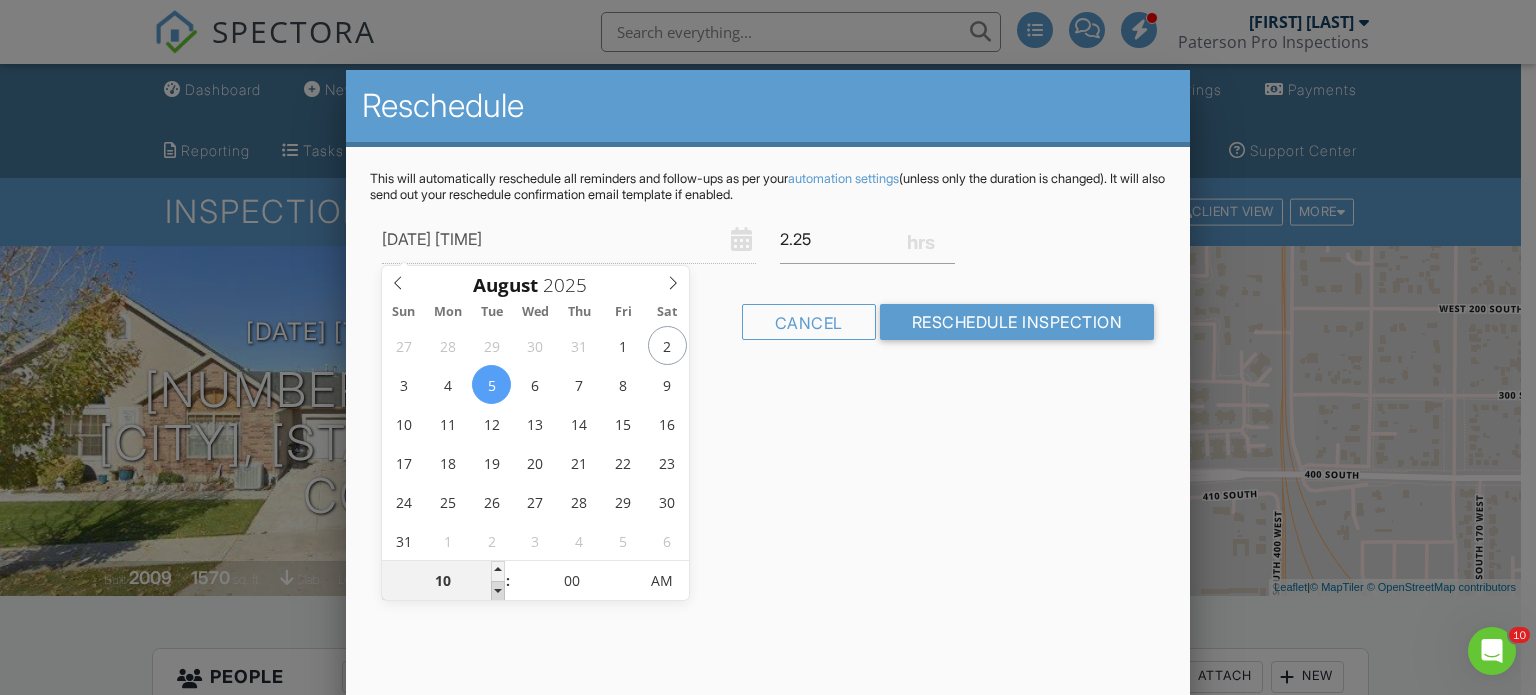 click at bounding box center (498, 591) 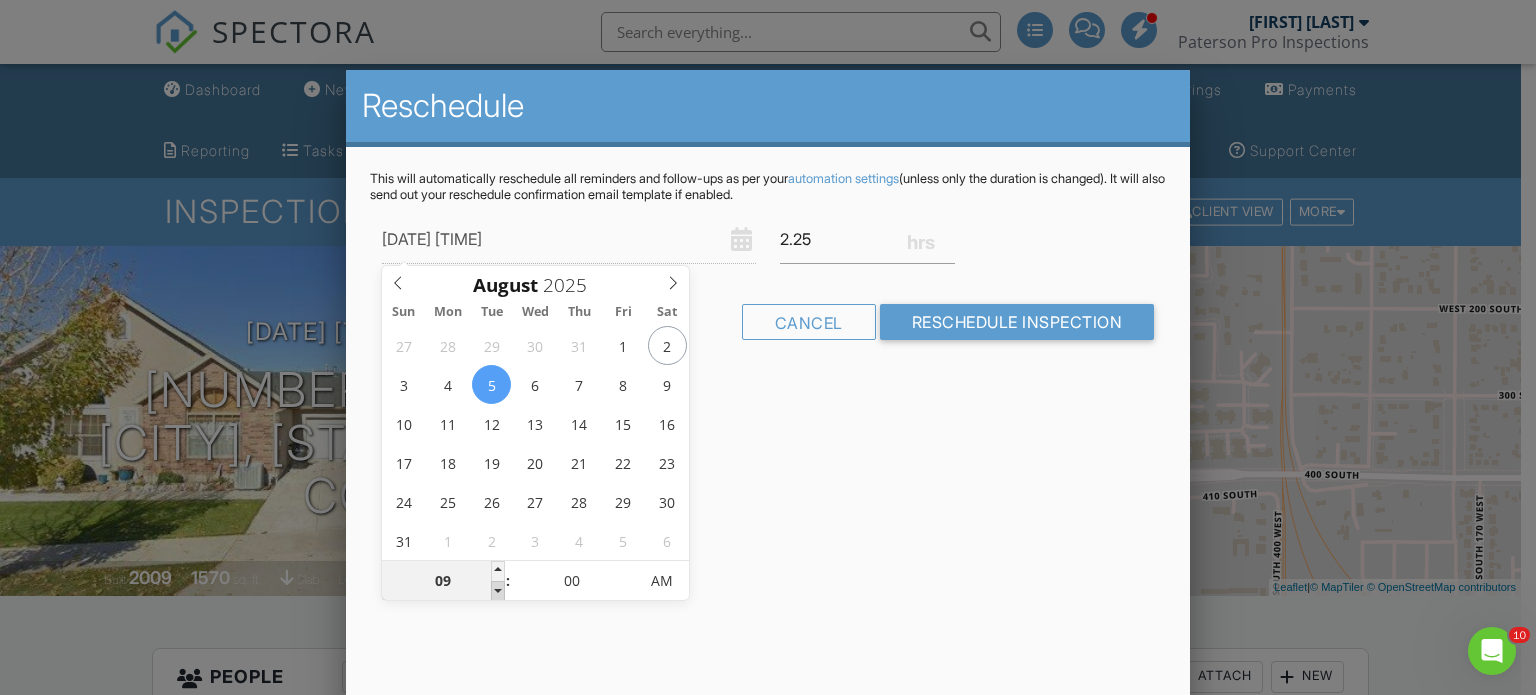 click at bounding box center (498, 591) 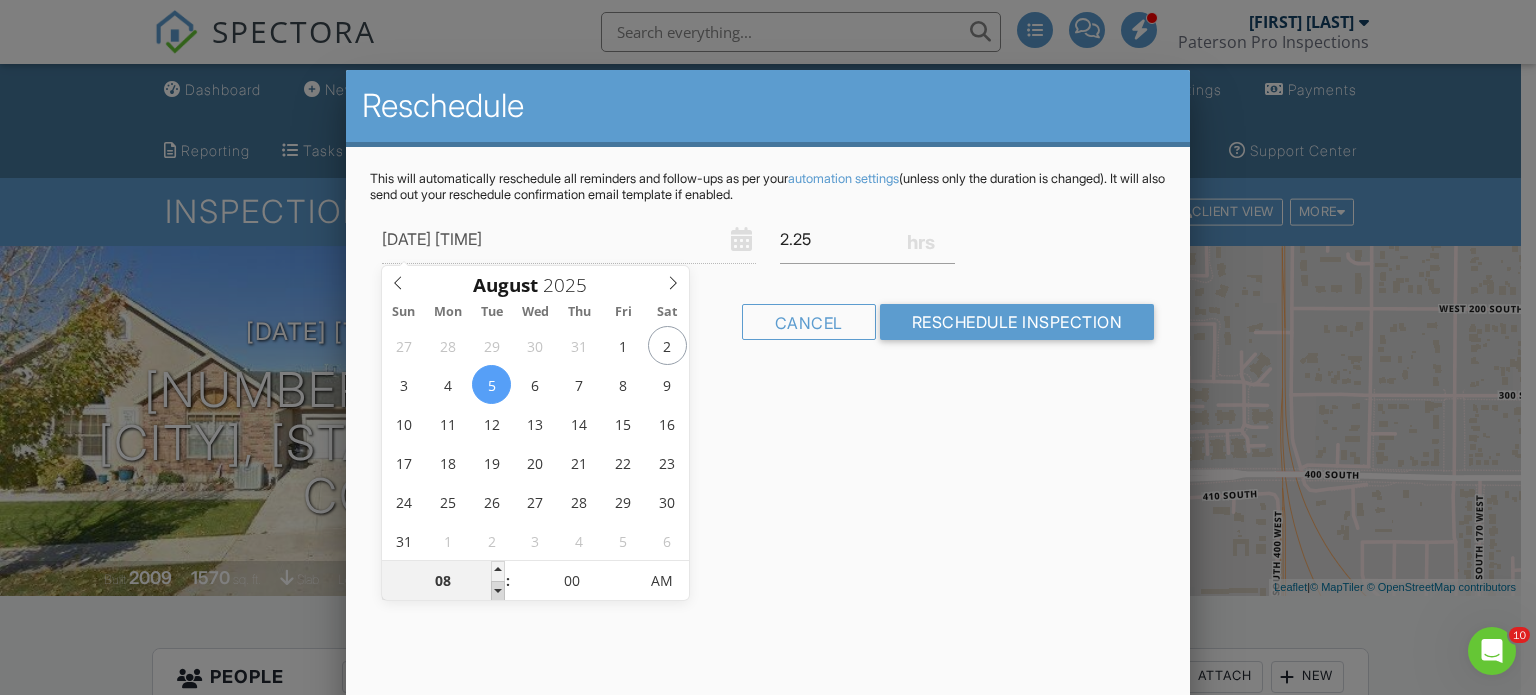 click at bounding box center [498, 591] 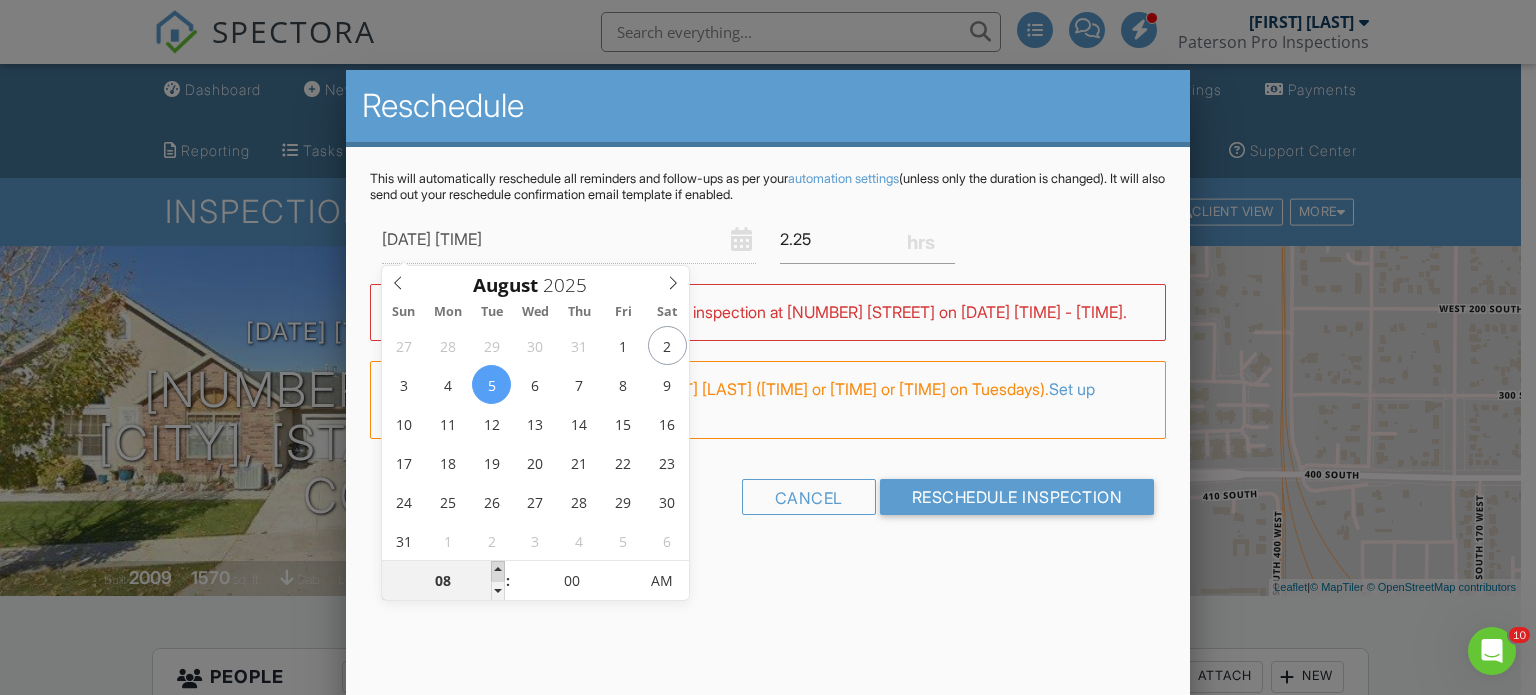 type on "08/05/2025 9:00 AM" 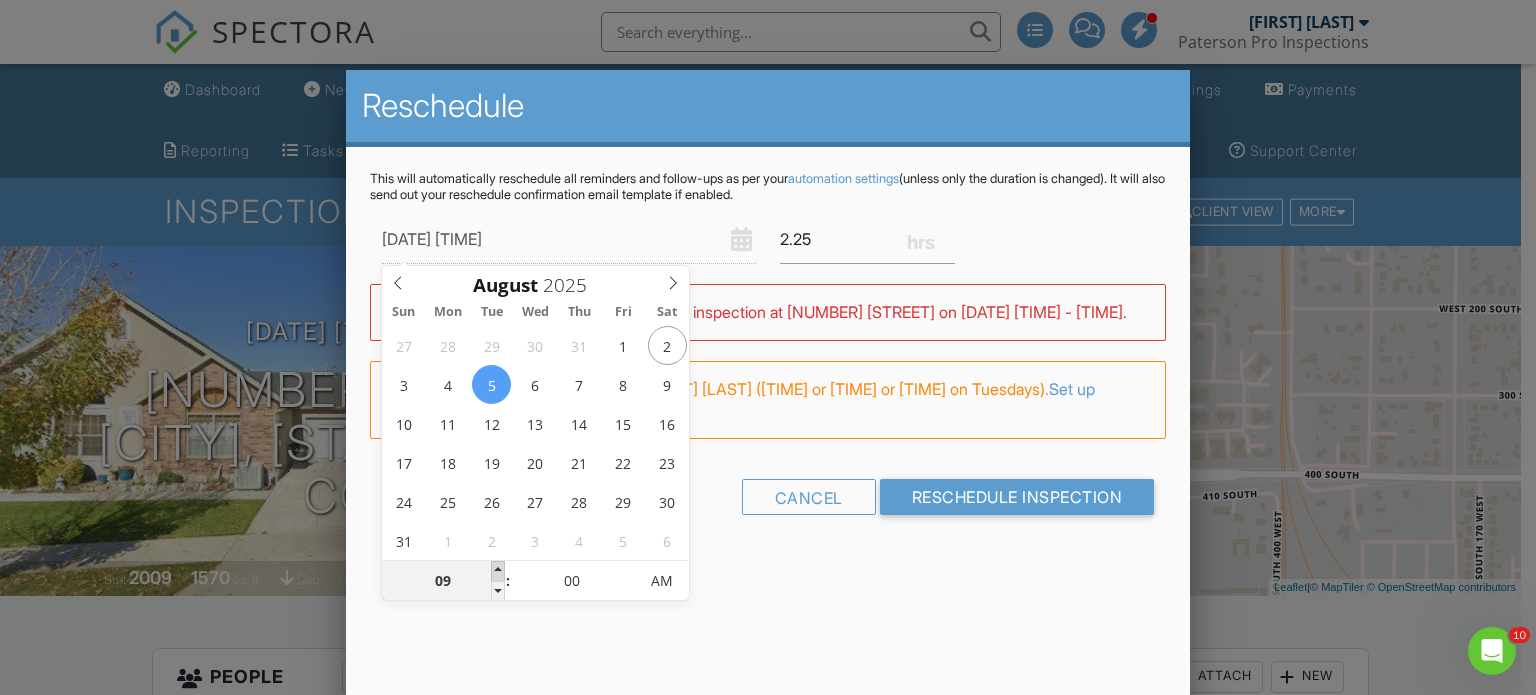 click at bounding box center (498, 571) 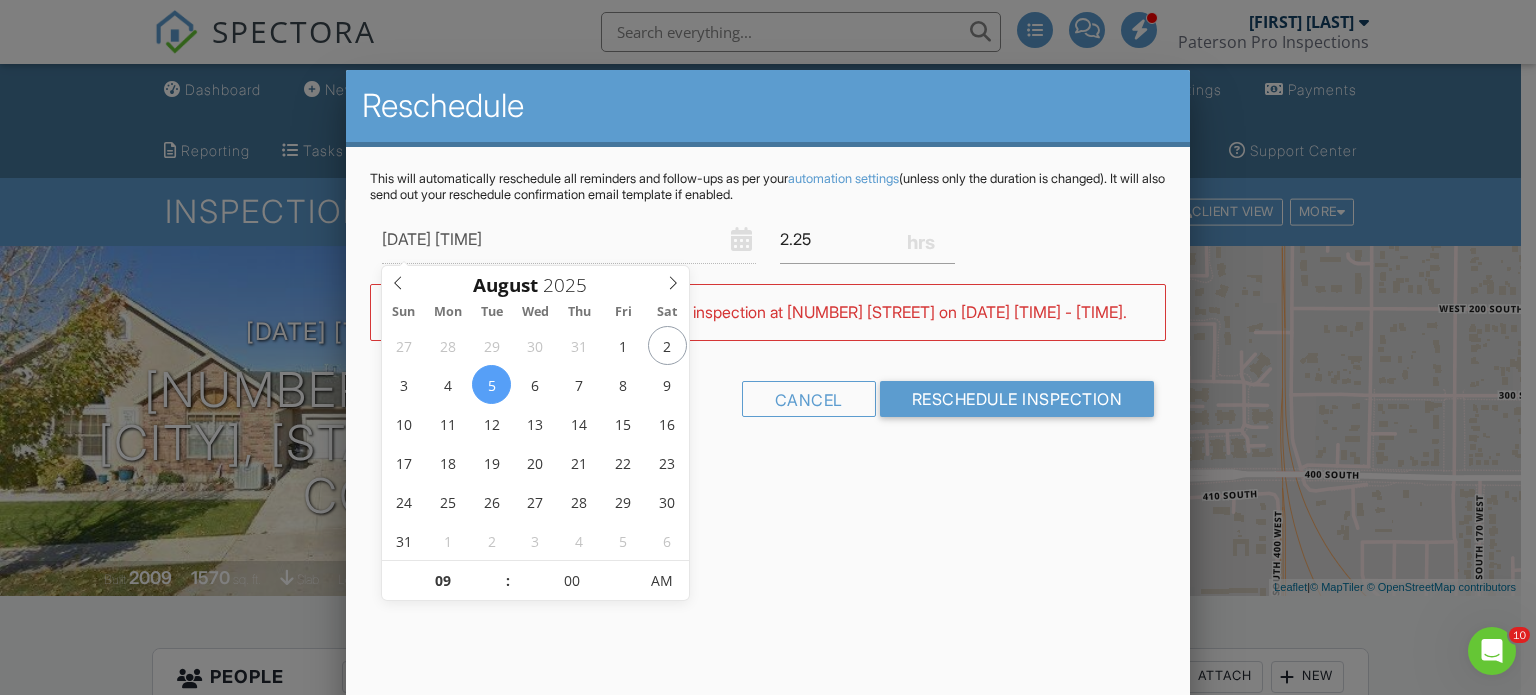 click on "Reschedule
This will automatically reschedule all reminders and follow-ups as per your  automation settings  (unless only the duration is changed). It will also send out your reschedule confirmation email template if enabled.
08/05/2025 9:00 AM
2.25
Warning: this date/time is in the past.
WARNING: Conflicts with Jensen Paterson's inspection at 2473 W 880 N St on 08/05/2025  9:00 am - 11:30 am.
FYI: This is not a regular time slot for Jensen Paterson (03:00 PM or 12:00 PM or 09:00 AM on Tuesdays).  Set up availability here.
Cancel
Reschedule Inspection" at bounding box center [768, 420] 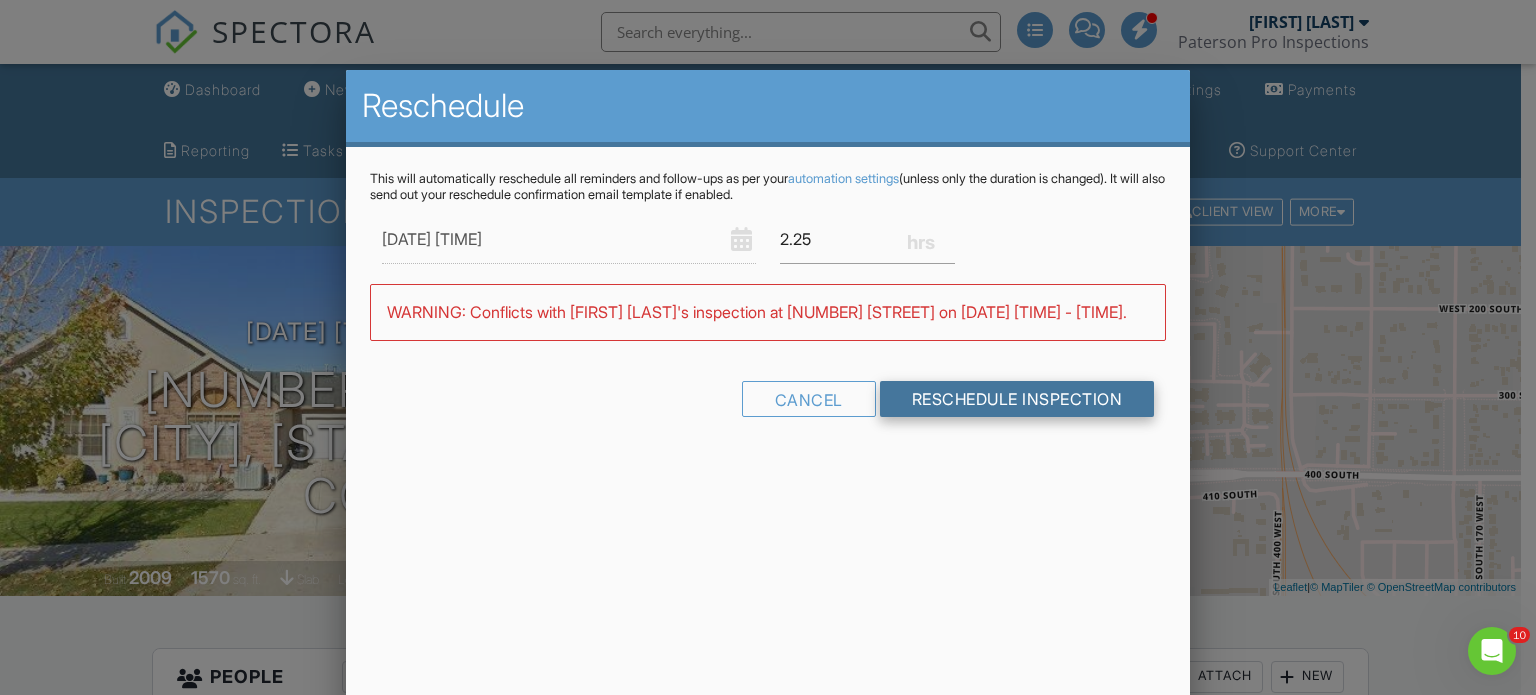 click on "Reschedule Inspection" at bounding box center [1017, 399] 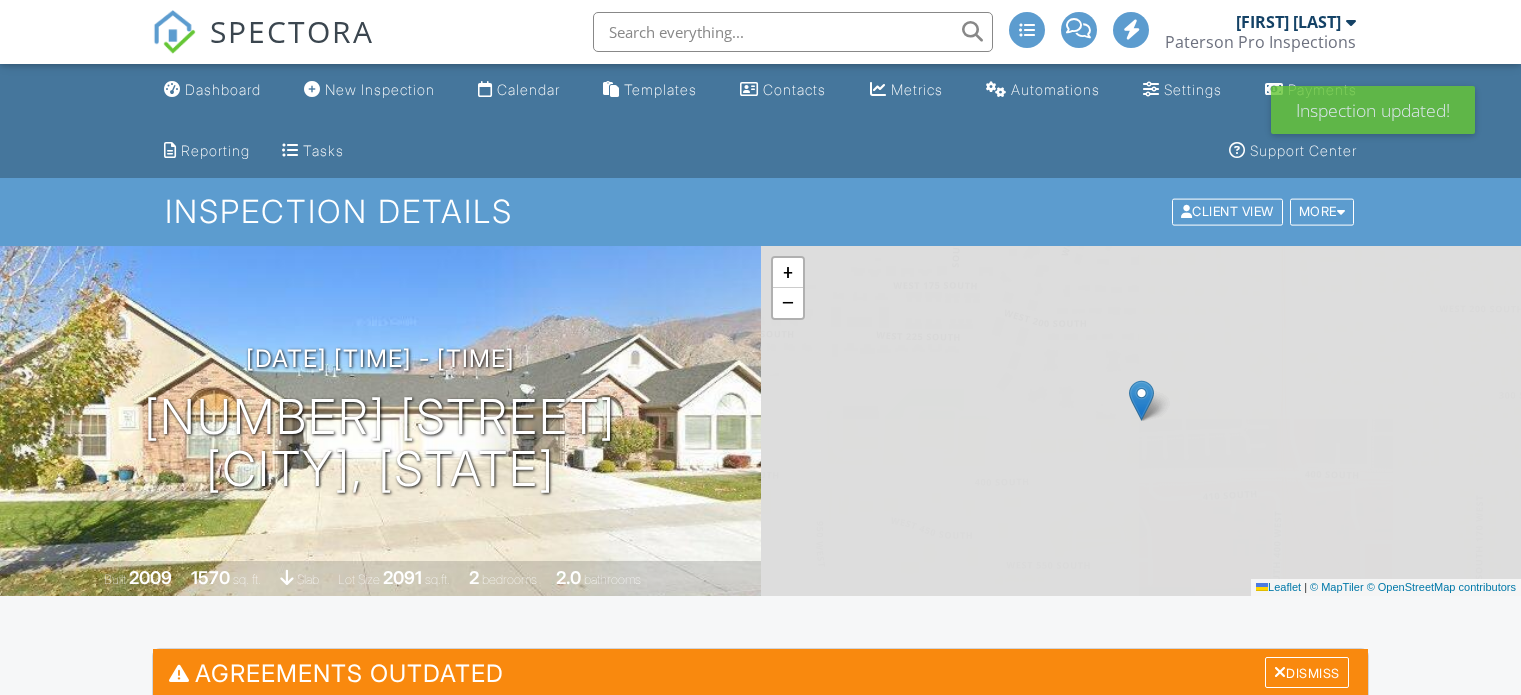scroll, scrollTop: 0, scrollLeft: 0, axis: both 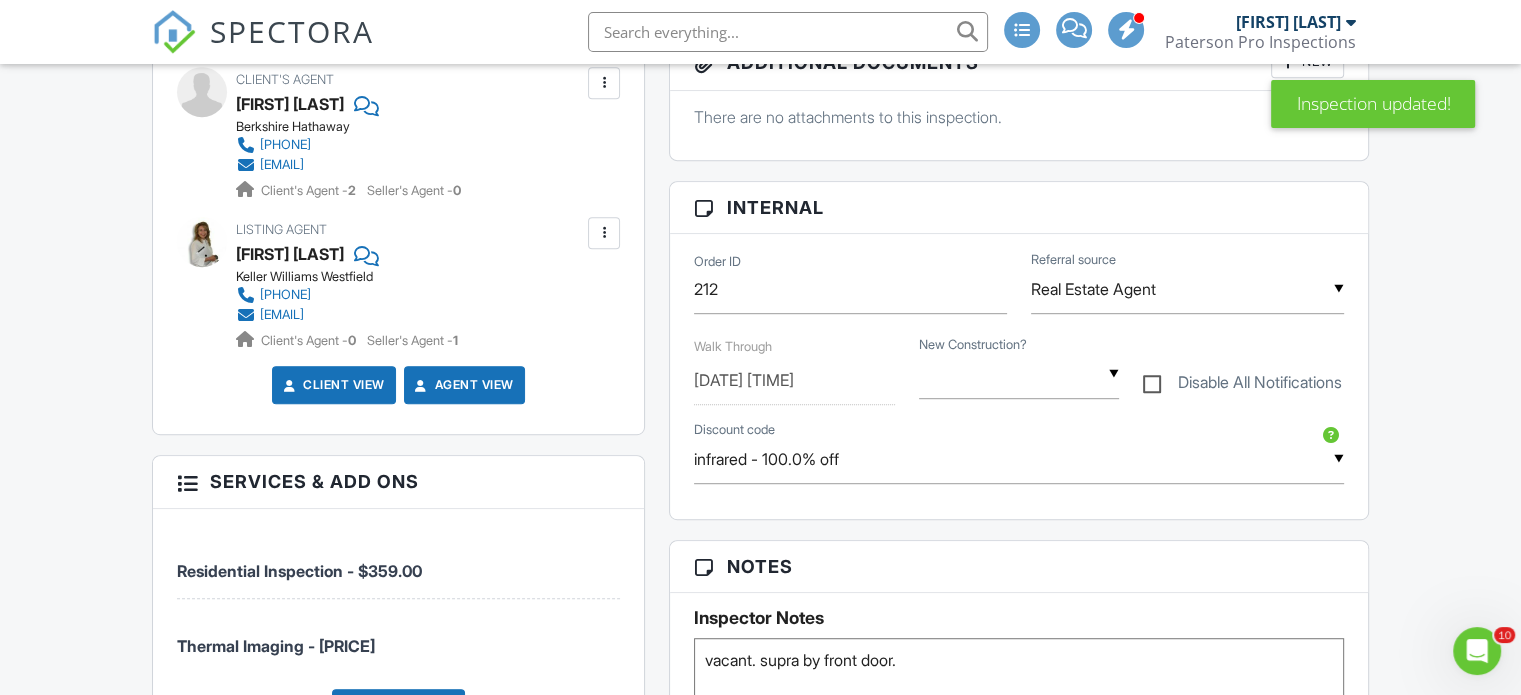 click on "[DATE] [TIME]" at bounding box center (794, 380) 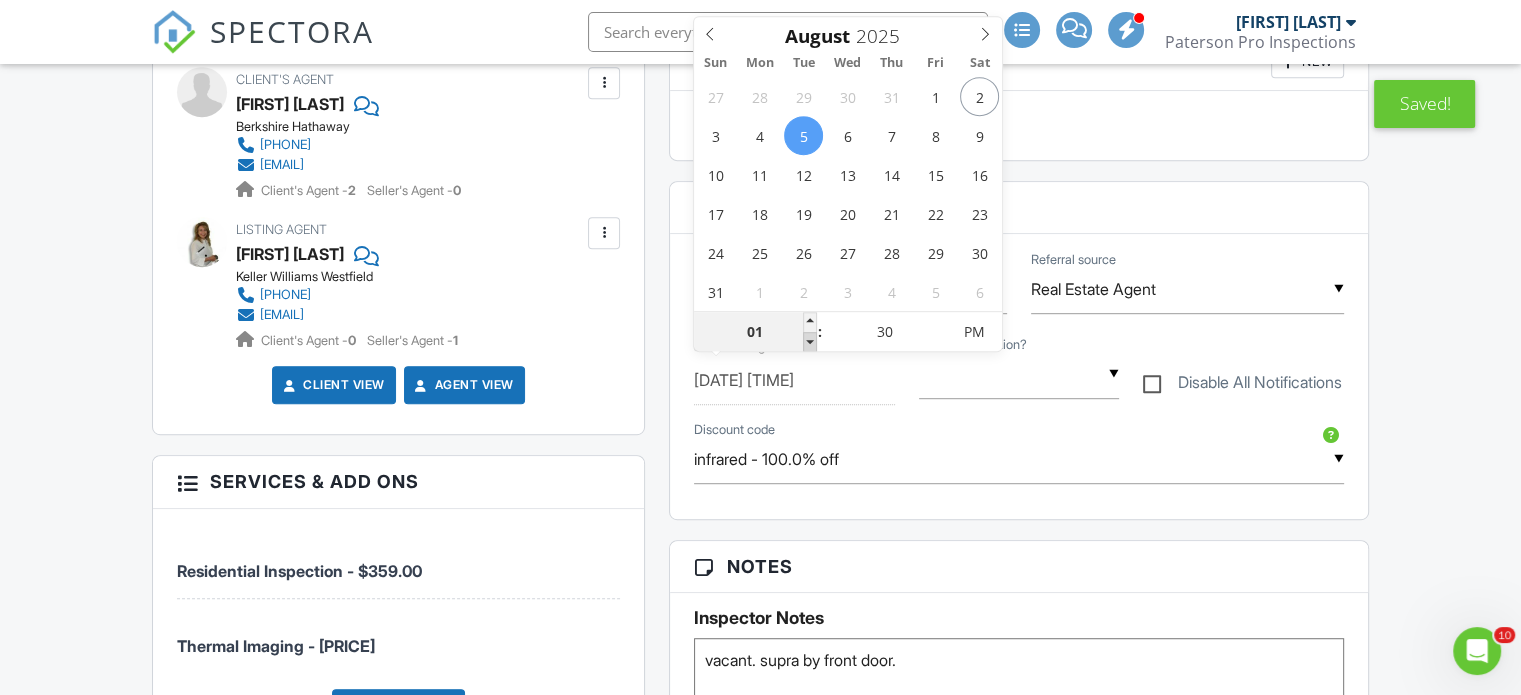 type on "08/05/2025 12:30 PM" 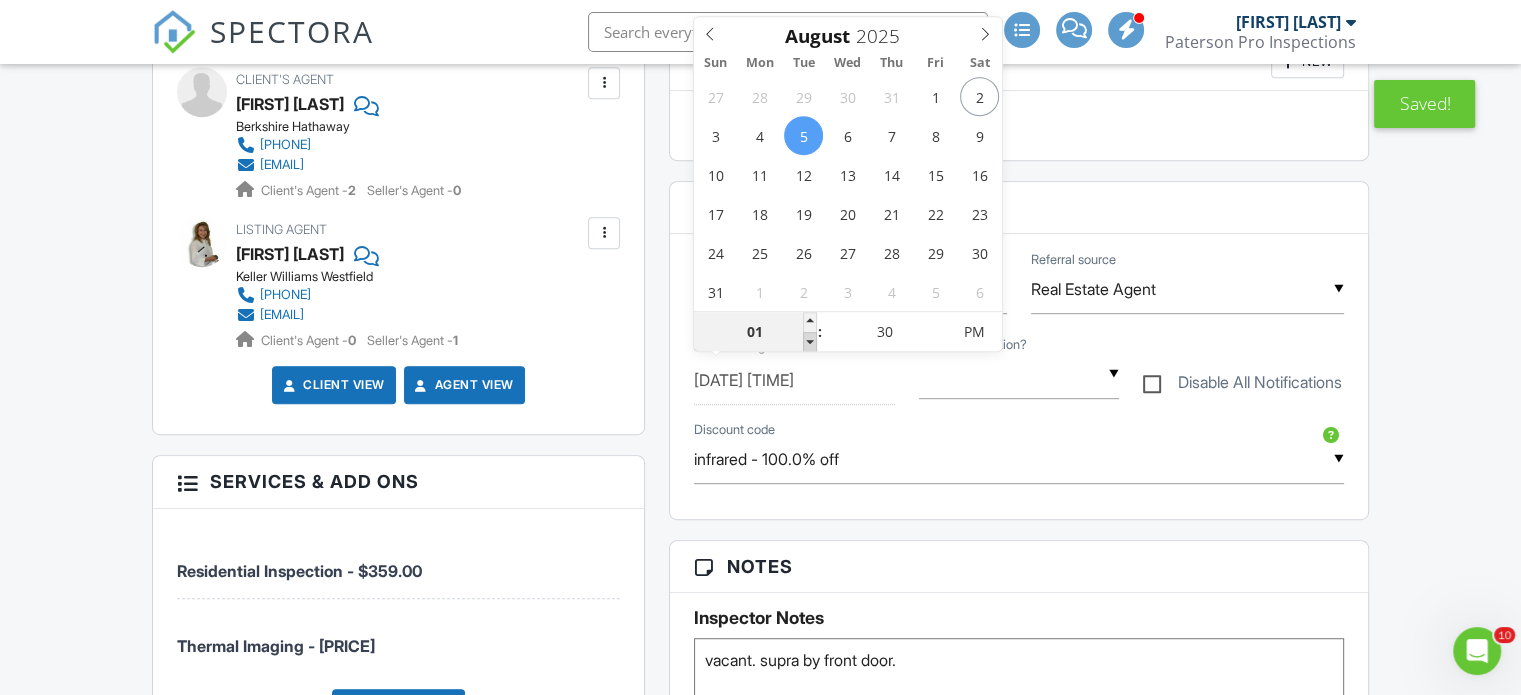 type on "12" 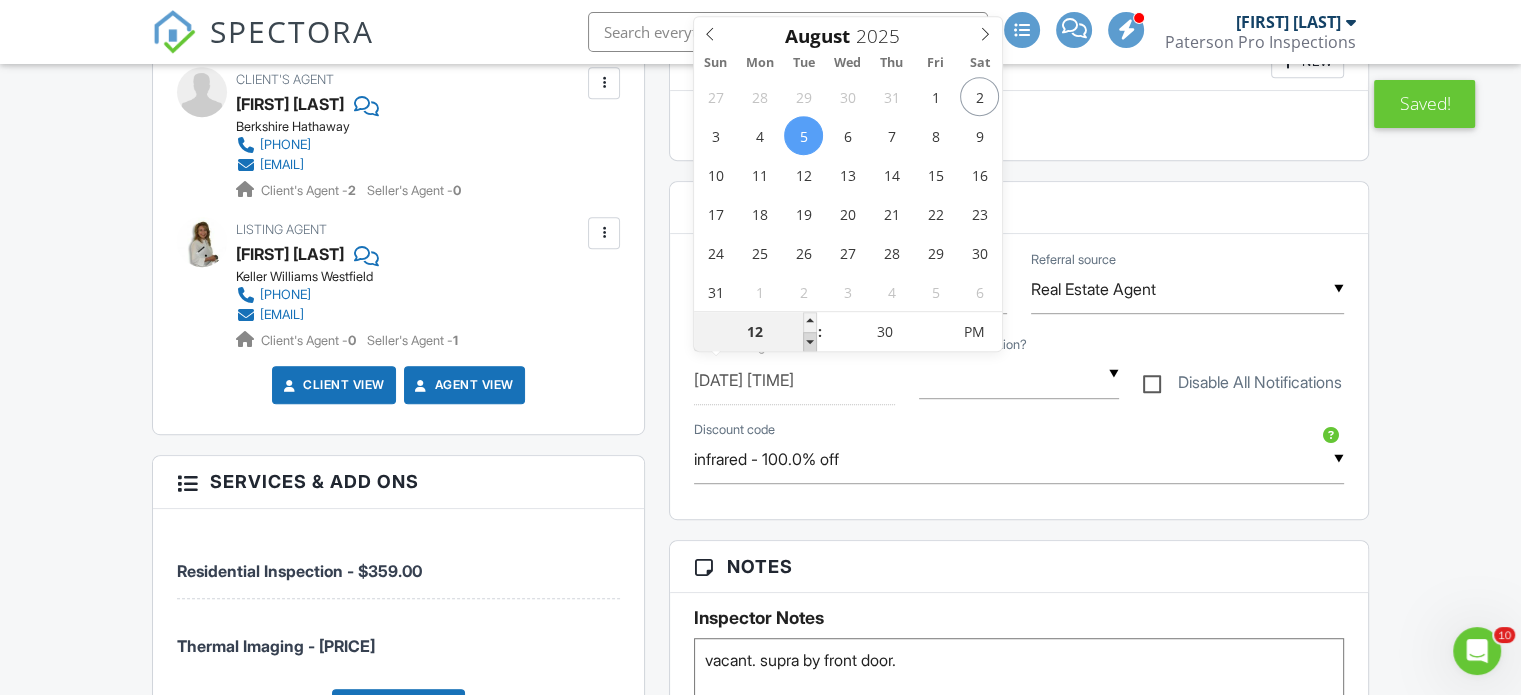 click at bounding box center (810, 342) 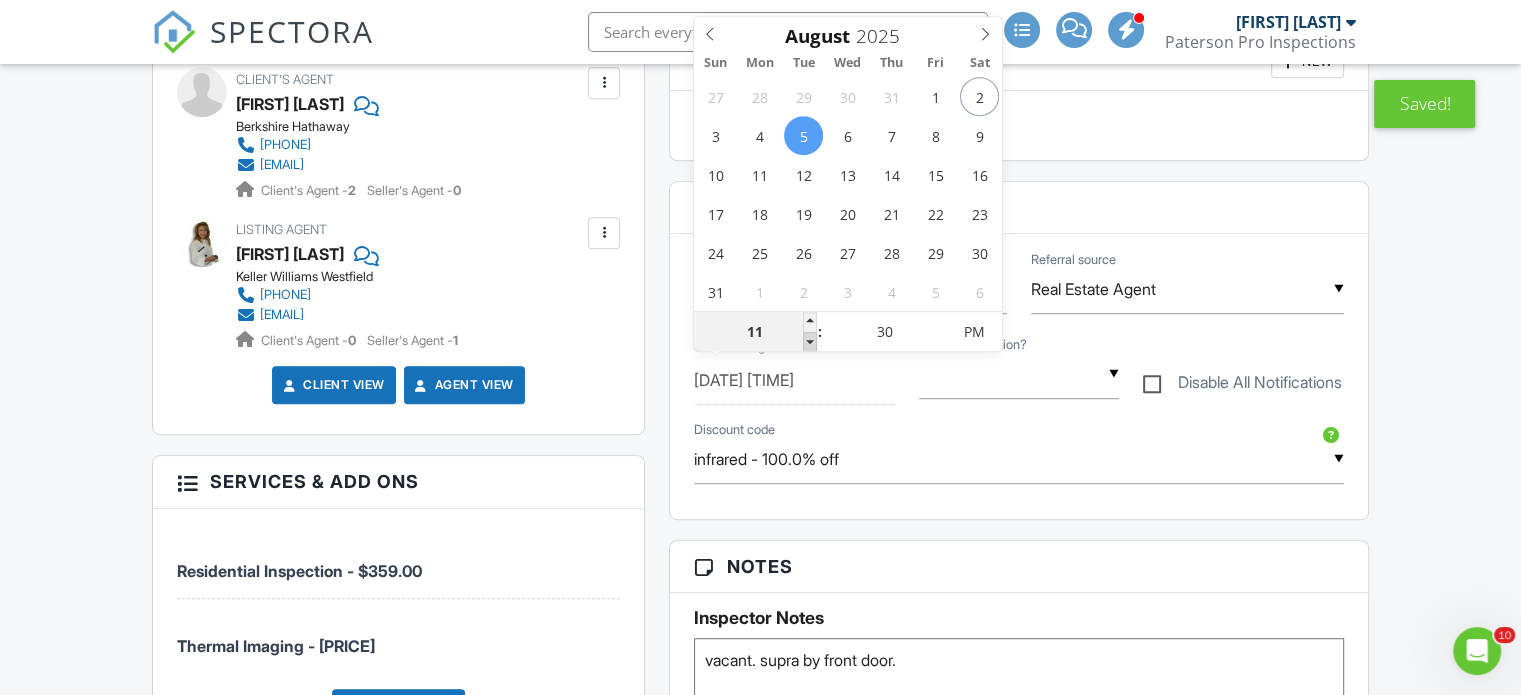 click at bounding box center [810, 342] 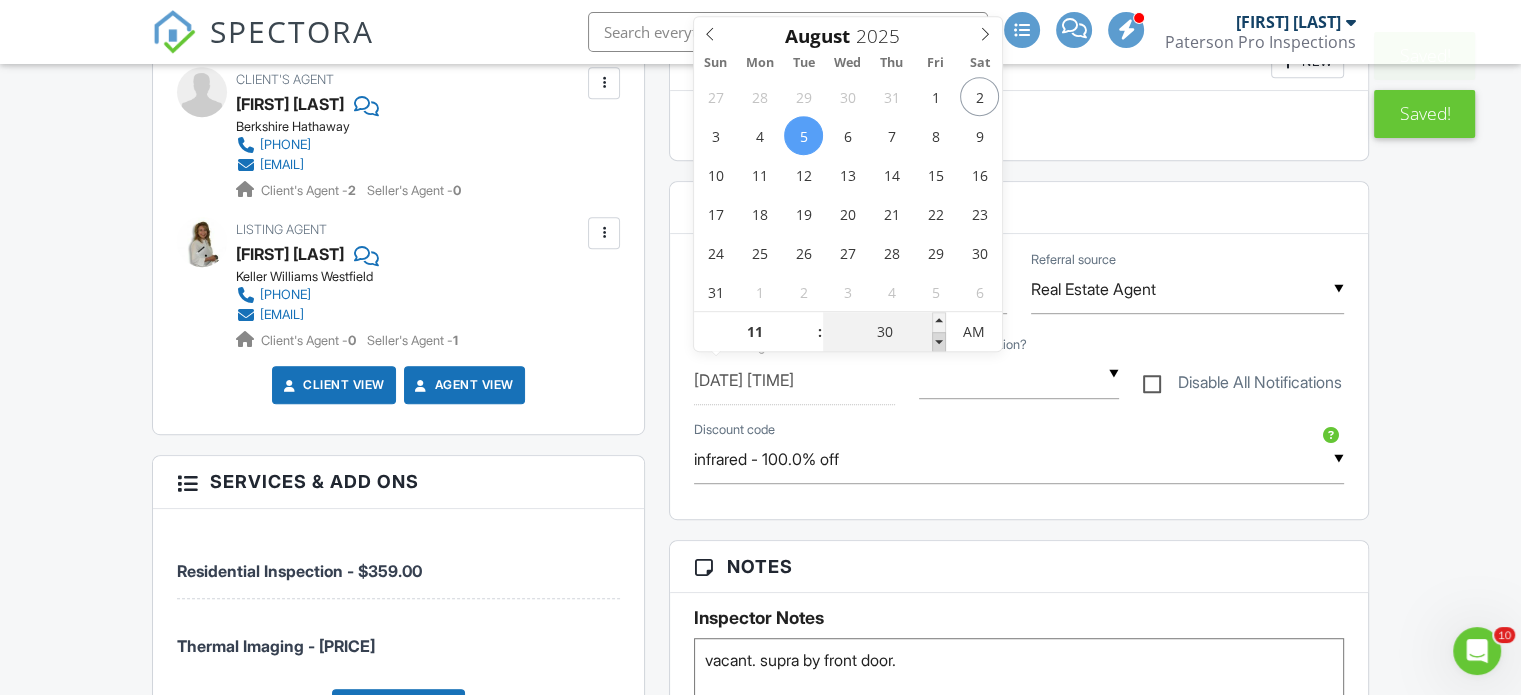 type on "08/05/2025 11:25 AM" 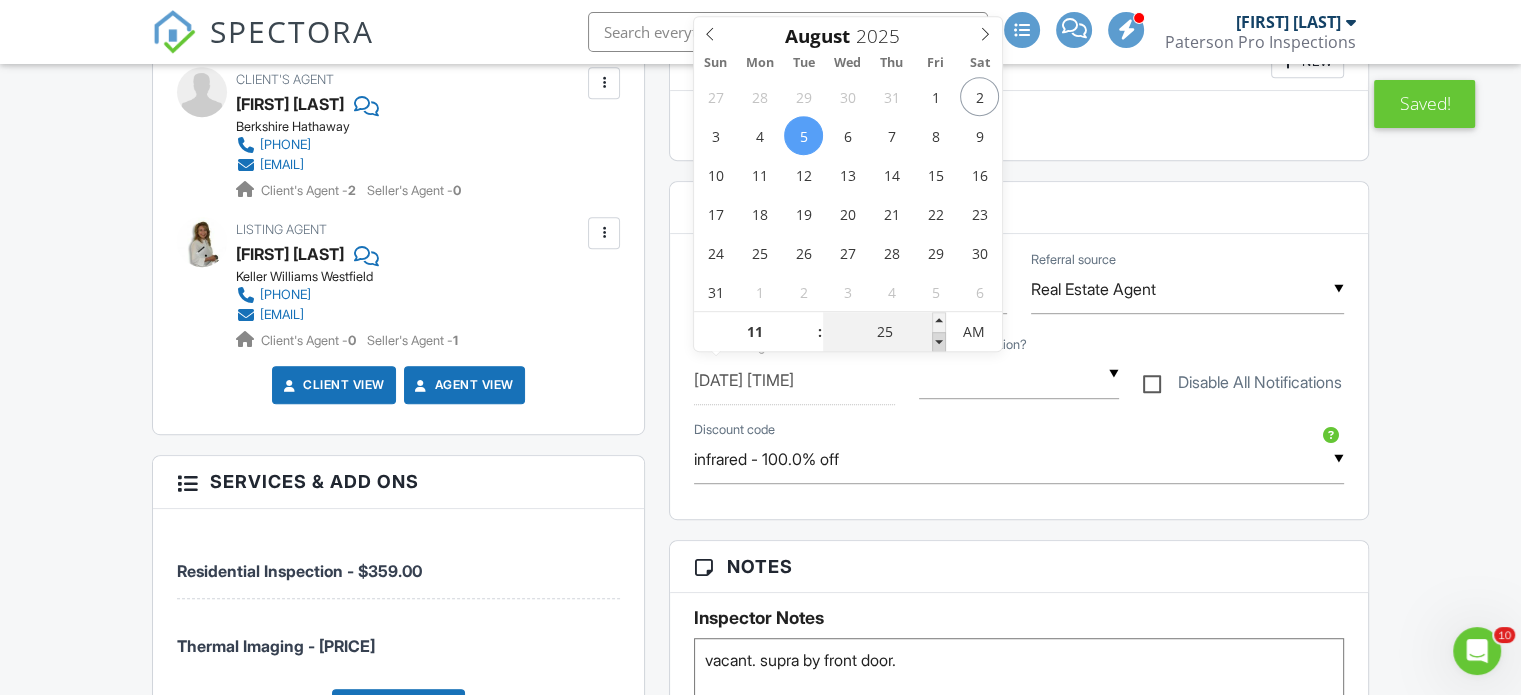 click at bounding box center [939, 342] 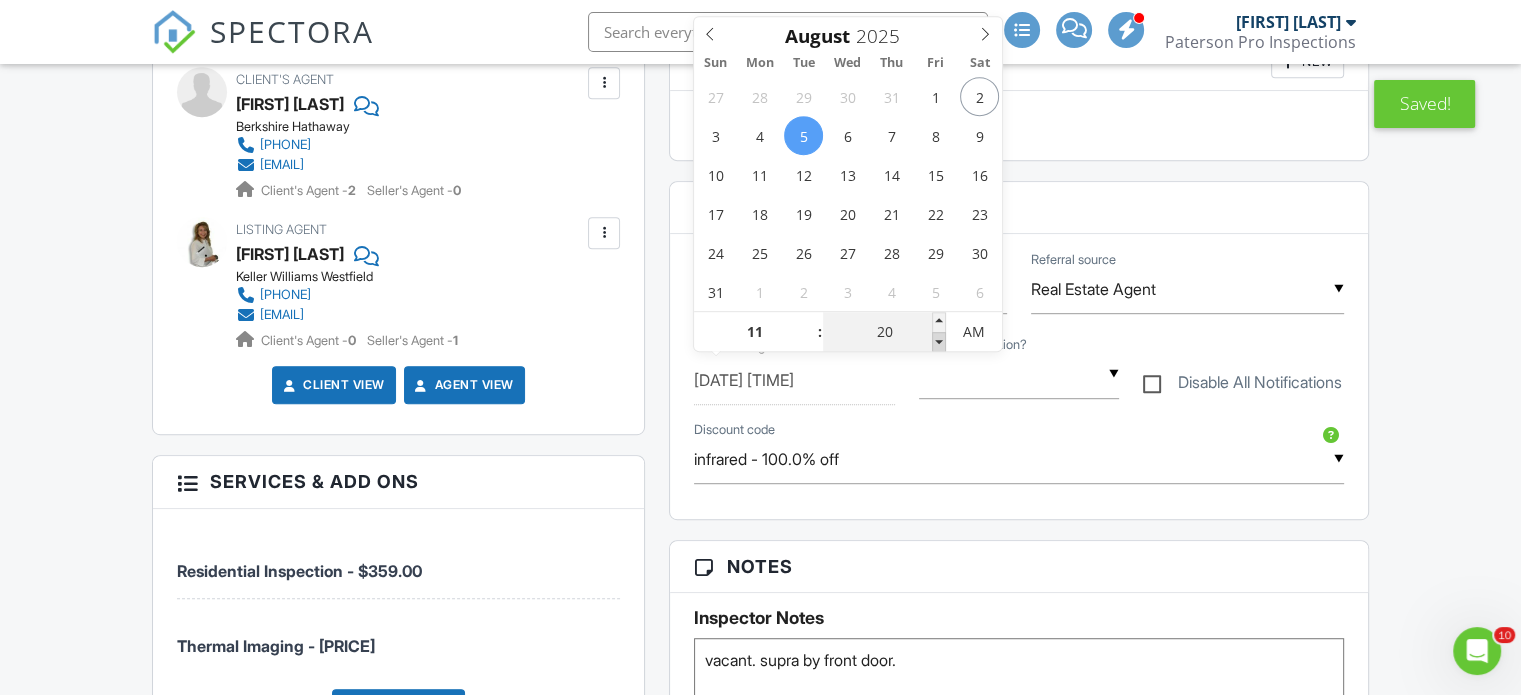 click at bounding box center [939, 342] 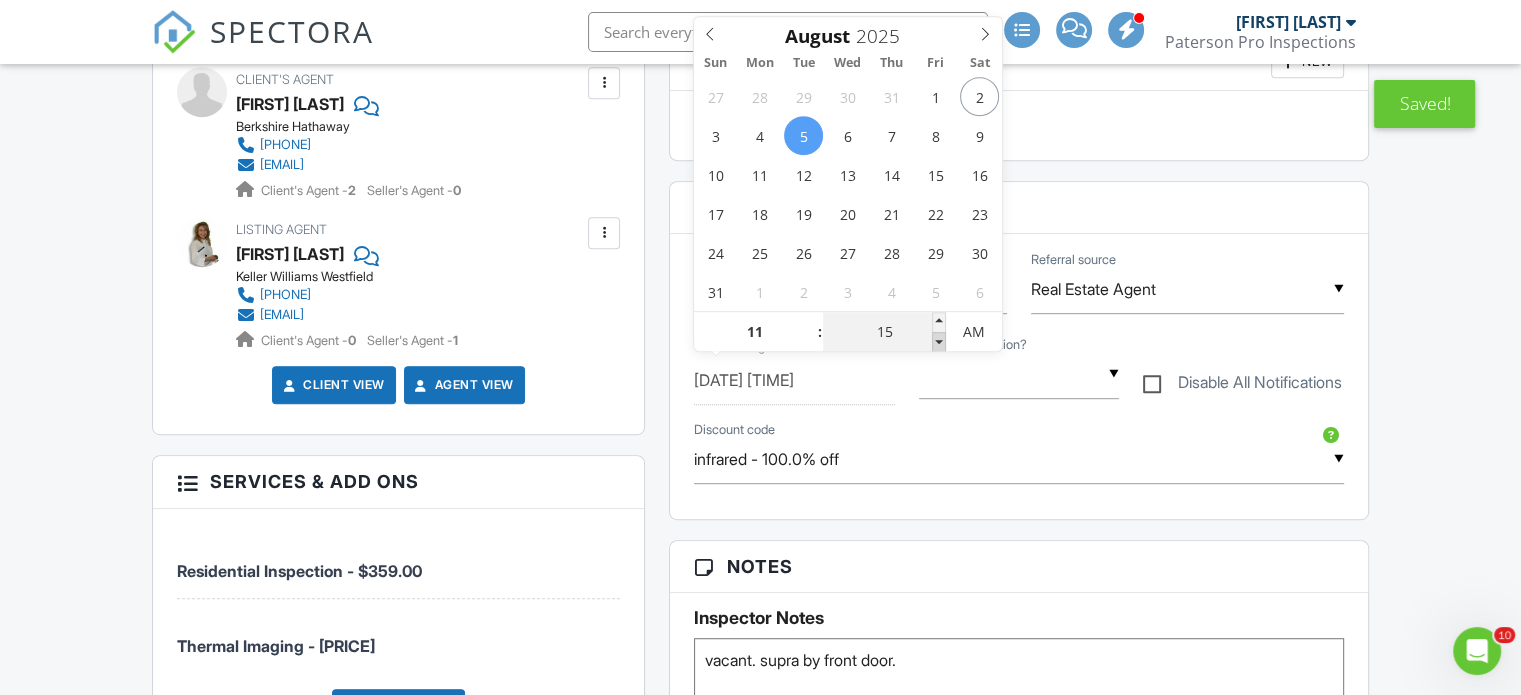 click at bounding box center [939, 342] 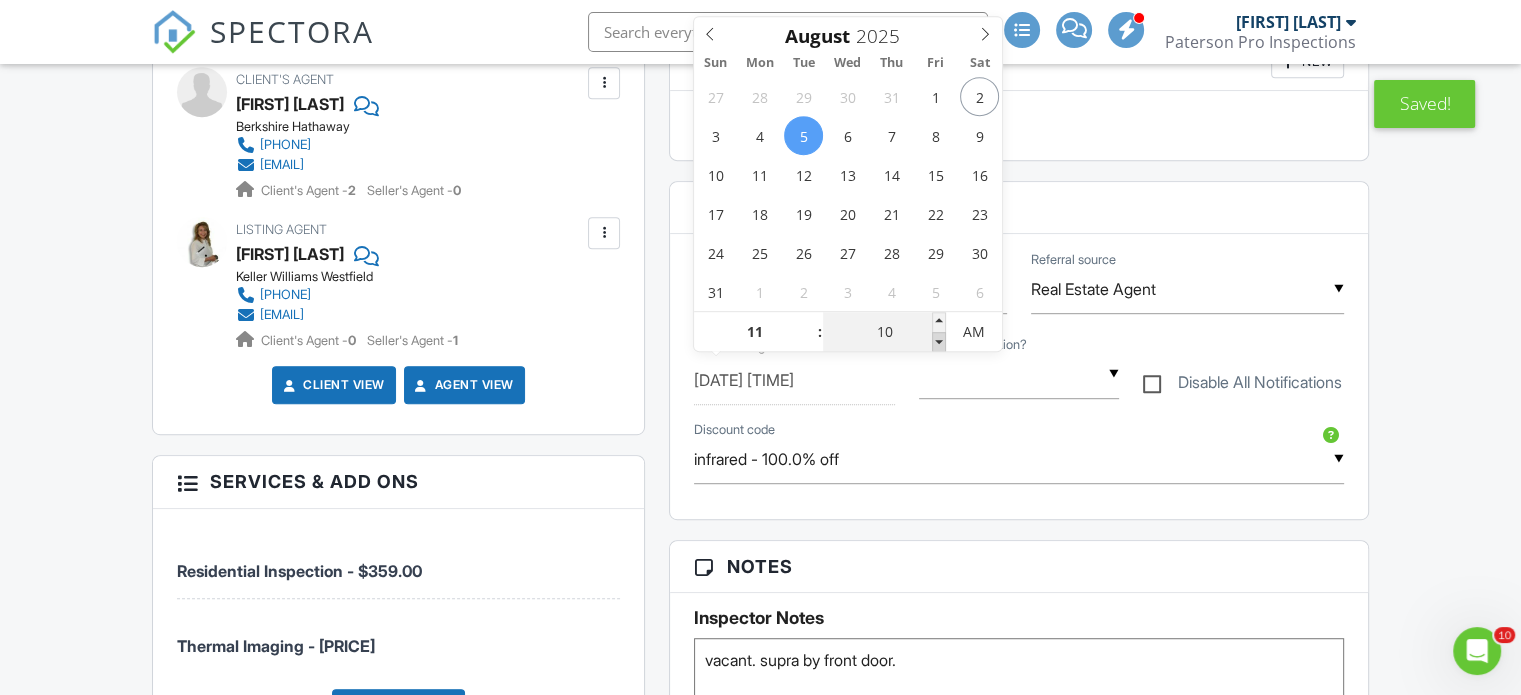 click at bounding box center [939, 342] 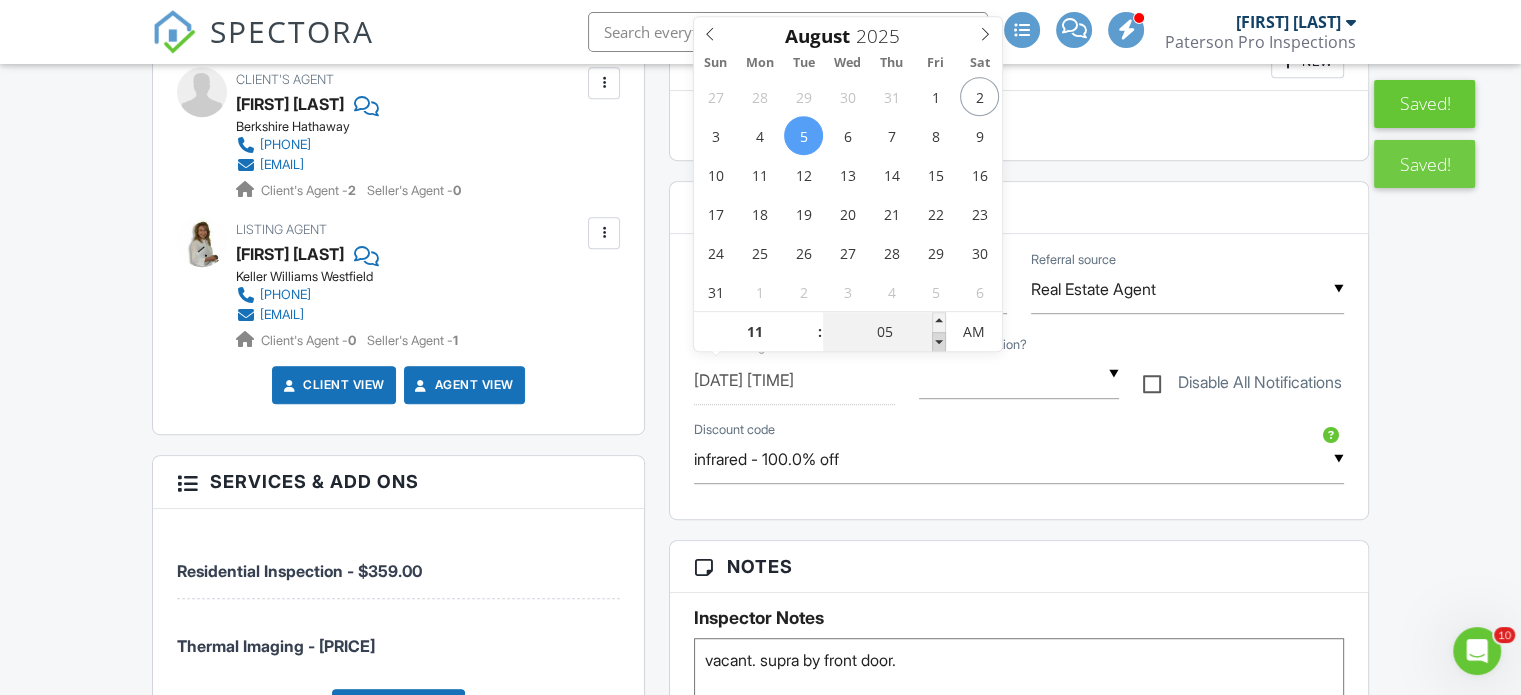 click at bounding box center (939, 342) 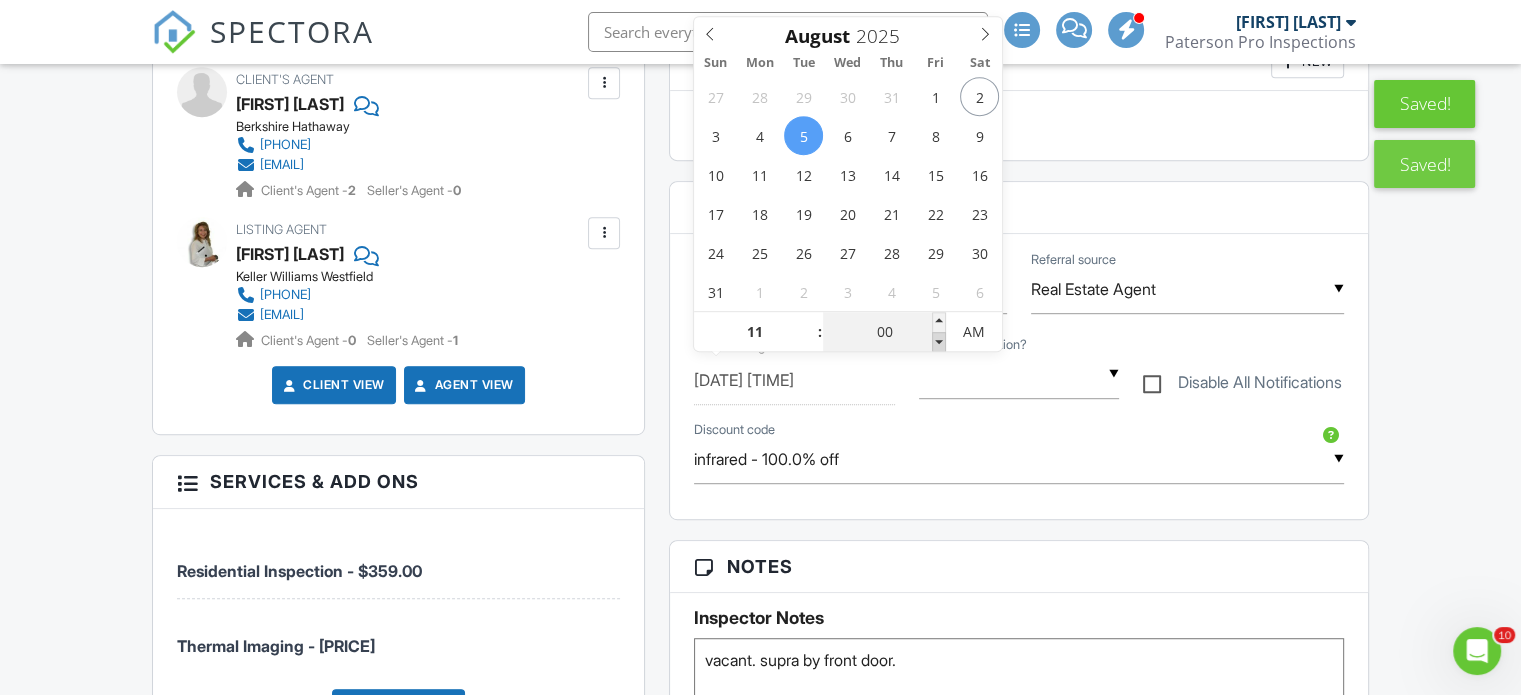 click at bounding box center (939, 342) 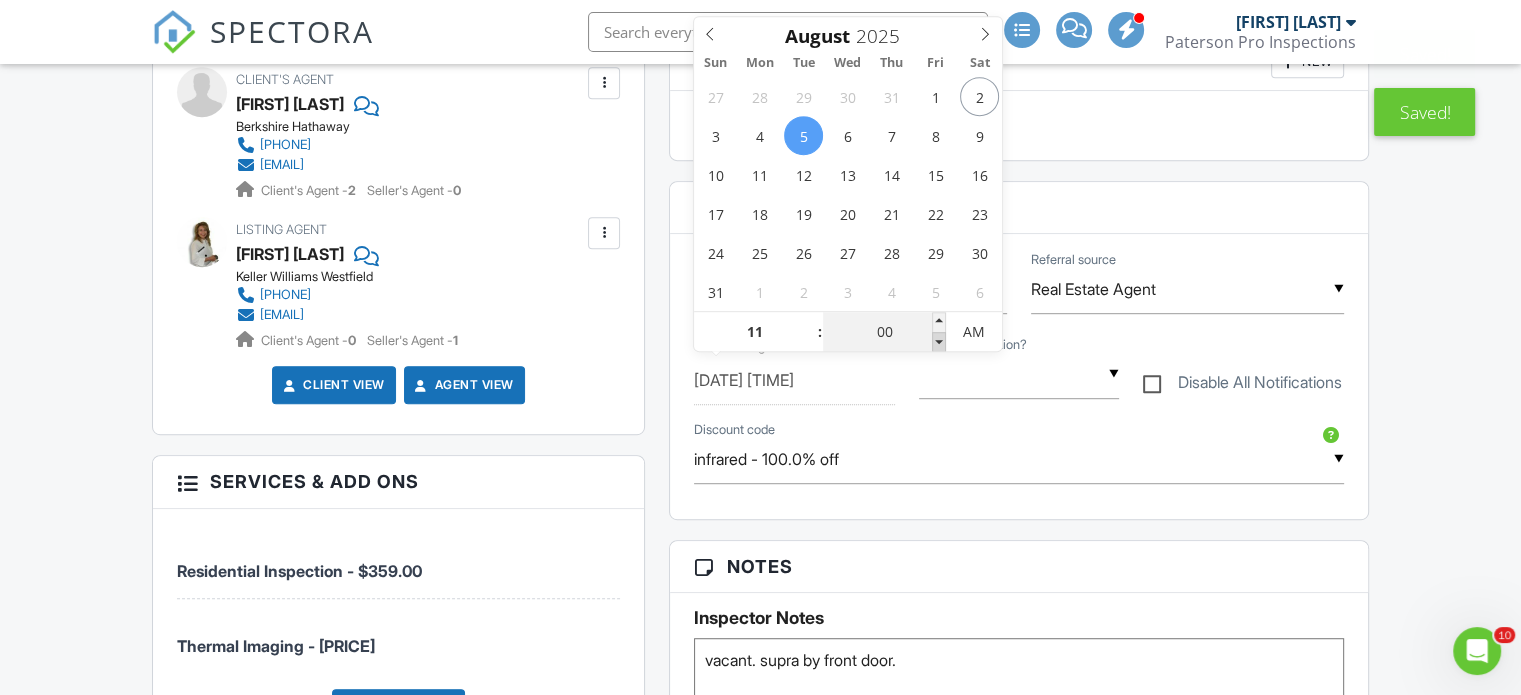 type on "08/05/2025 10:55 AM" 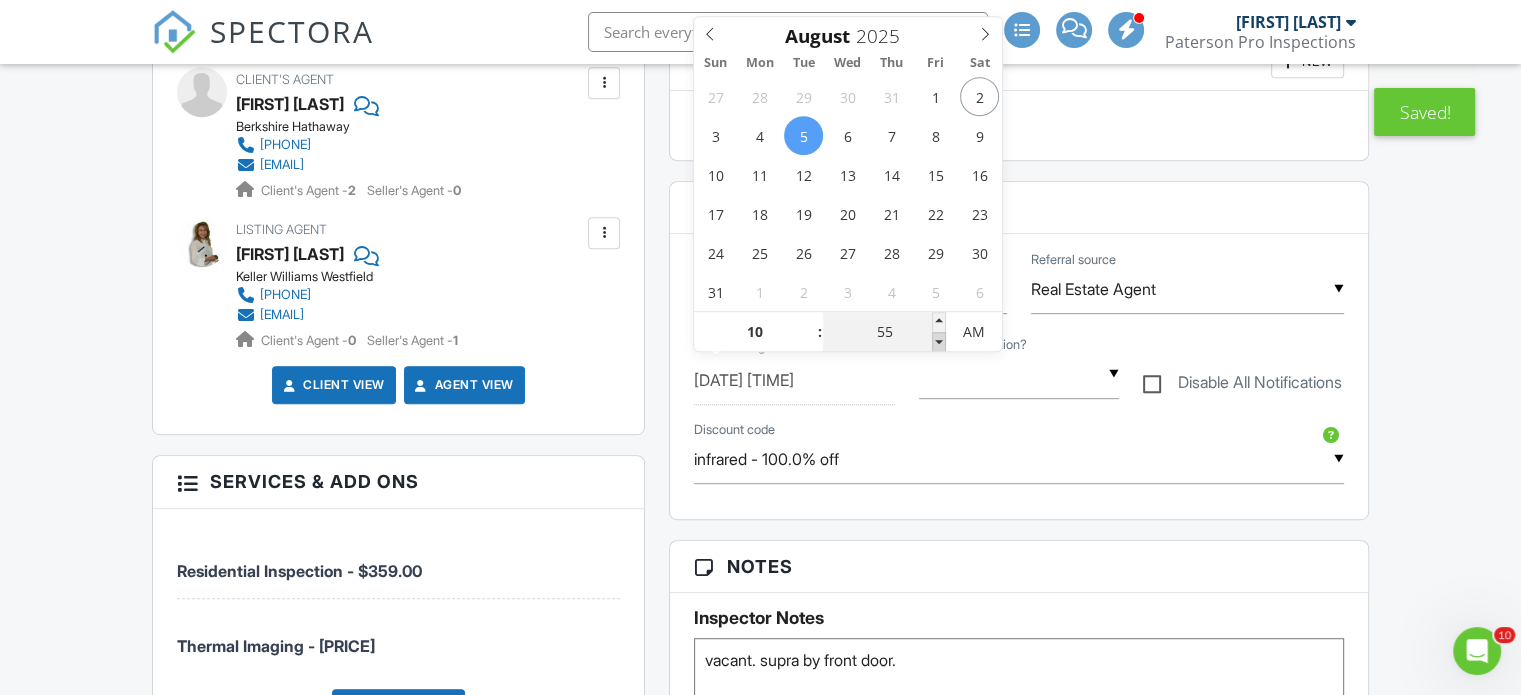 click at bounding box center (939, 342) 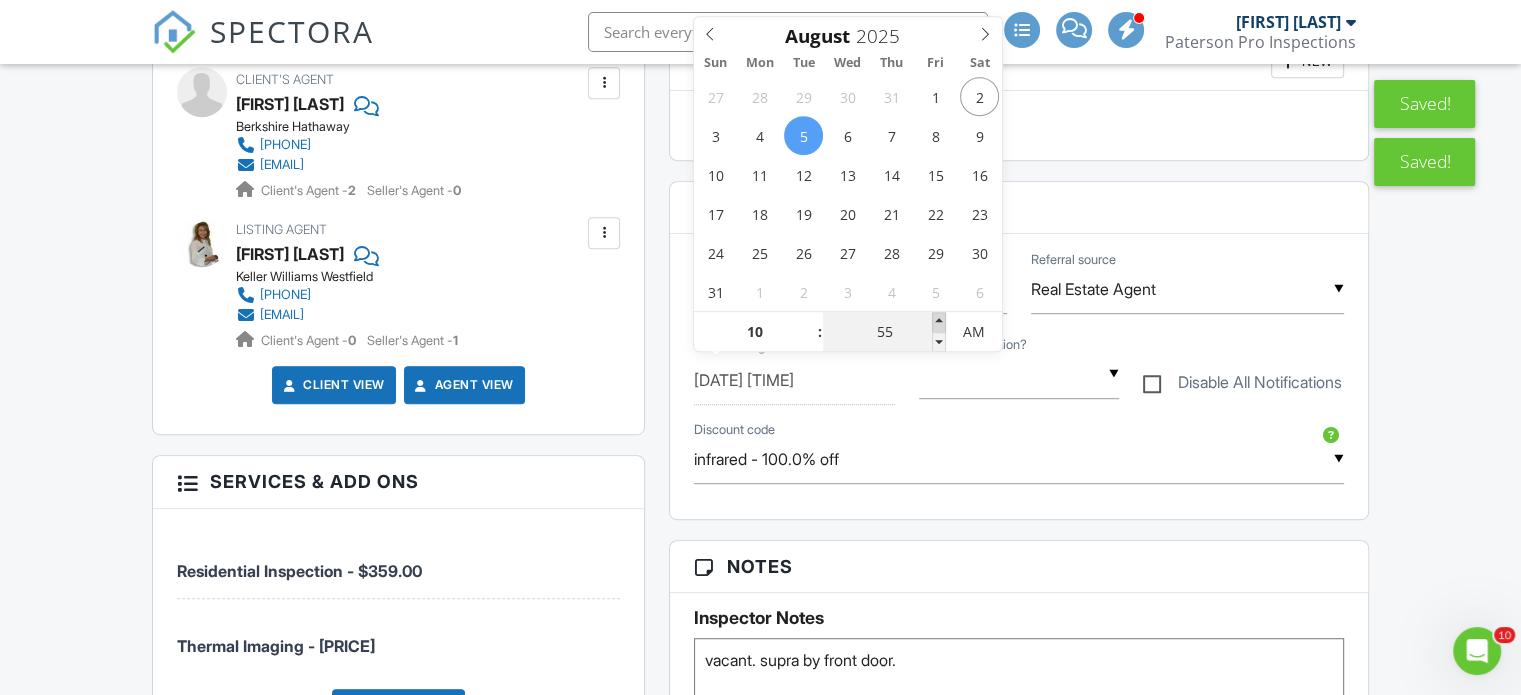 type on "08/05/2025 11:00 AM" 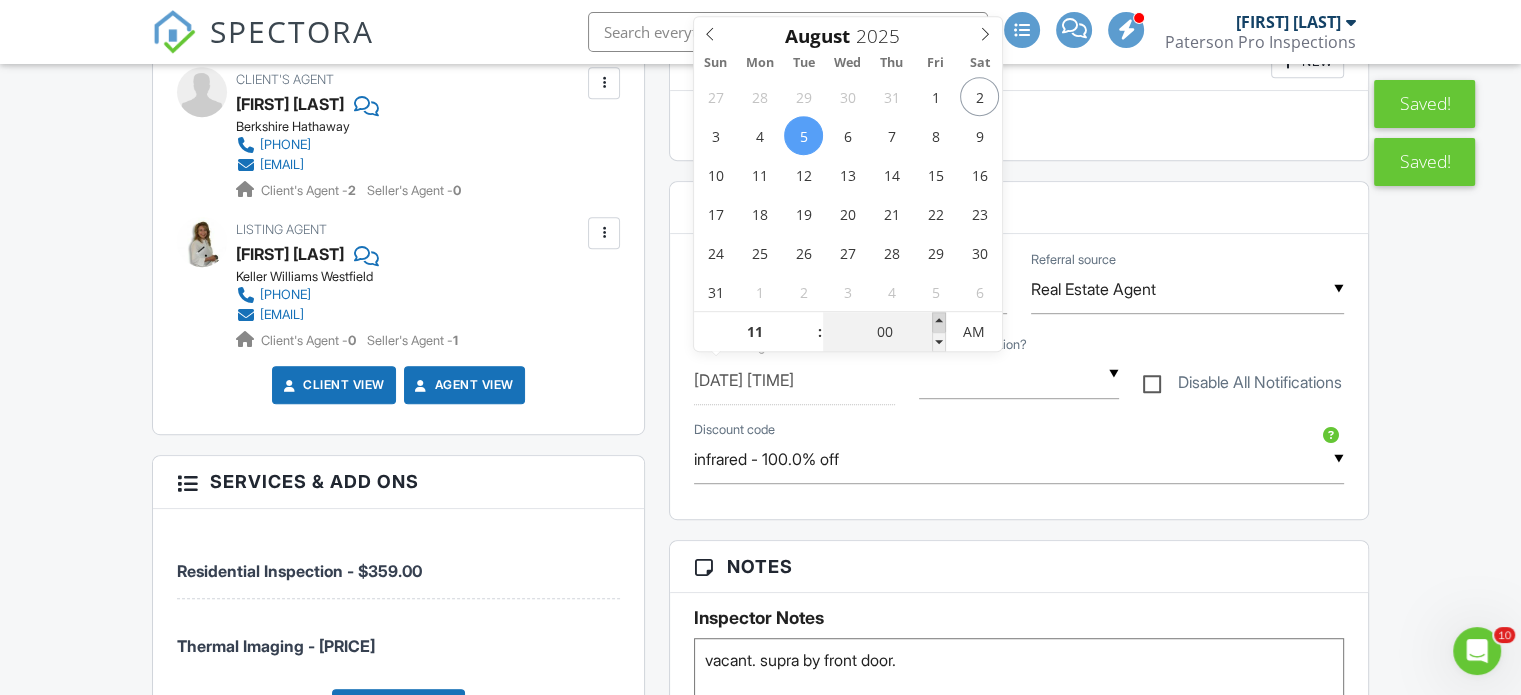 click at bounding box center [939, 322] 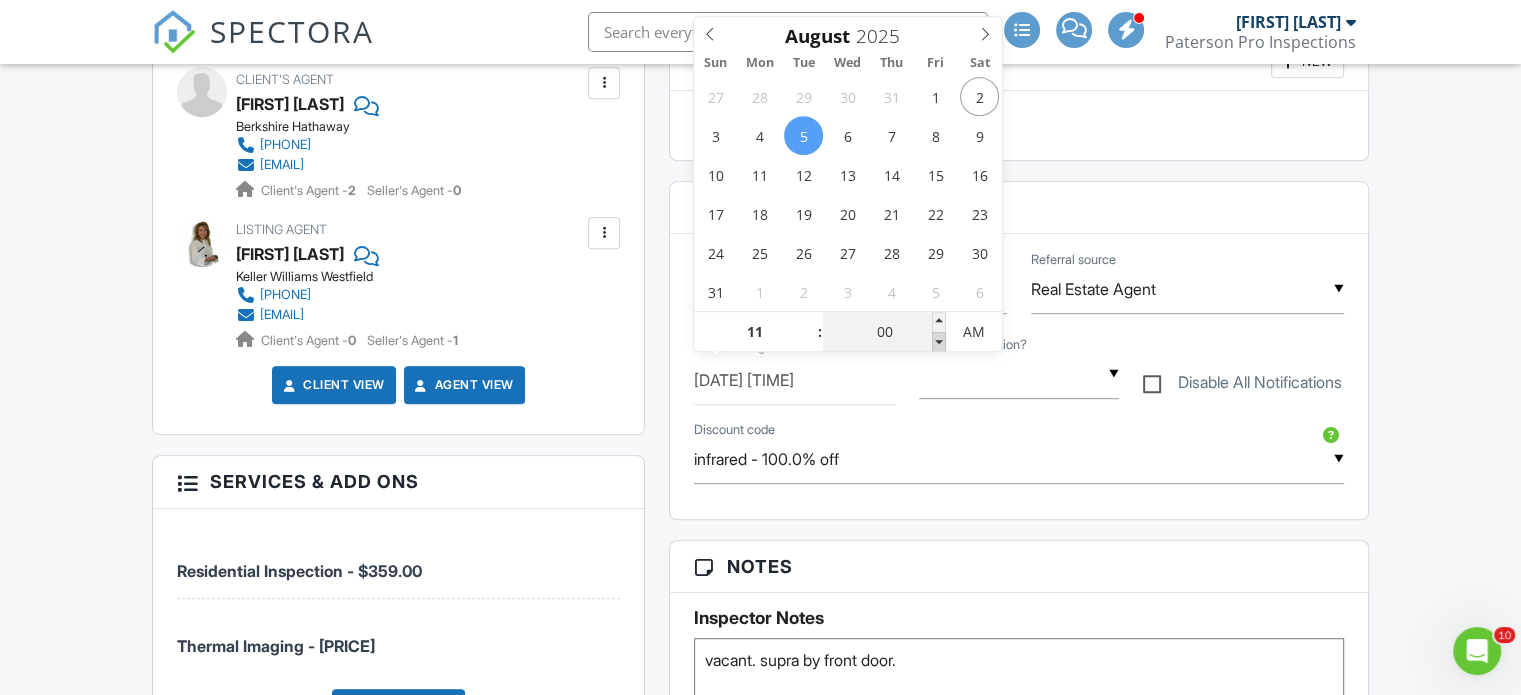 type on "08/05/2025 10:55 AM" 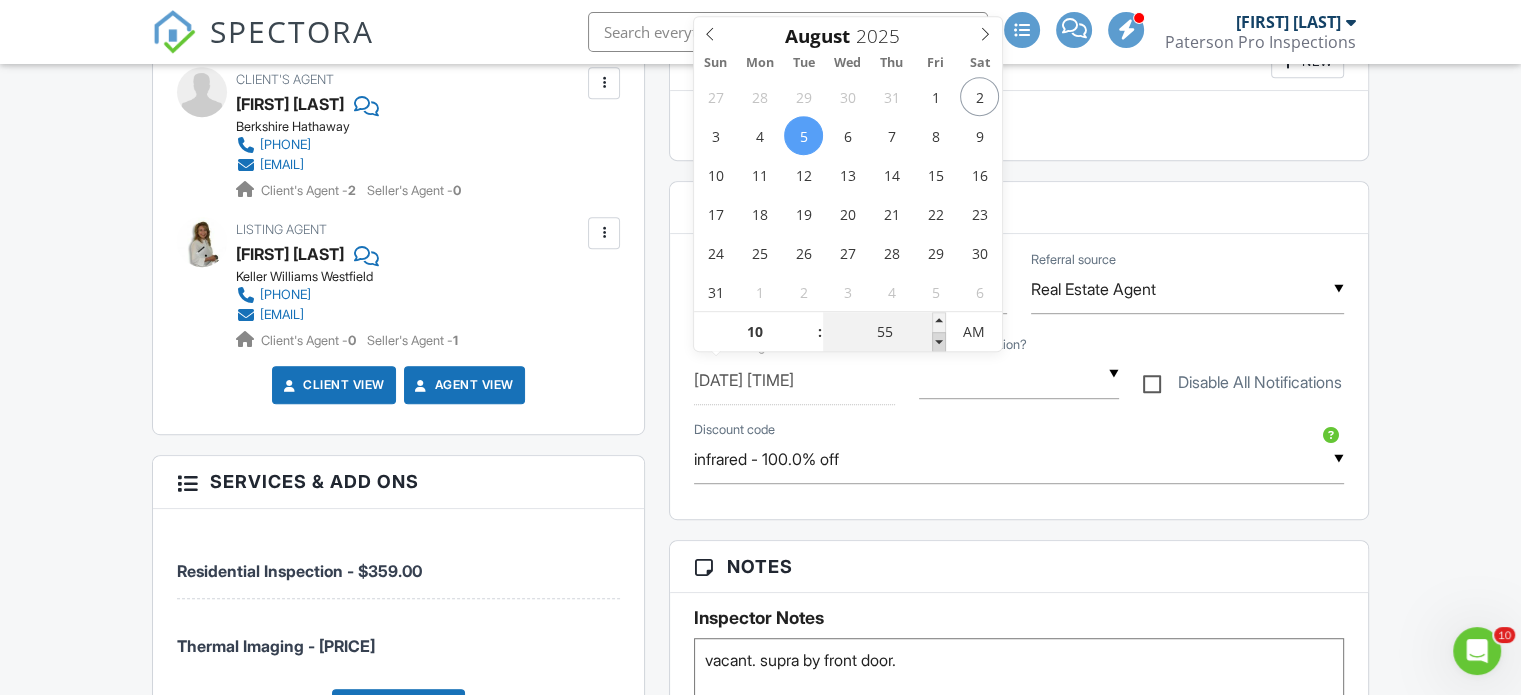 click at bounding box center [939, 342] 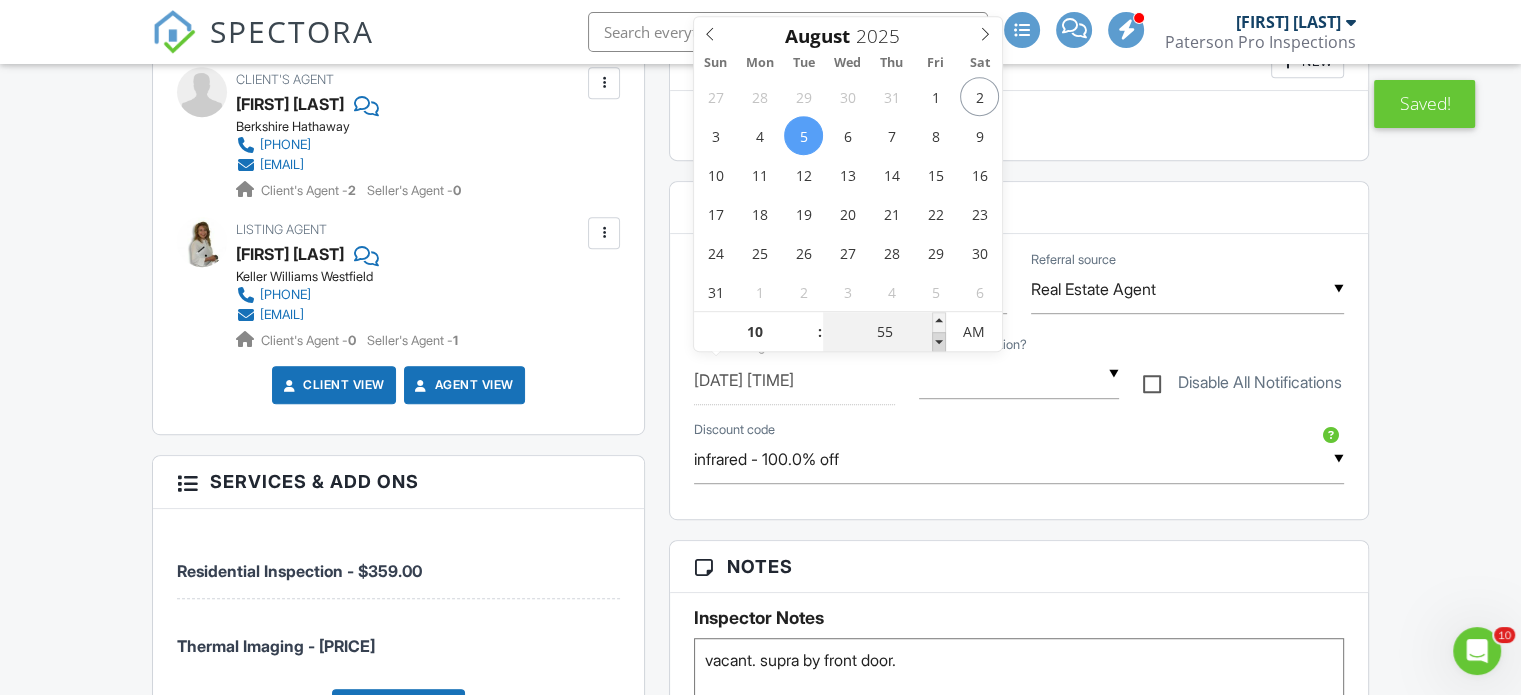 type on "08/05/2025 10:50 AM" 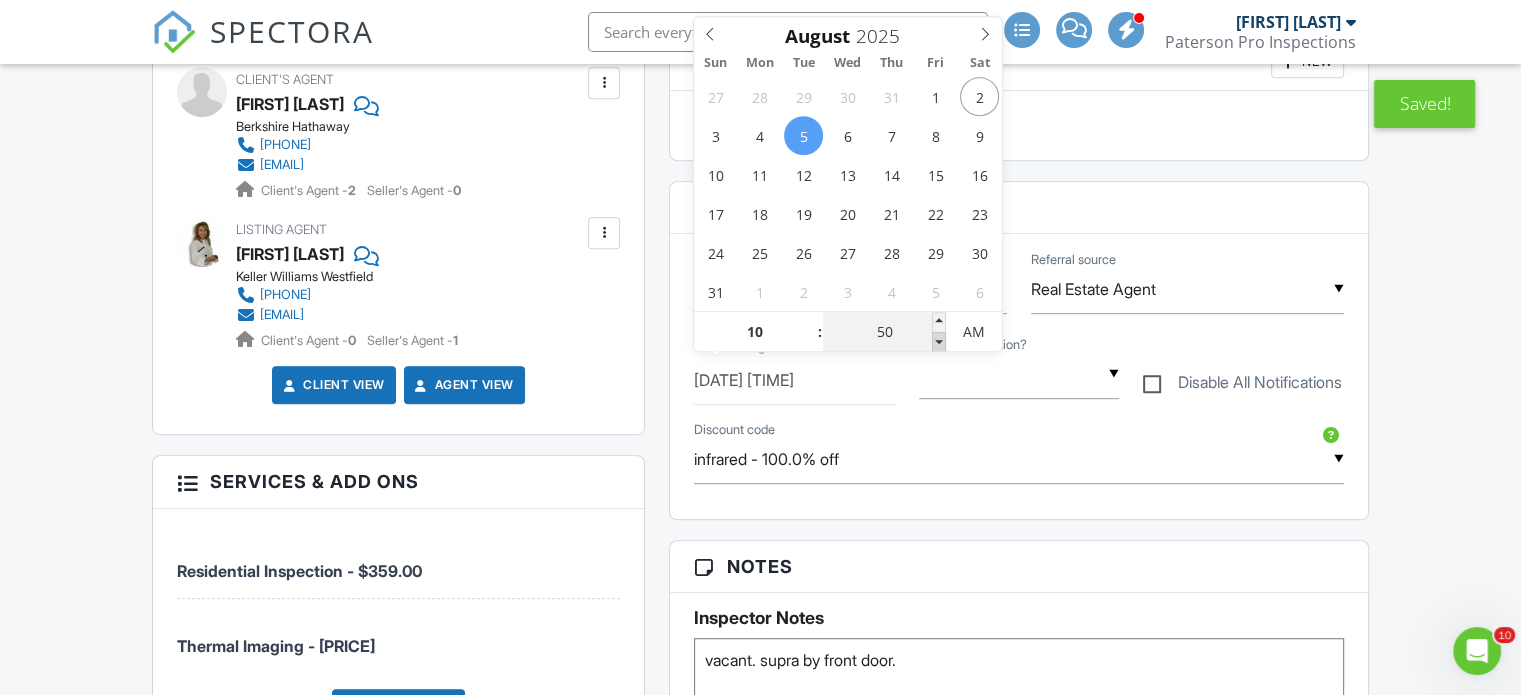 click at bounding box center [939, 342] 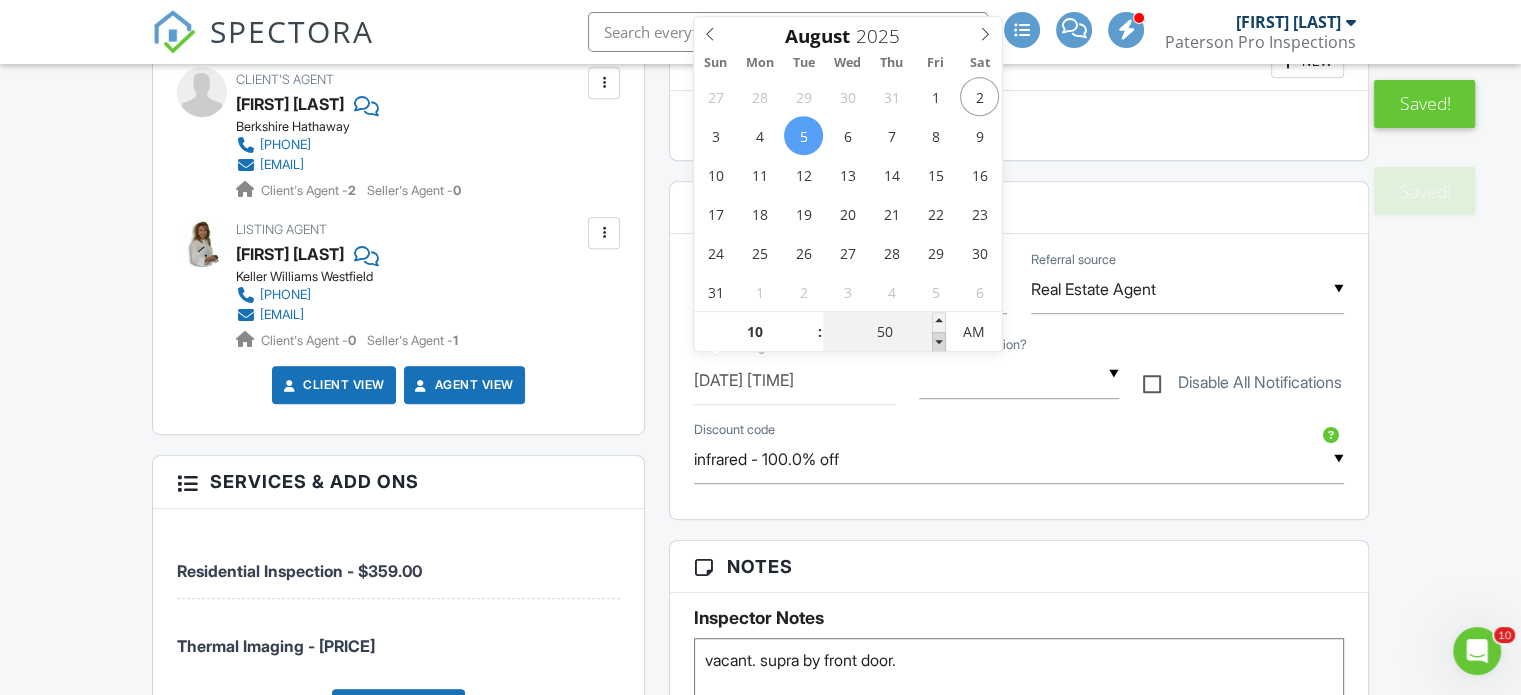 type on "08/05/2025 10:45 AM" 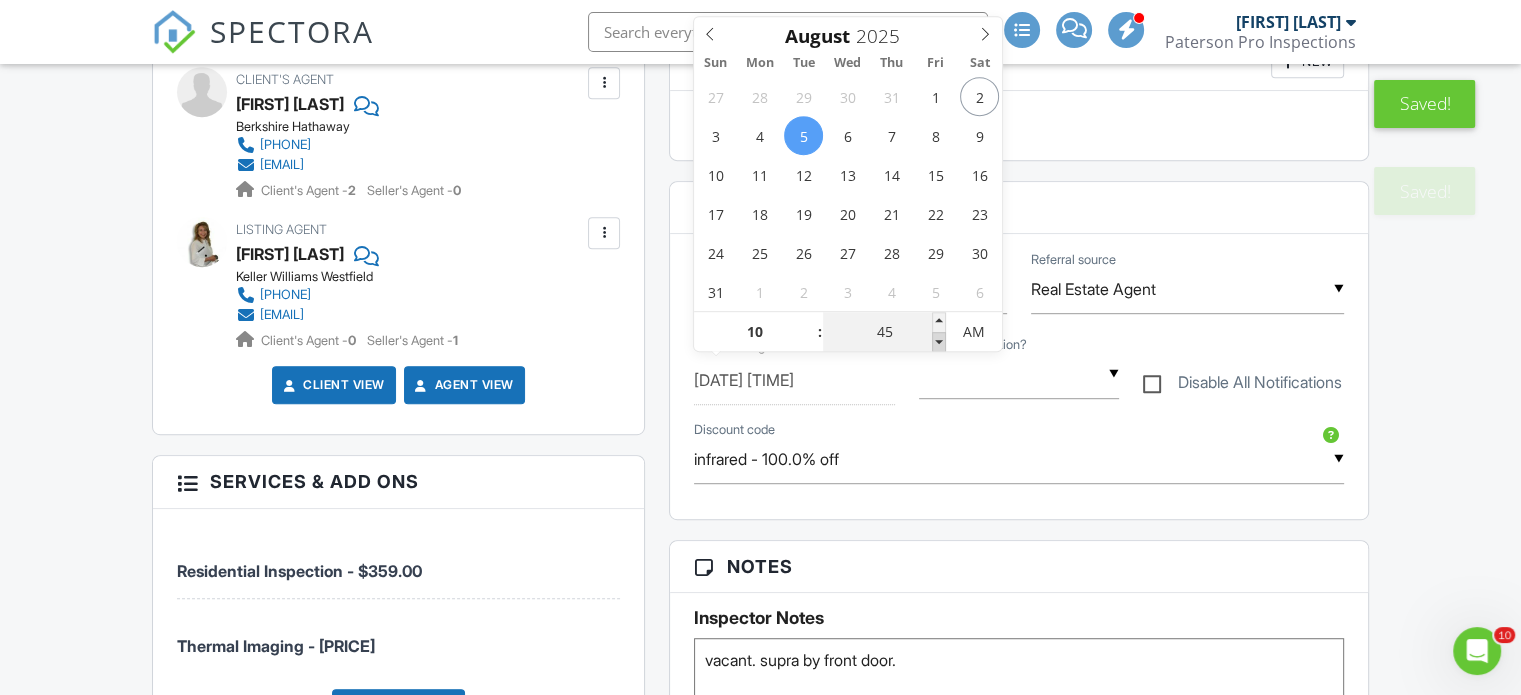 click at bounding box center [939, 342] 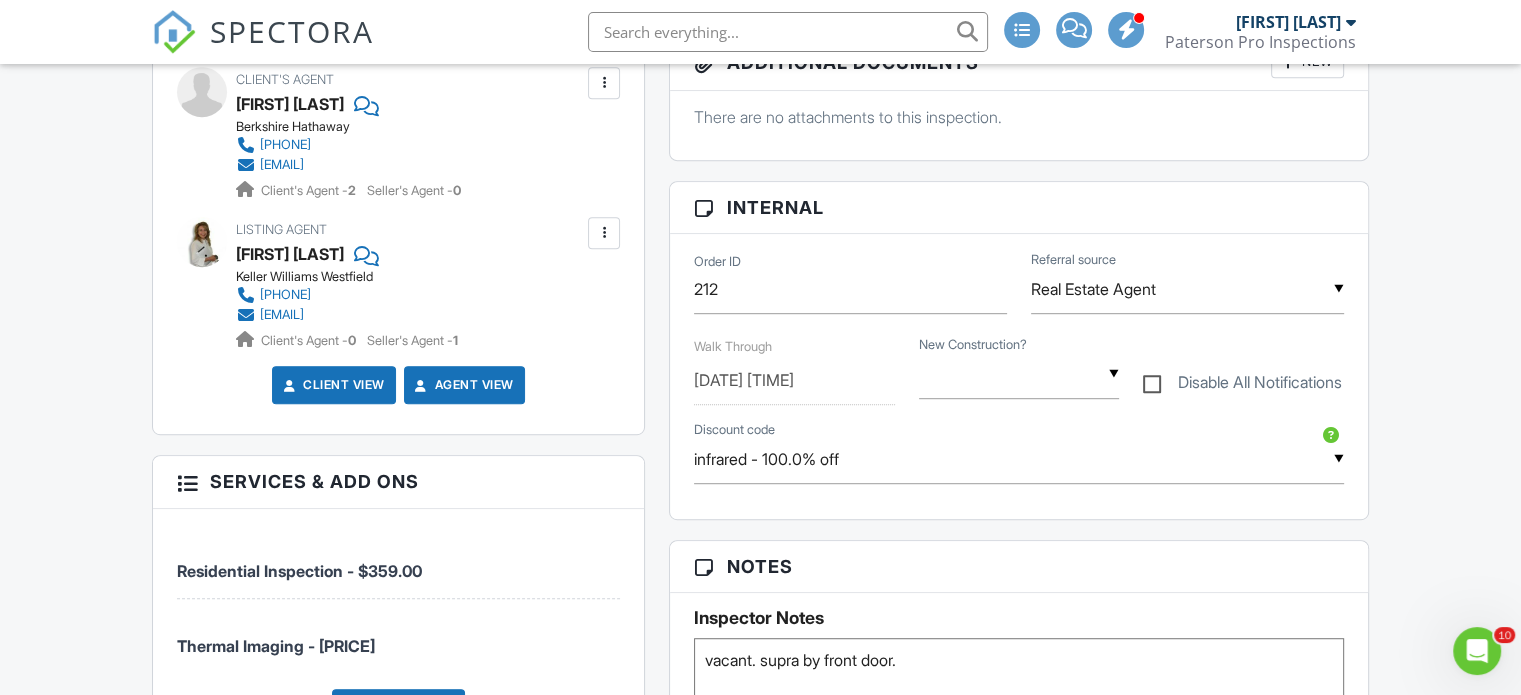 click on "People
Disable Client CC Email
New
Client
Client's Agent
Listing Agent
Add Another Person
Inspector
Jensen Paterson
8013807152
patersonproutah@gmail.com
Make Invisible
Mark As Requested
Remove
Update Client
First name
LeeAnne
Last name
Joiret
Email (required)
leeannajoiret@gmail.com
CC Email
jaysonb@utahproperties.com
Phone
4356694676
Tags
Internal notes visible only to the company
Private notes visible only to company admins
Updating the client email address will resend the confirmation email and update all queued automated emails.
Cancel
Save
Confirm client deletion
Cancel
Remove Client
Client
LeeAnne Joiret
4356694676" at bounding box center (398, 421) 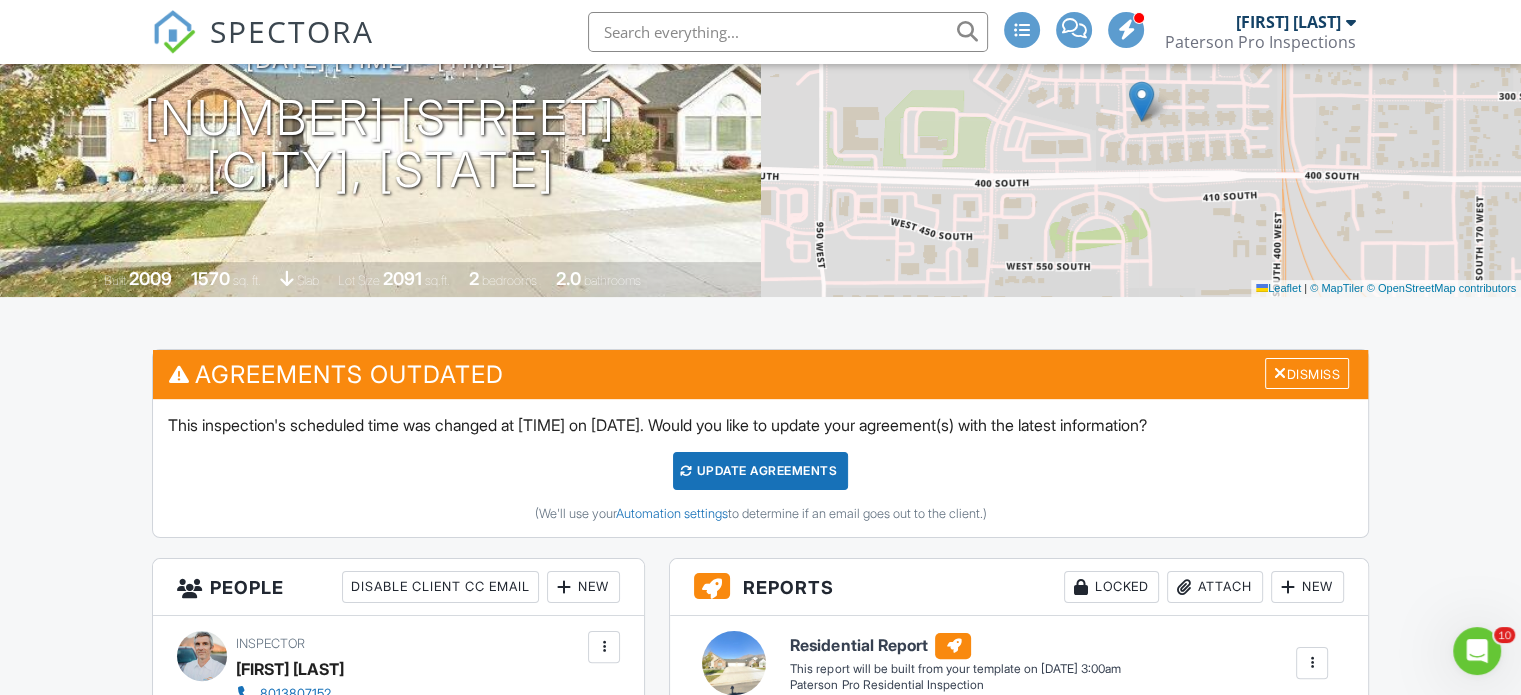scroll, scrollTop: 300, scrollLeft: 0, axis: vertical 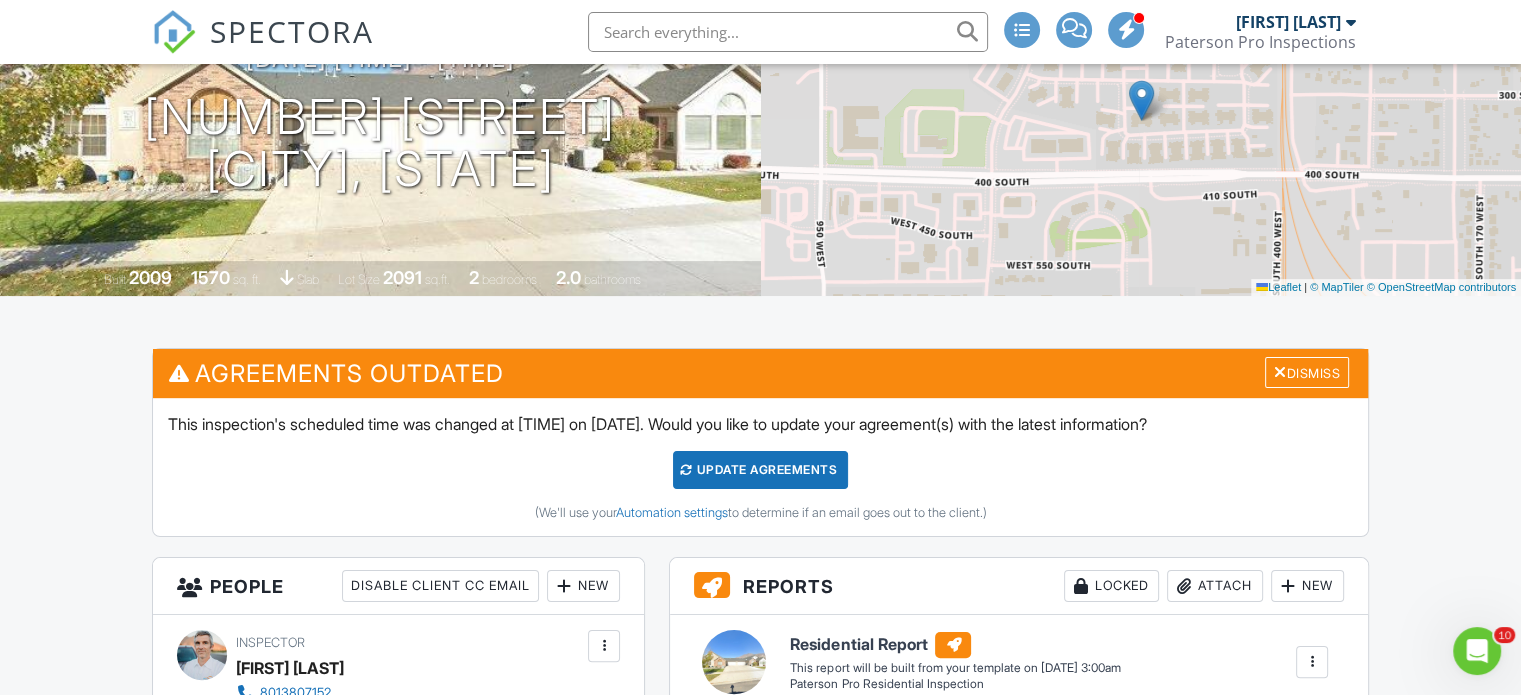 click on "Update Agreements" at bounding box center (760, 470) 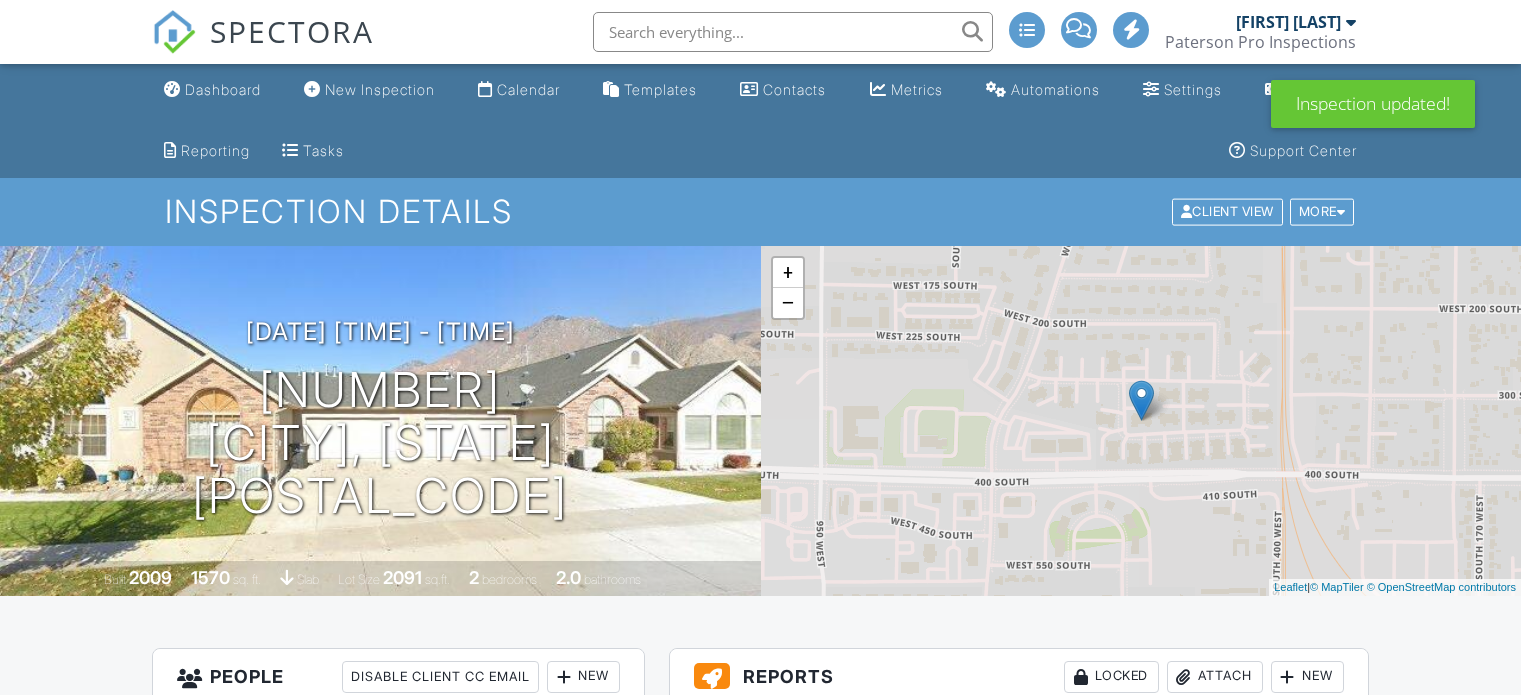 scroll, scrollTop: 0, scrollLeft: 0, axis: both 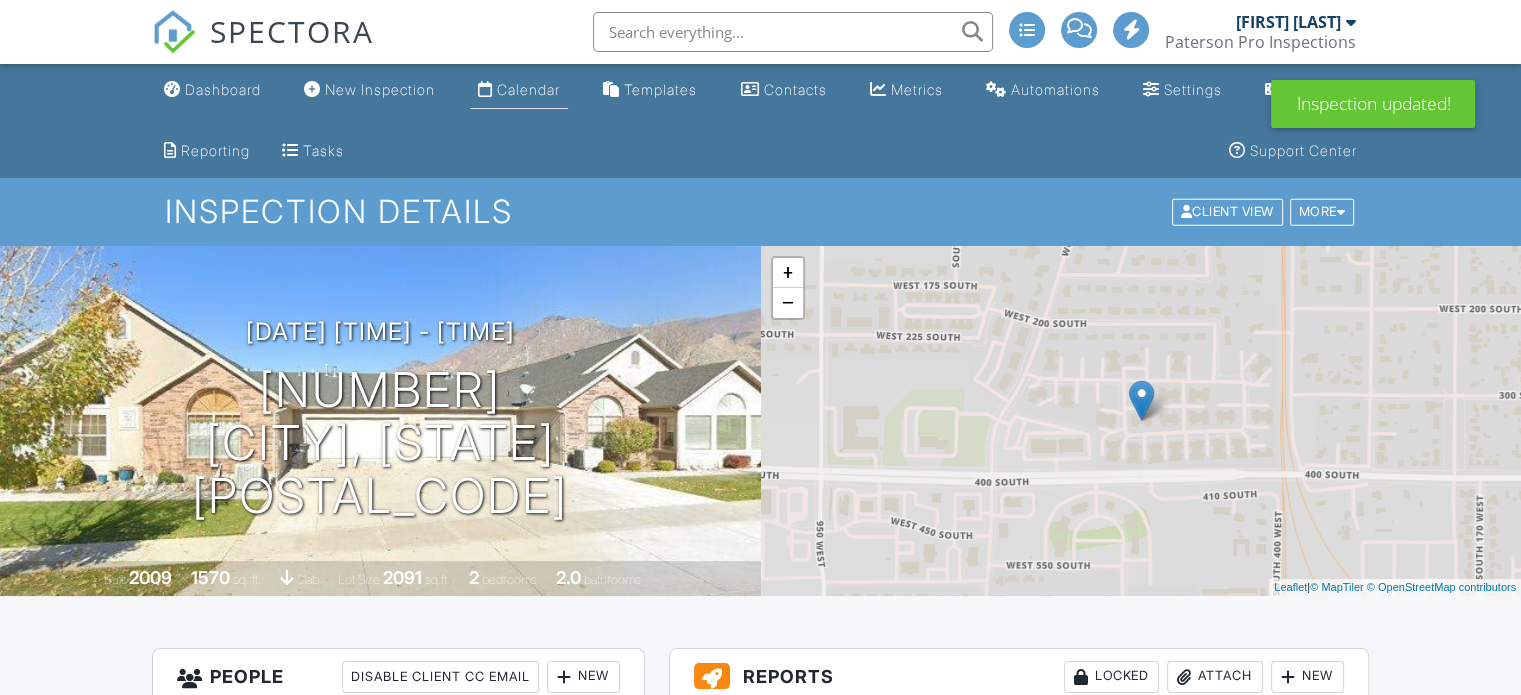 click on "Calendar" at bounding box center [528, 89] 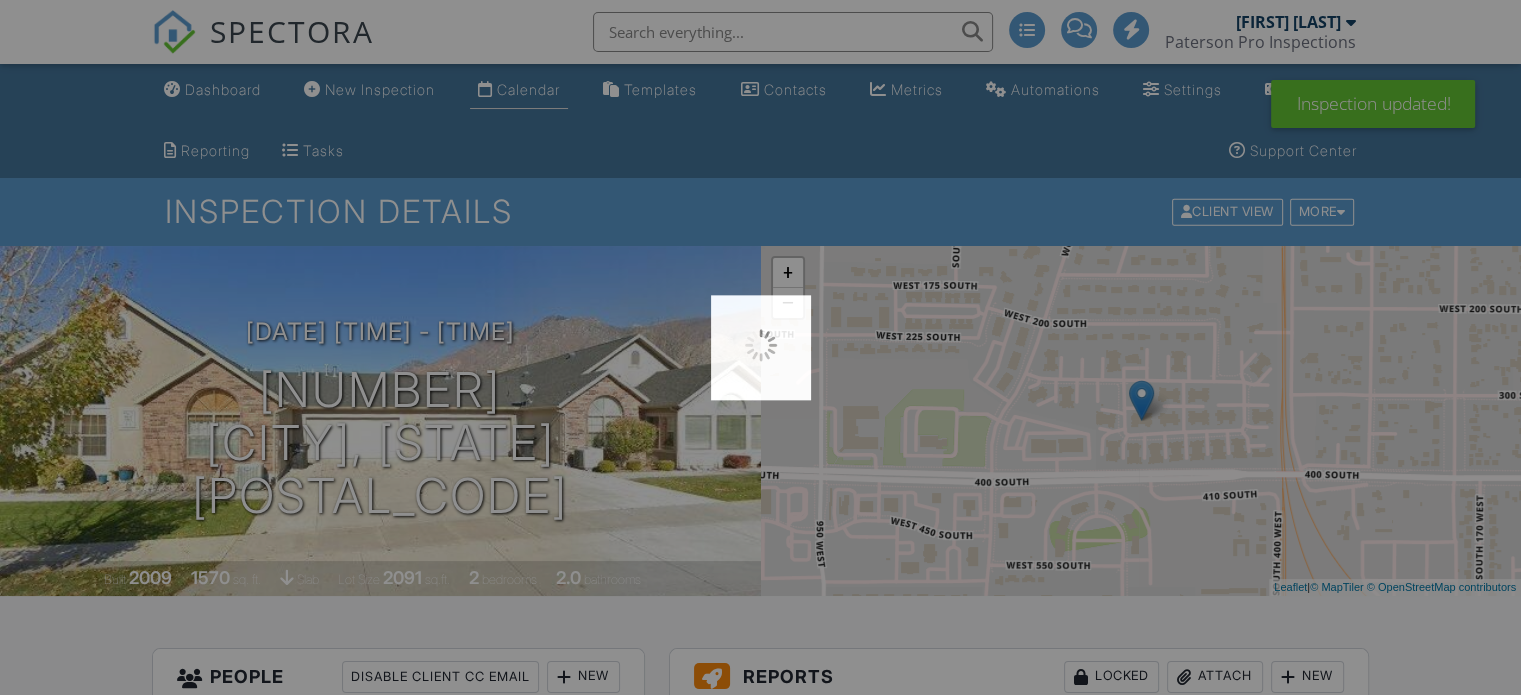 scroll, scrollTop: 0, scrollLeft: 0, axis: both 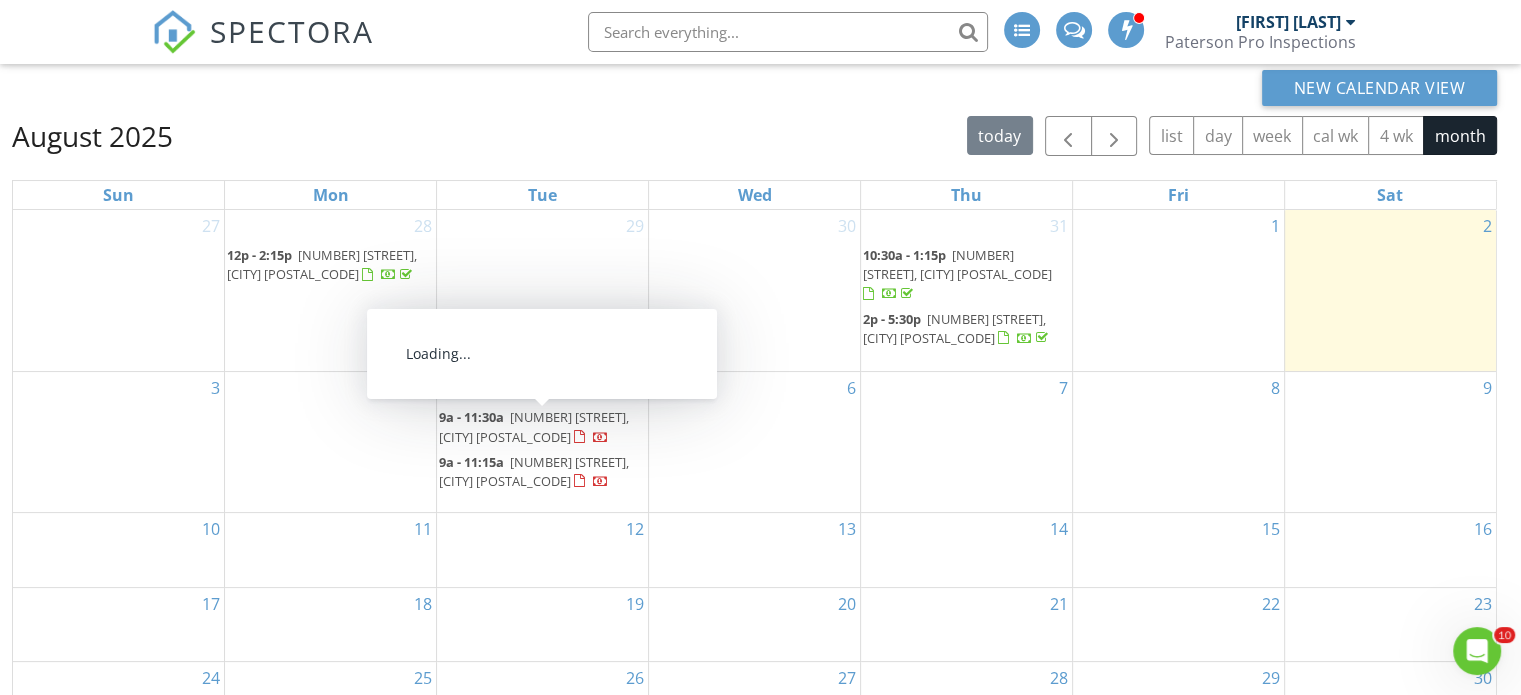 click on "2473 W 880 N St, Provo 84601" at bounding box center [534, 426] 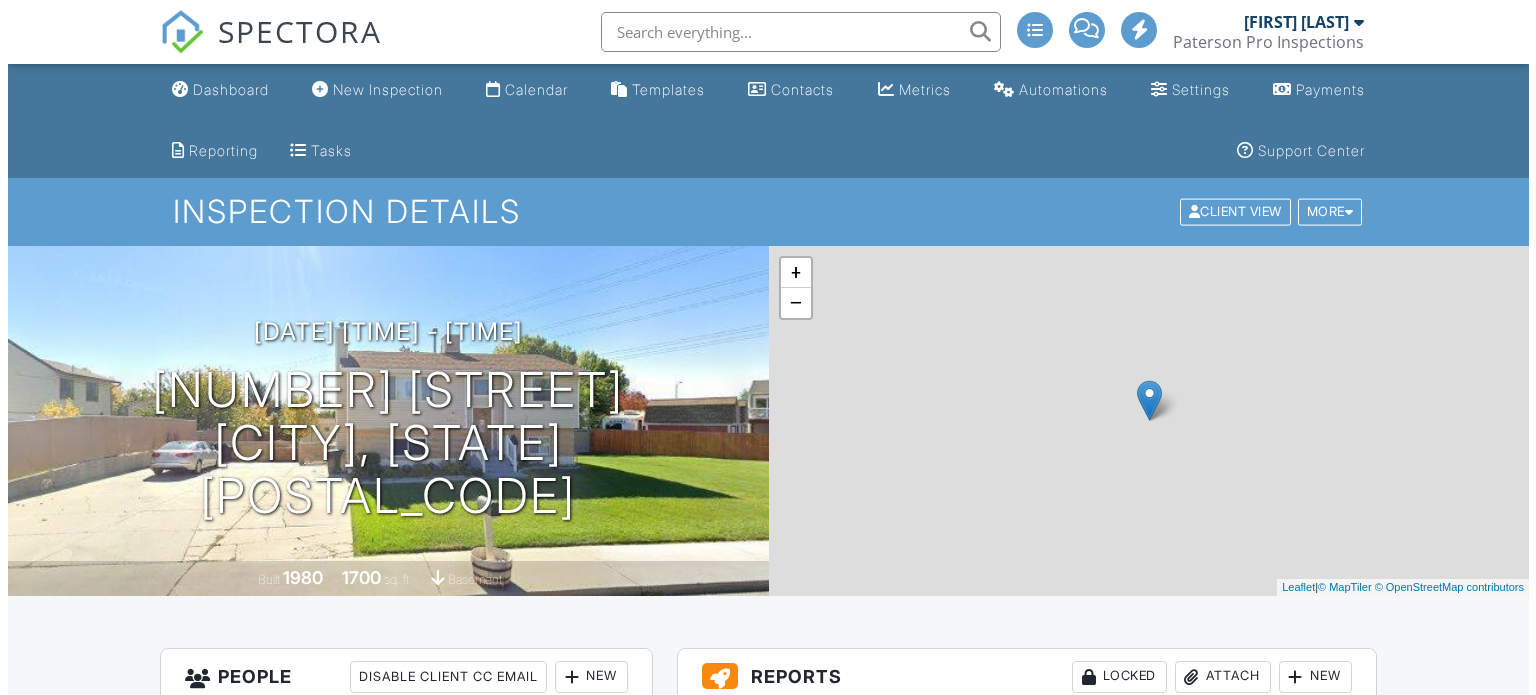 scroll, scrollTop: 0, scrollLeft: 0, axis: both 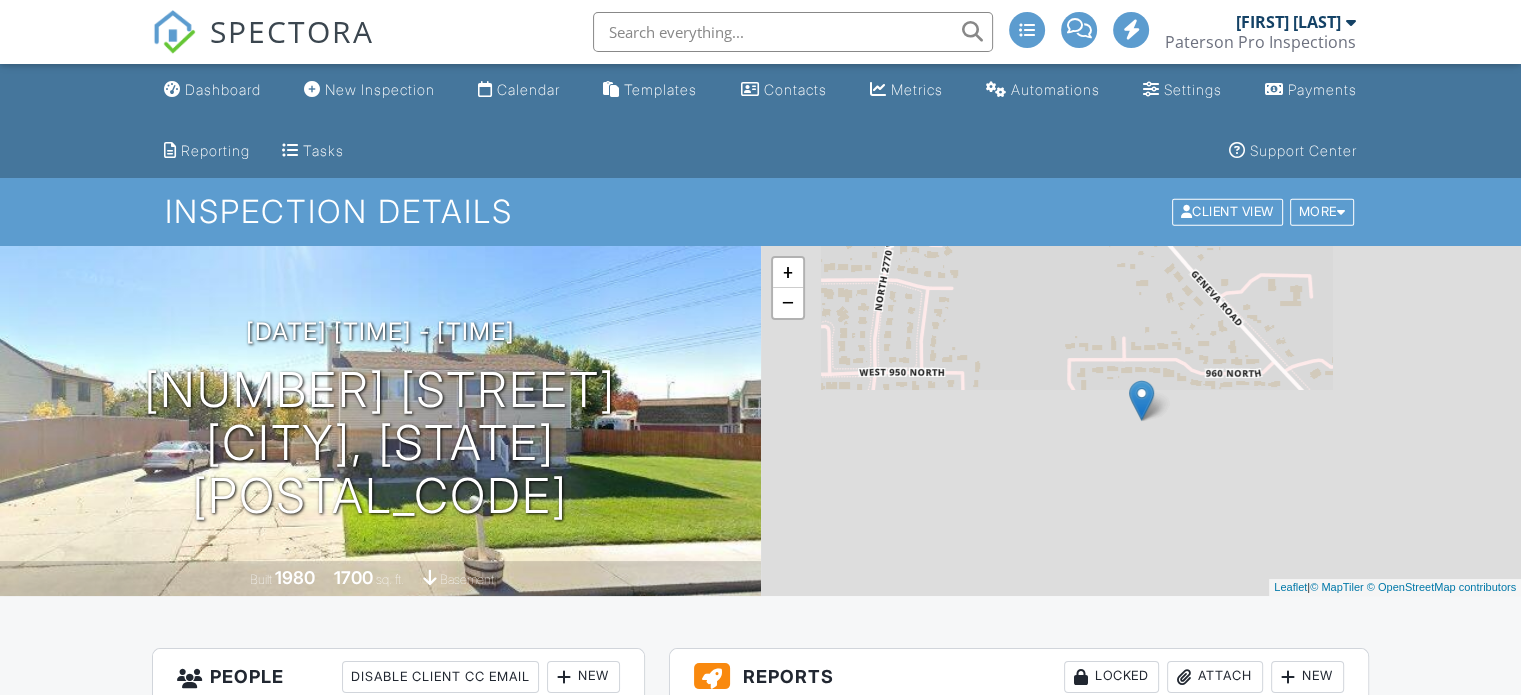 click on "[DATE] [TIME]
- [TIME]" at bounding box center (380, 331) 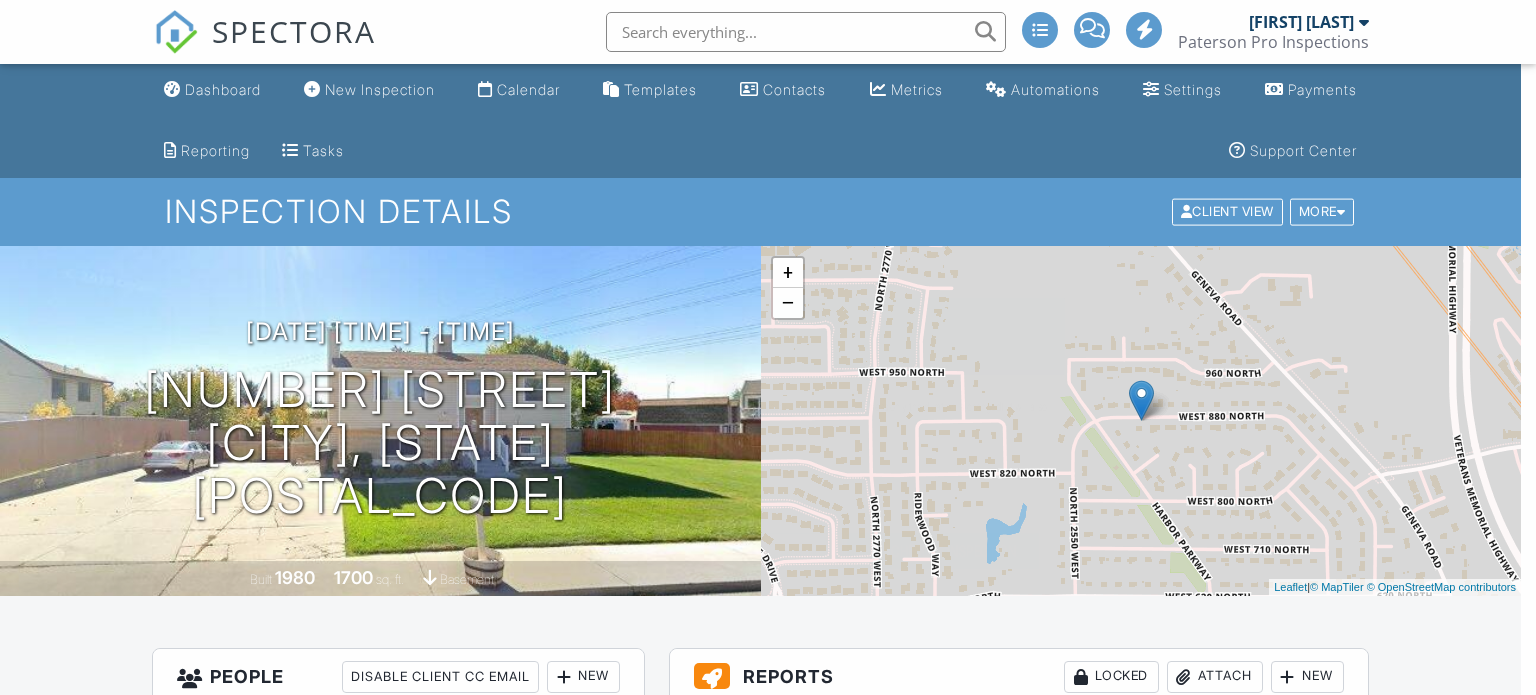 scroll, scrollTop: 0, scrollLeft: 0, axis: both 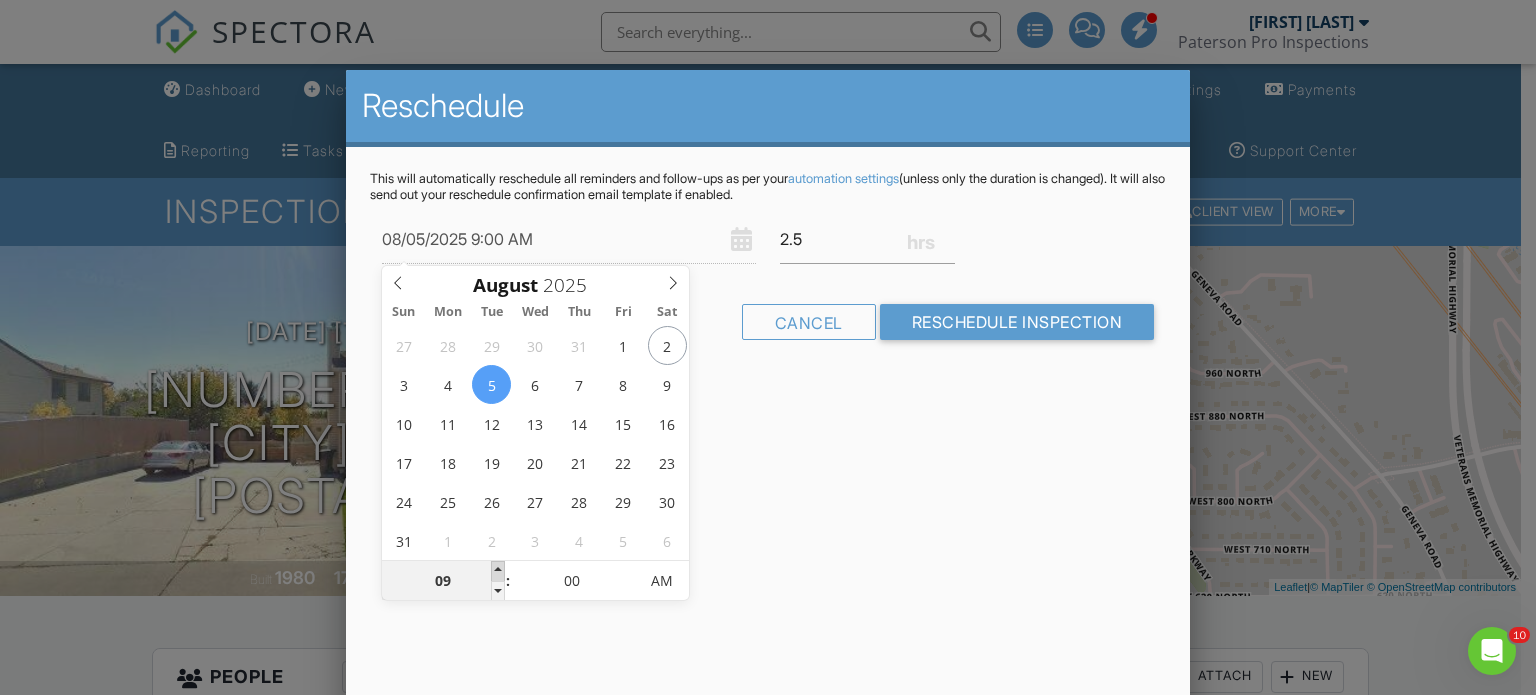 type on "08/05/2025 10:00 AM" 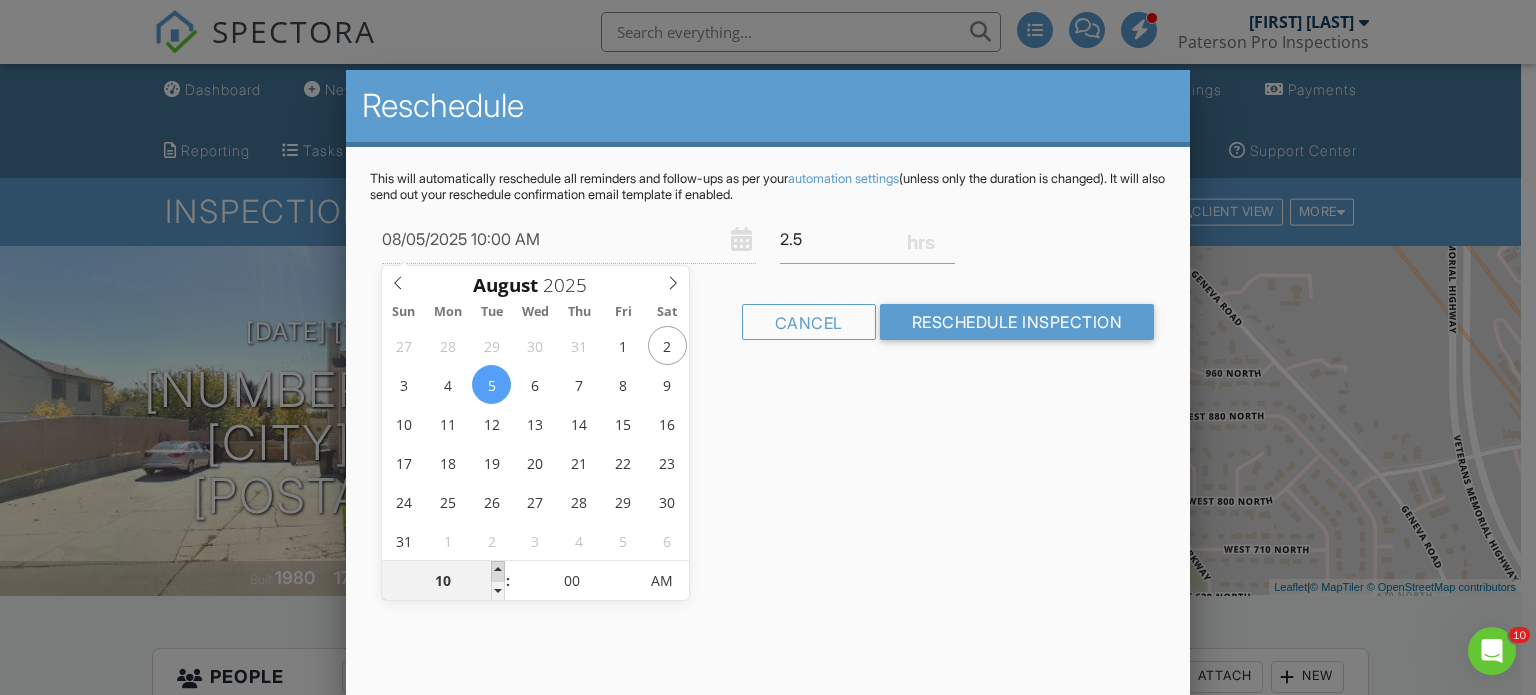 click at bounding box center (498, 571) 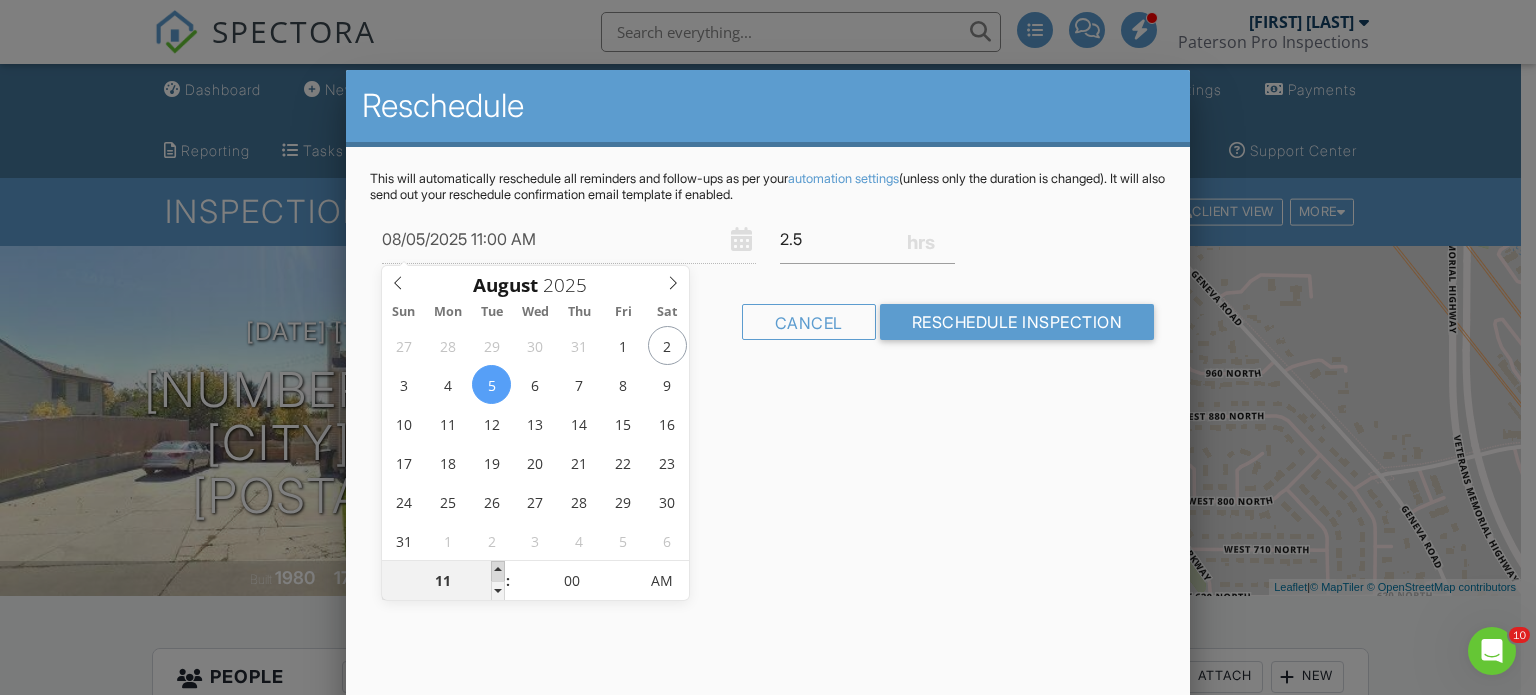 click at bounding box center (498, 571) 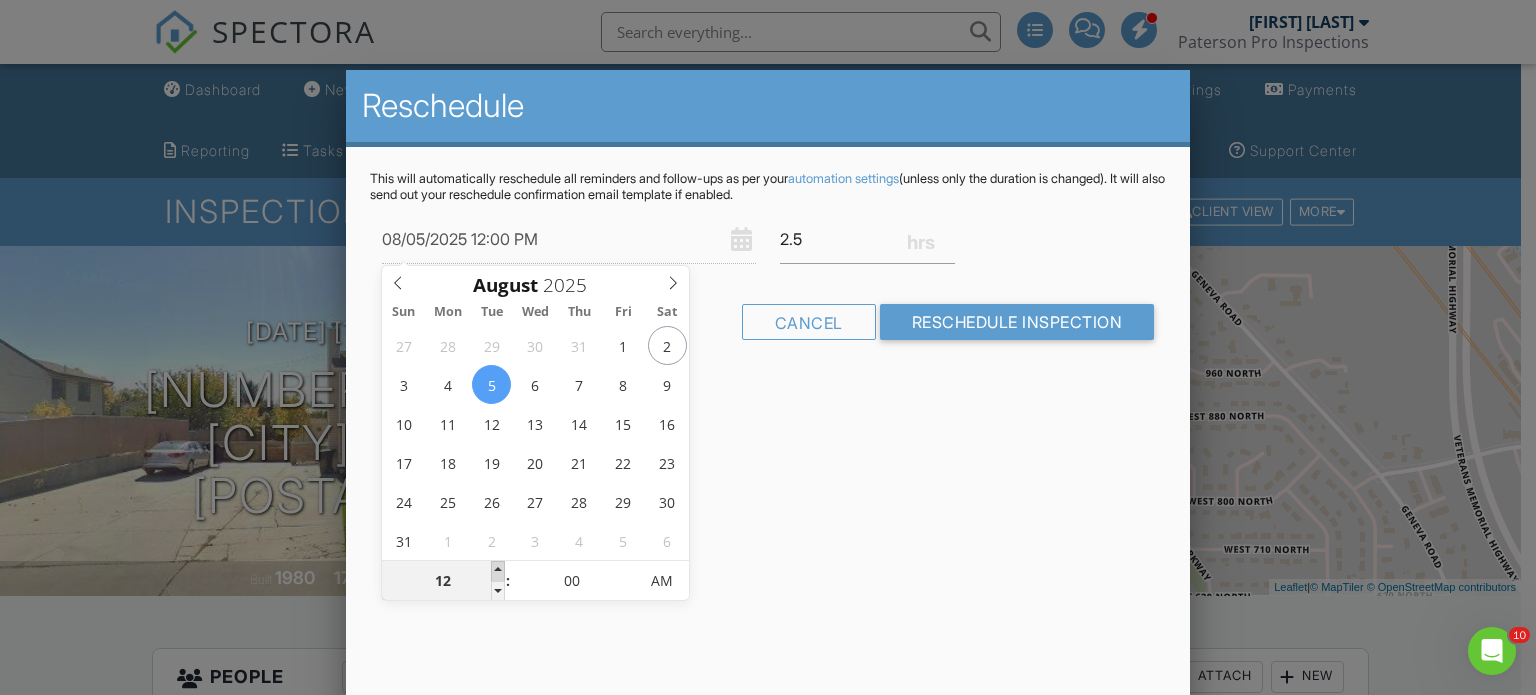 click at bounding box center (498, 571) 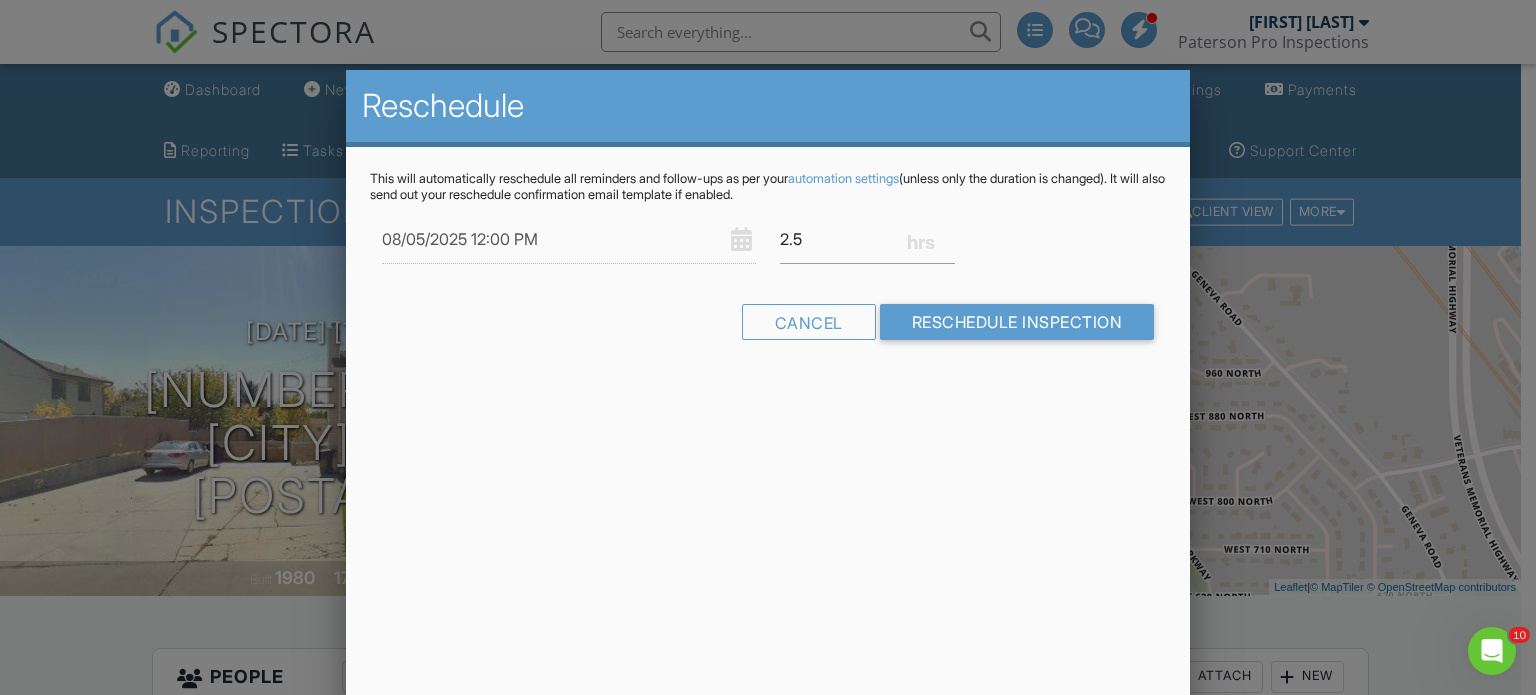 click on "Reschedule
This will automatically reschedule all reminders and follow-ups as per your  automation settings  (unless only the duration is changed). It will also send out your reschedule confirmation email template if enabled.
08/05/2025 12:00 PM
2.5
Warning: this date/time is in the past.
Cancel
Reschedule Inspection" at bounding box center [768, 420] 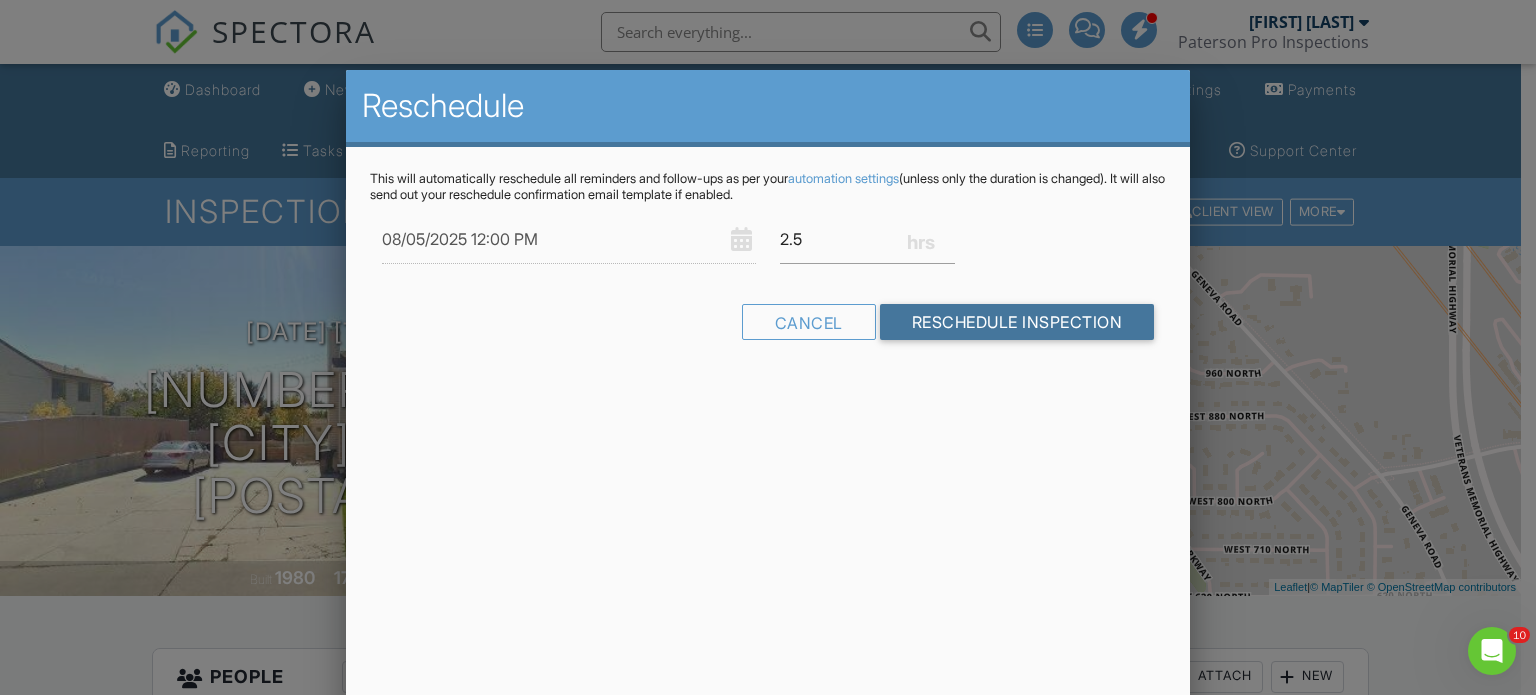 click on "Reschedule Inspection" at bounding box center (1017, 322) 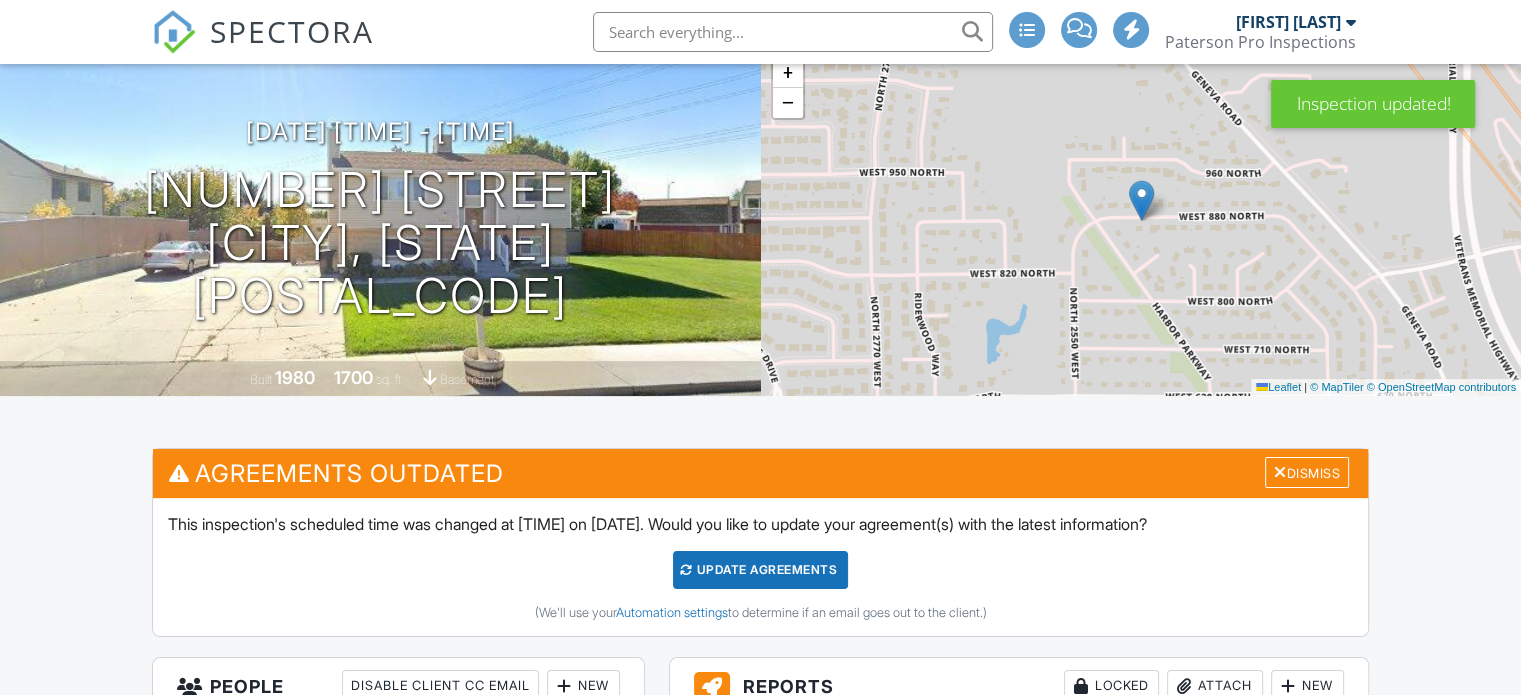 scroll, scrollTop: 473, scrollLeft: 0, axis: vertical 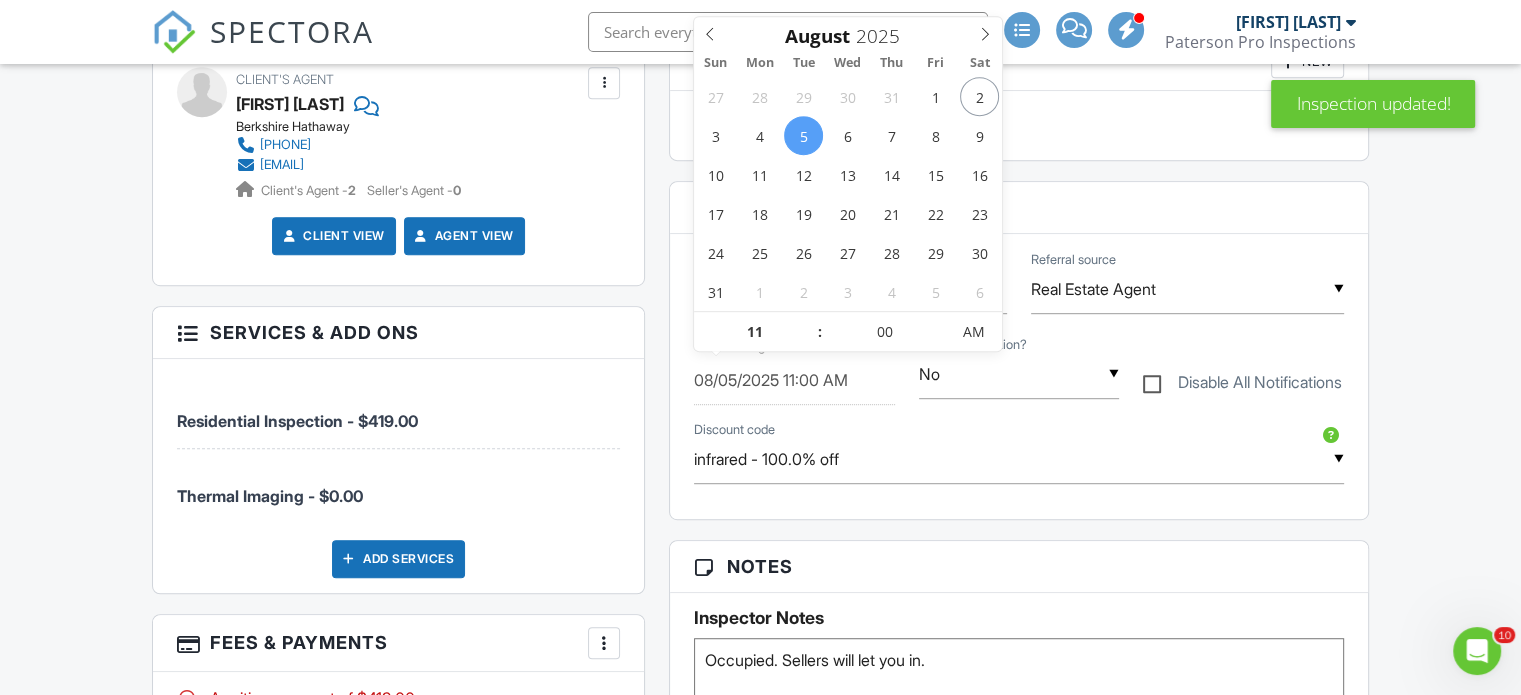 click on "08/05/2025 11:00 AM" at bounding box center (794, 380) 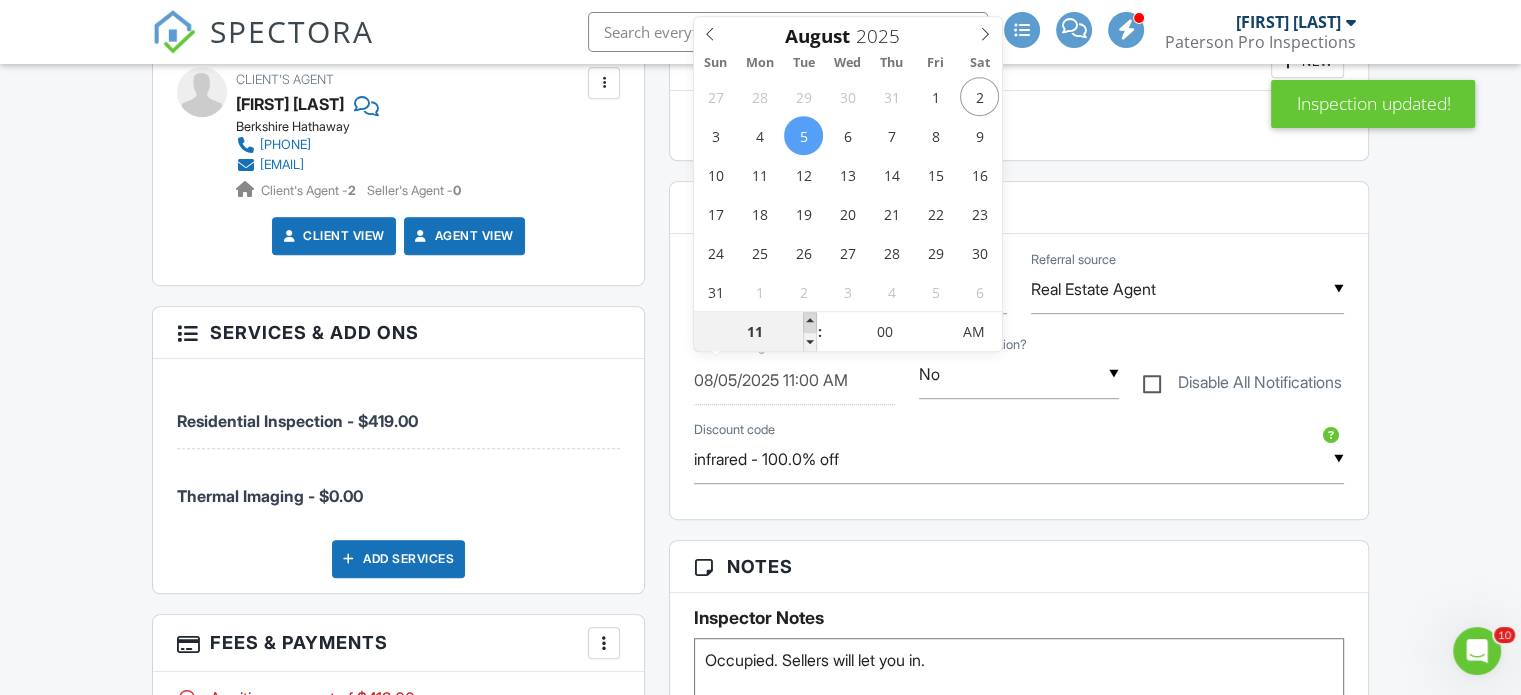 click at bounding box center [810, 322] 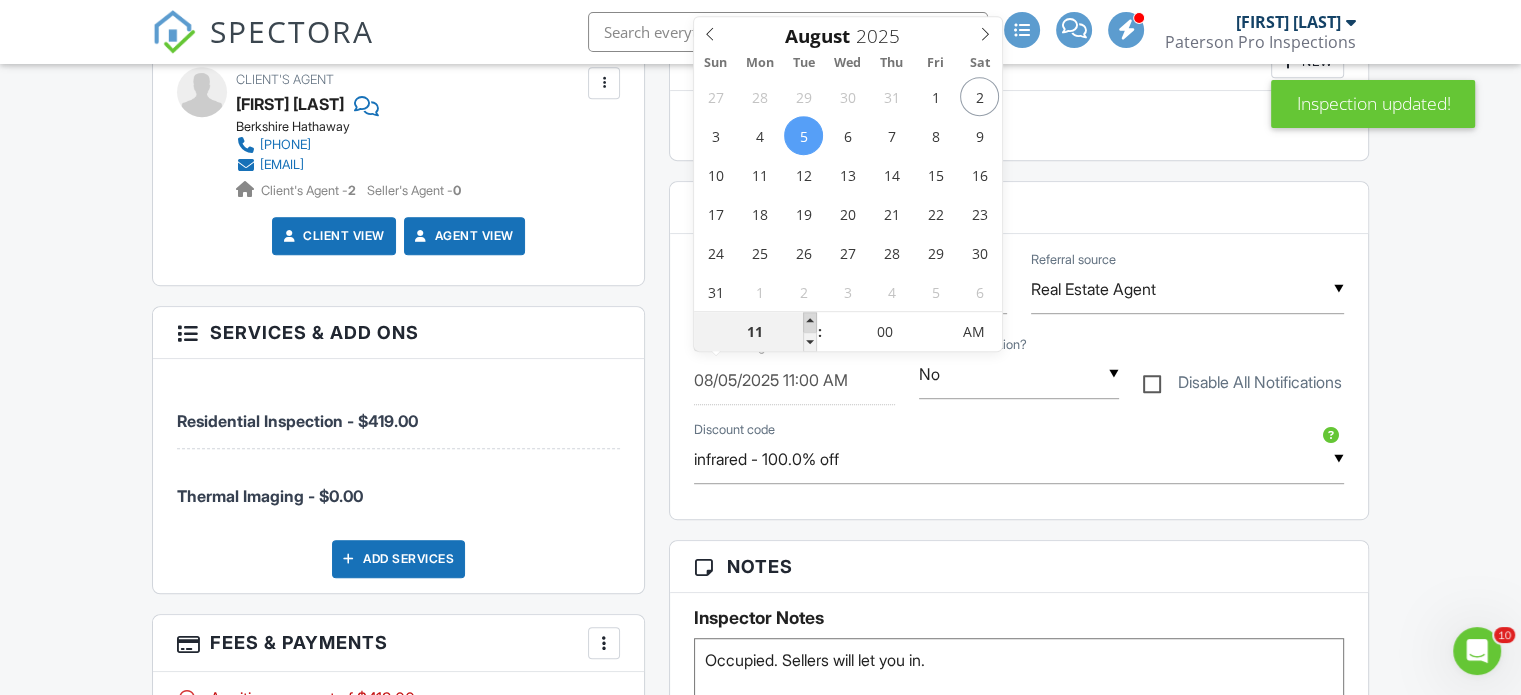 type on "12" 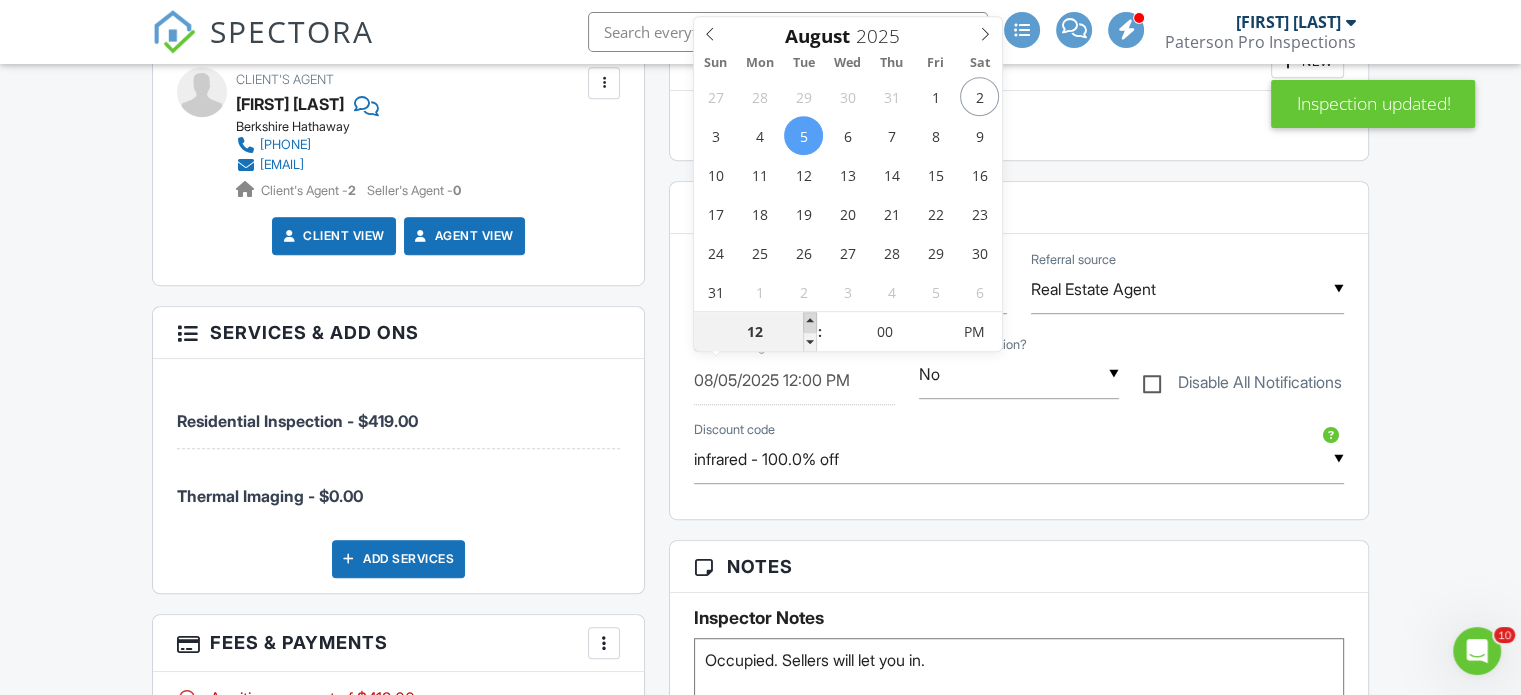 type on "08/05/2025 1:00 PM" 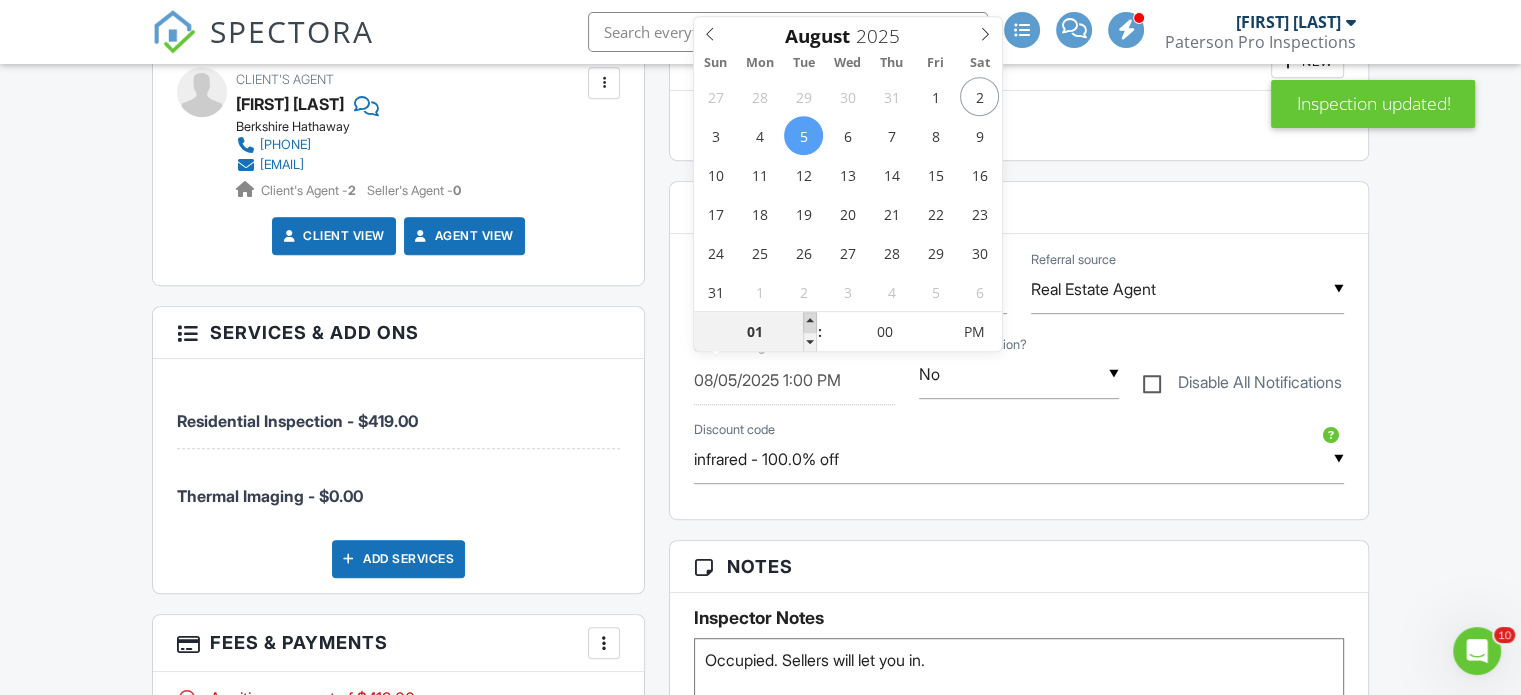 click at bounding box center [810, 322] 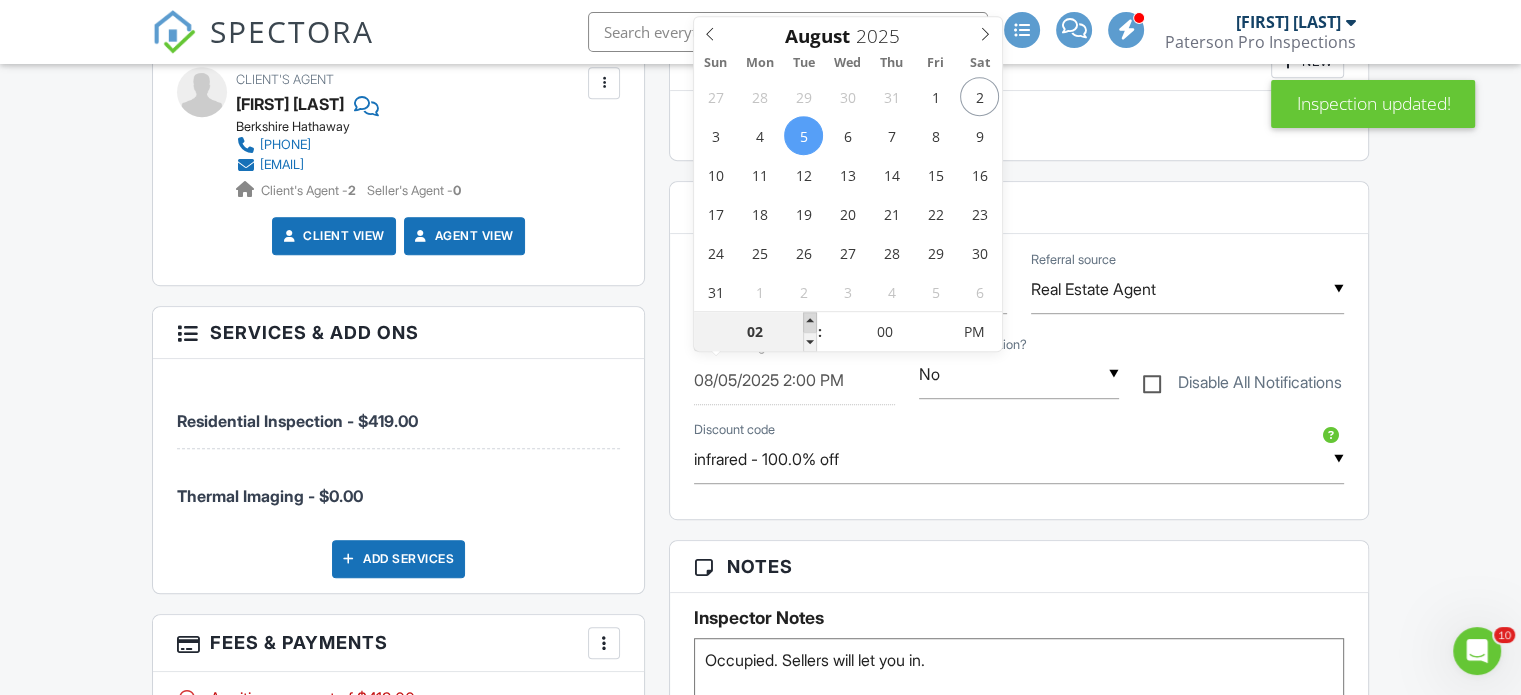 click at bounding box center [810, 322] 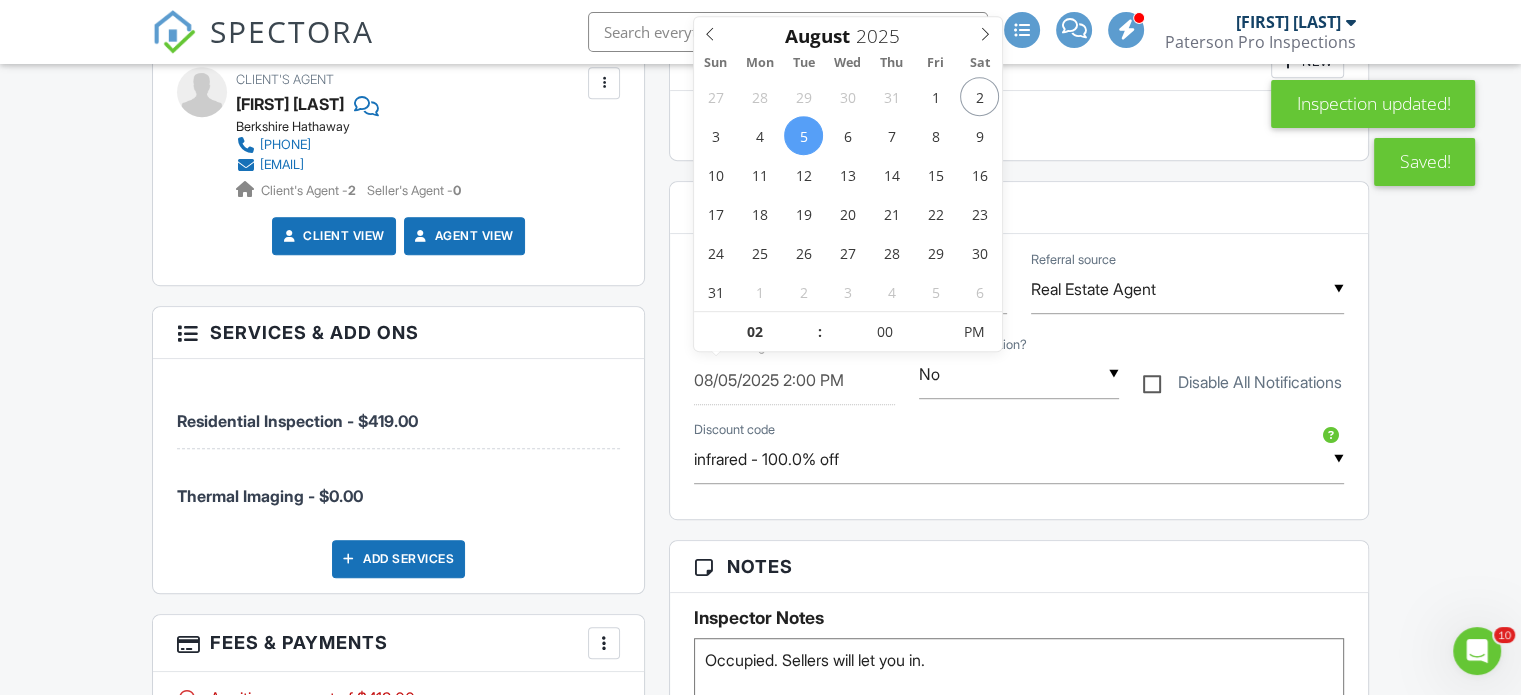 click on "Reports
Locked
Attach
New
Residential Report
Paterson Pro Residential Inspection
Edit
View
Residential Report
Paterson Pro Residential Inspection
This report will be built from your template on 08/05/25  3:00am
Quick Publish
Copy
Build Now
Delete
Publish All
Checking report completion
Publish report?
Before publishing from the web, click "Preview/Publish" in the Report Editor to save your changes ( don't know where that is? ). If this is not clicked, your latest changes may not appear in the report.
This will make this report available to your client and/or agent. It will not send out a notification.
To send an email, use 'Publish All' below or jump into the report and use the 'Publish' button there.
Cancel
Publish
Share archived report
To
Subject
Text
Inline Style" at bounding box center (1019, 541) 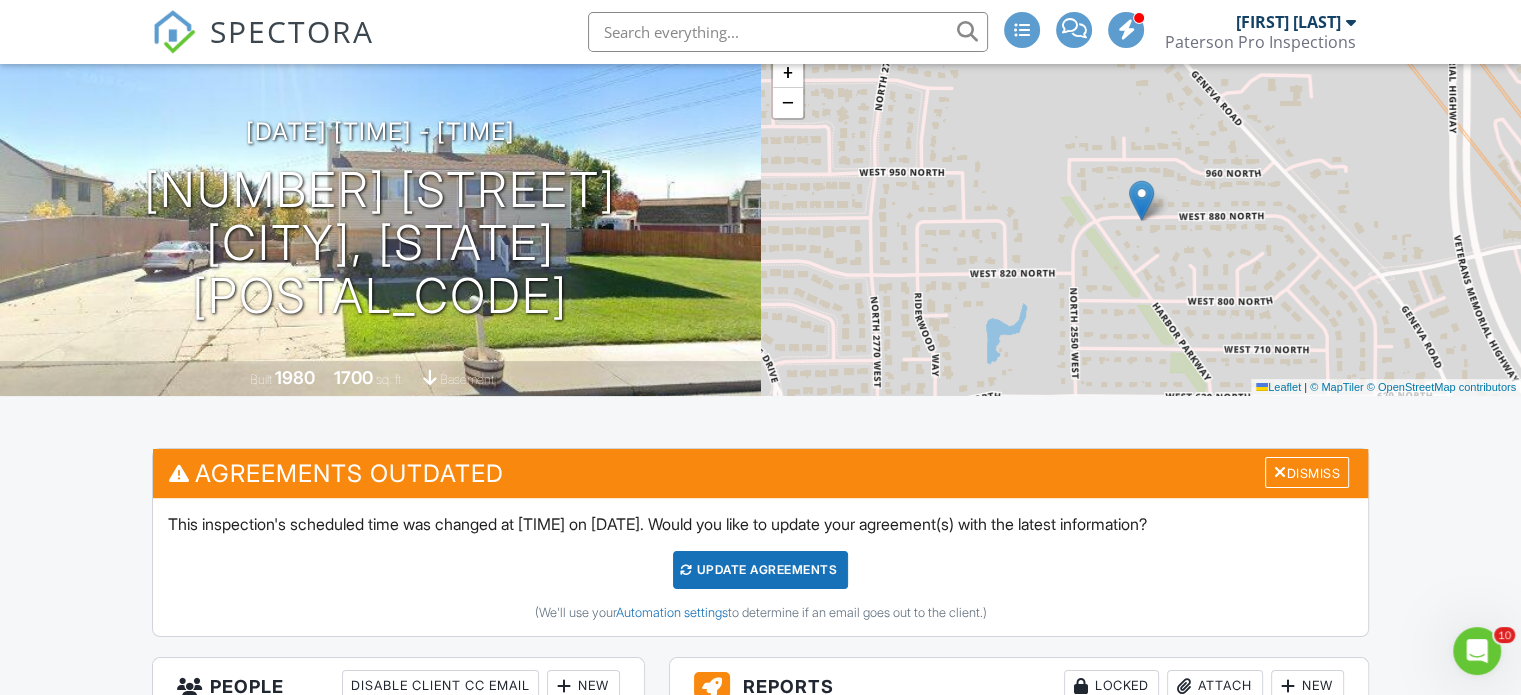 scroll, scrollTop: 200, scrollLeft: 0, axis: vertical 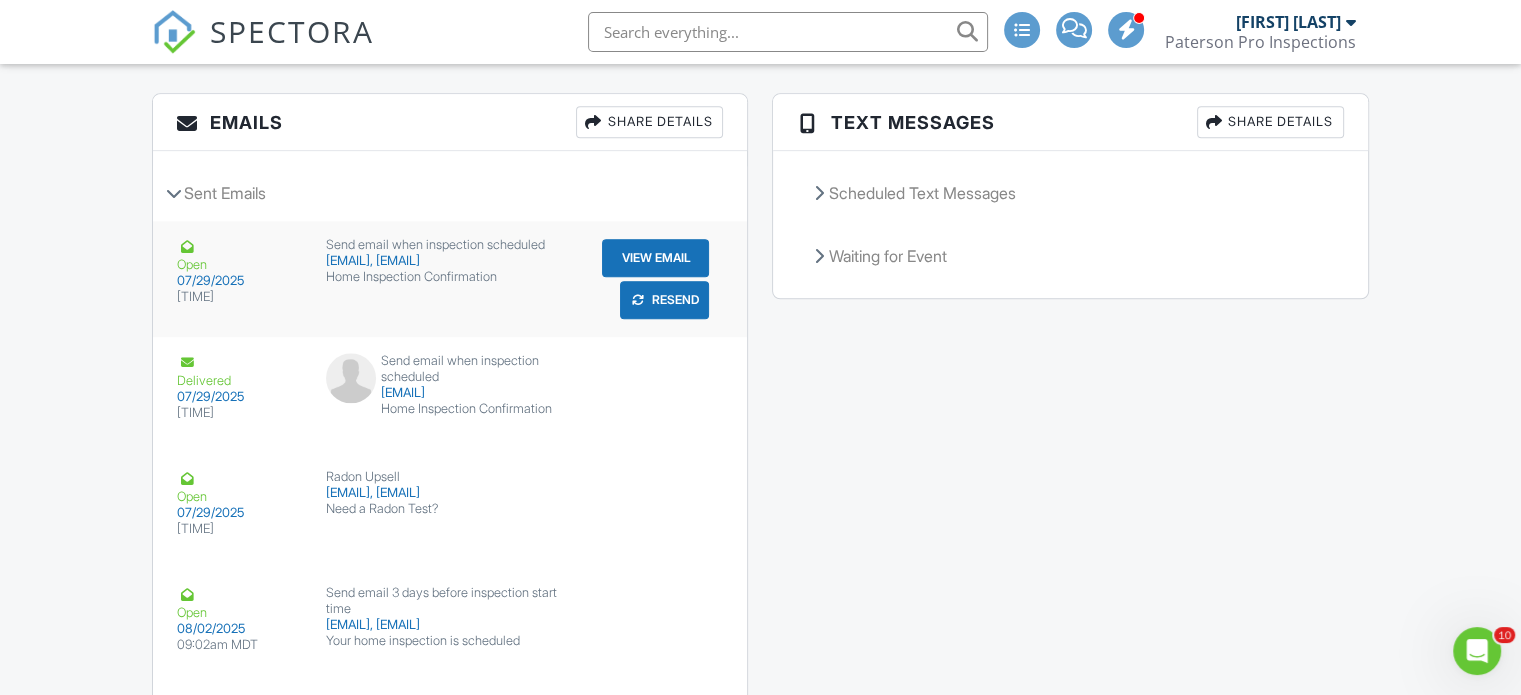 click on "Resend" at bounding box center [664, 300] 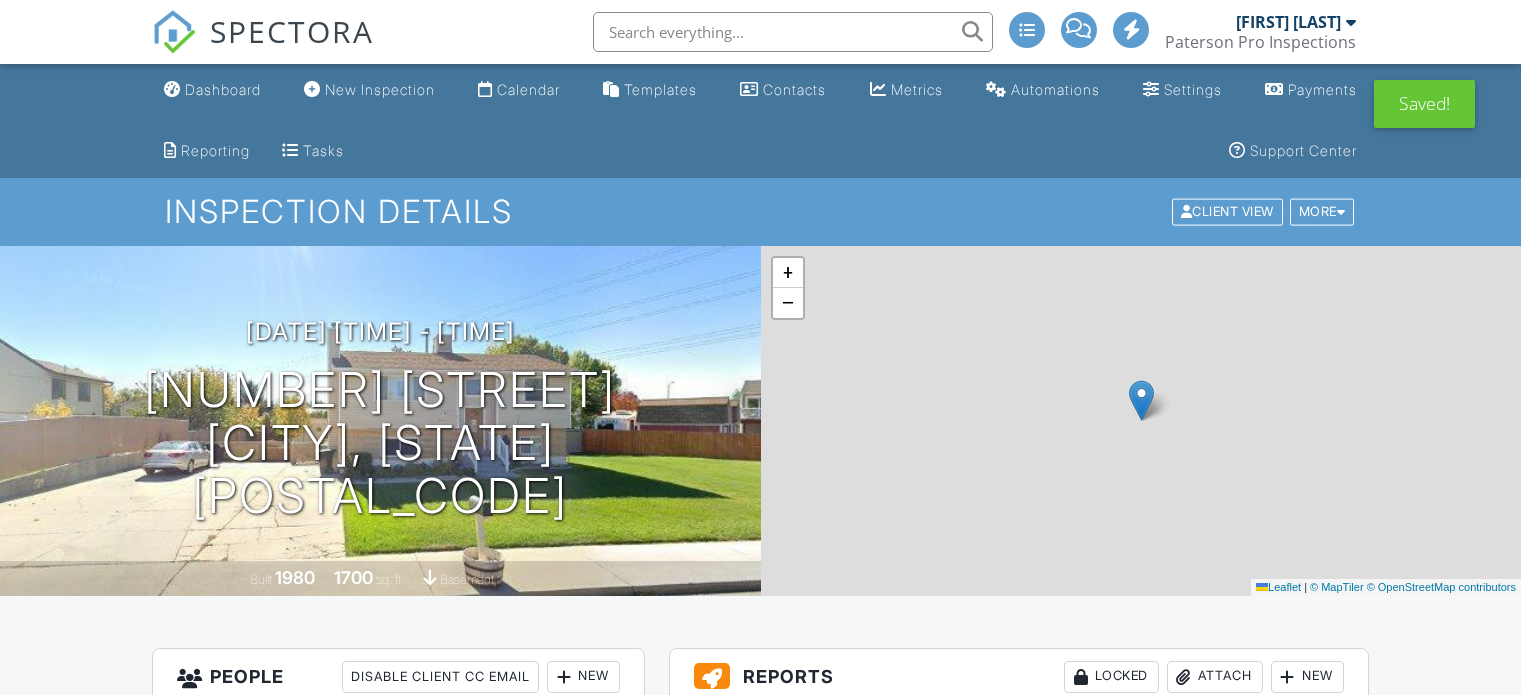 scroll, scrollTop: 0, scrollLeft: 0, axis: both 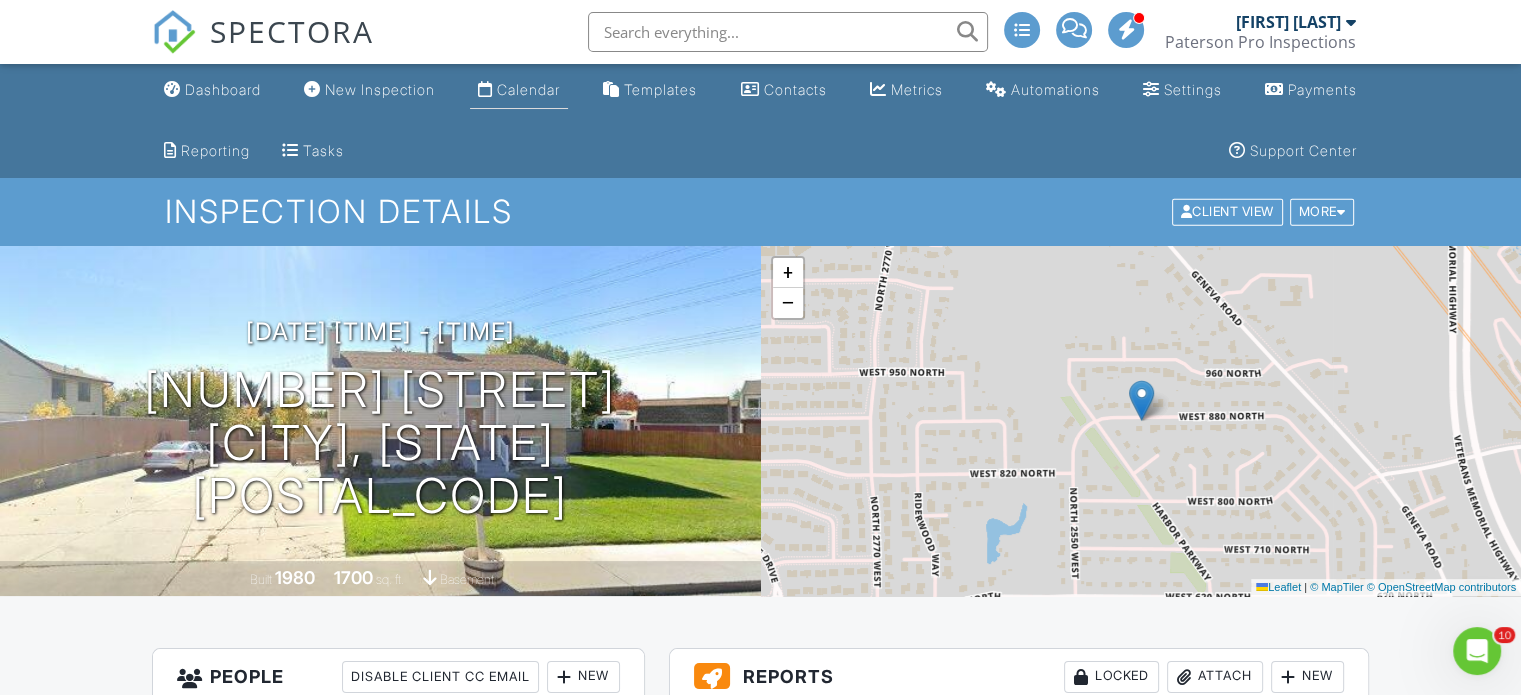 click on "Calendar" at bounding box center [519, 90] 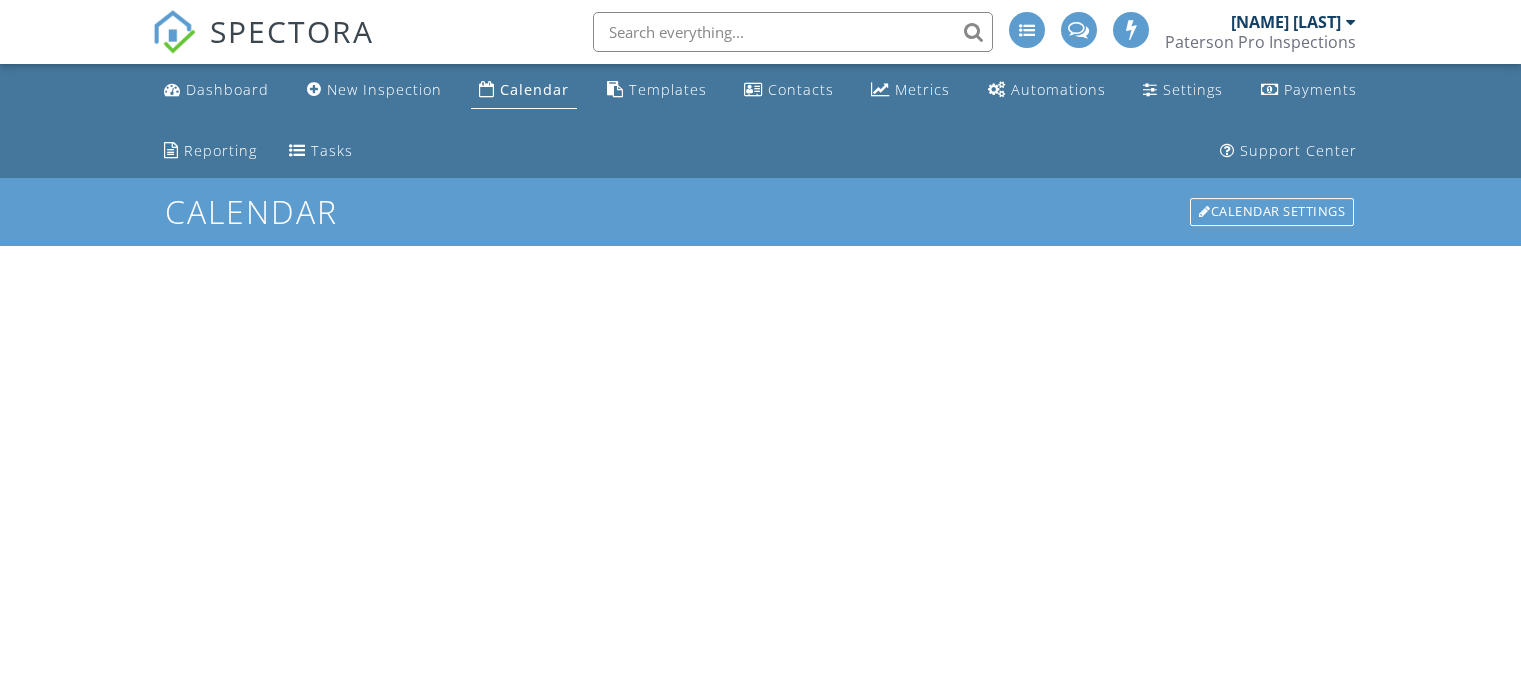scroll, scrollTop: 0, scrollLeft: 0, axis: both 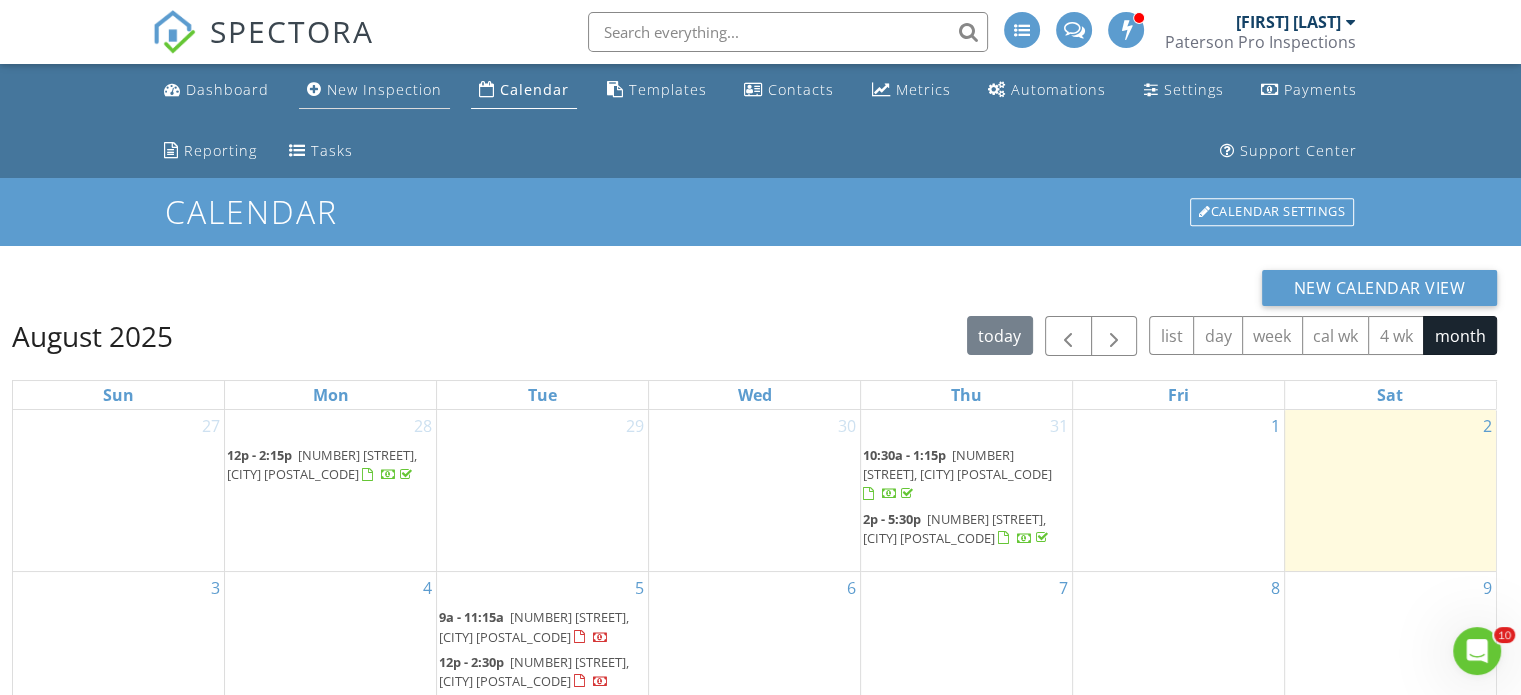 click on "New Inspection" at bounding box center [384, 89] 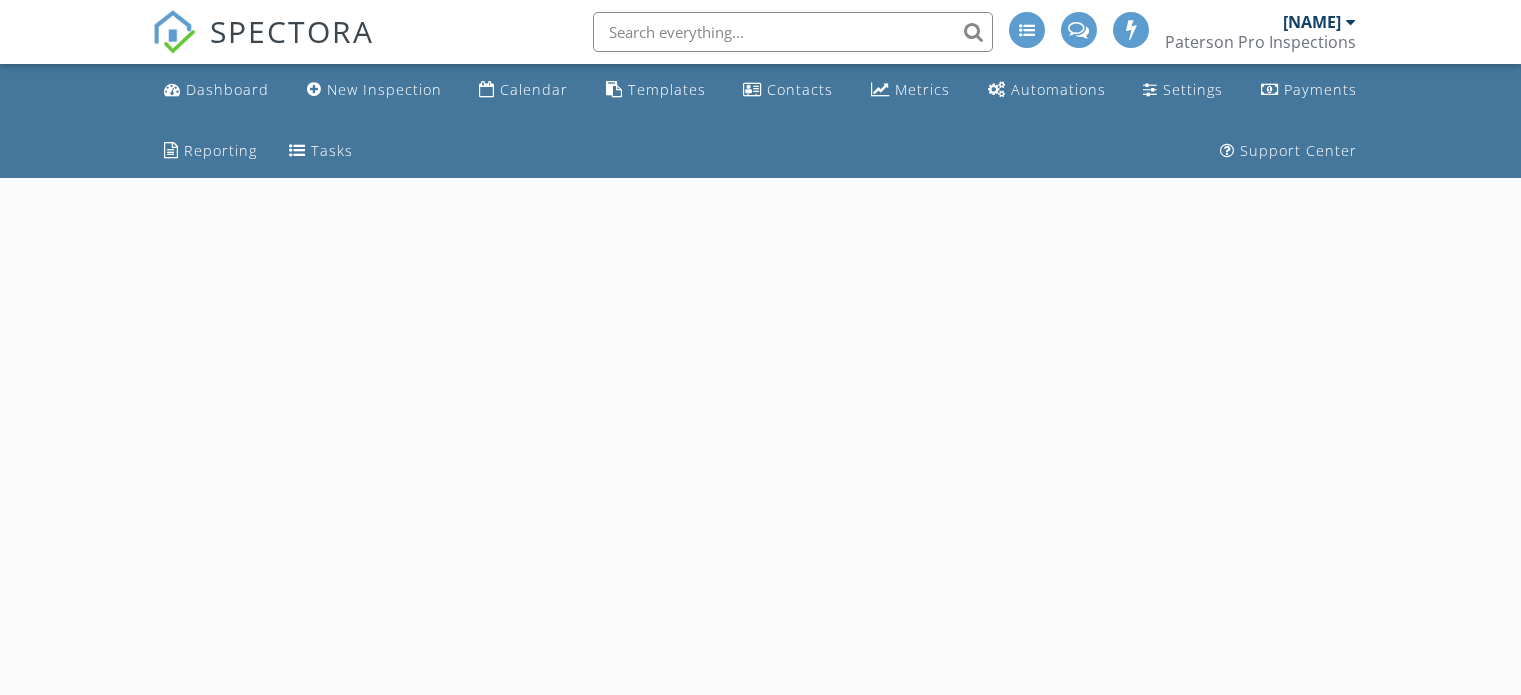 scroll, scrollTop: 0, scrollLeft: 0, axis: both 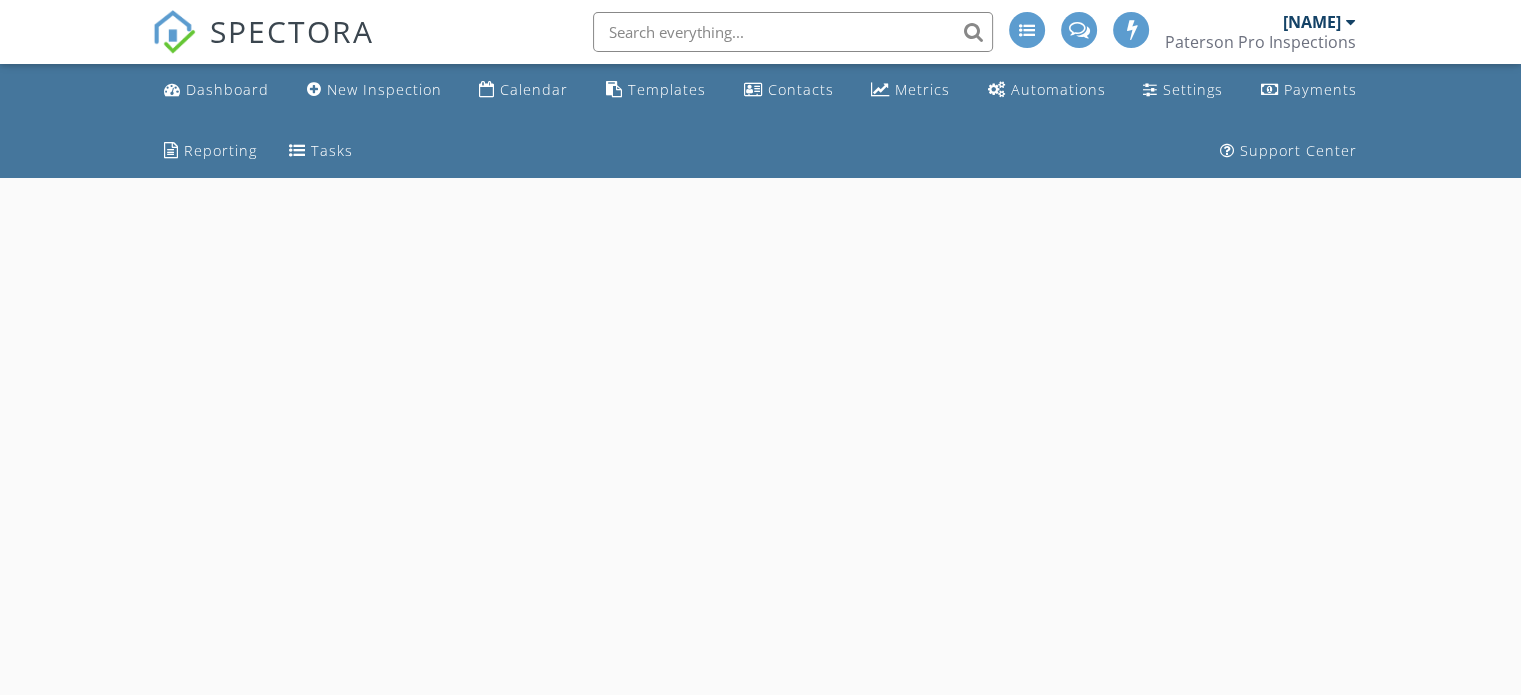 select on "7" 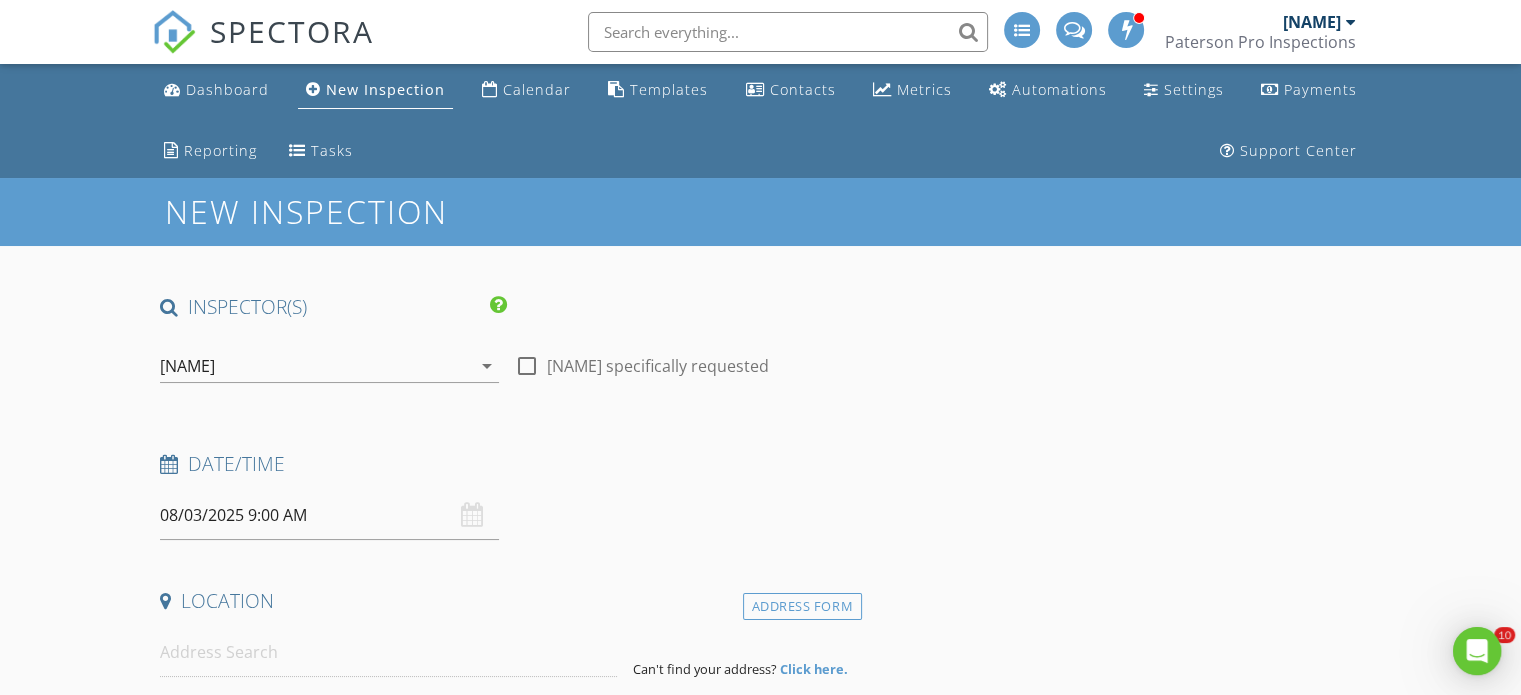 scroll, scrollTop: 0, scrollLeft: 0, axis: both 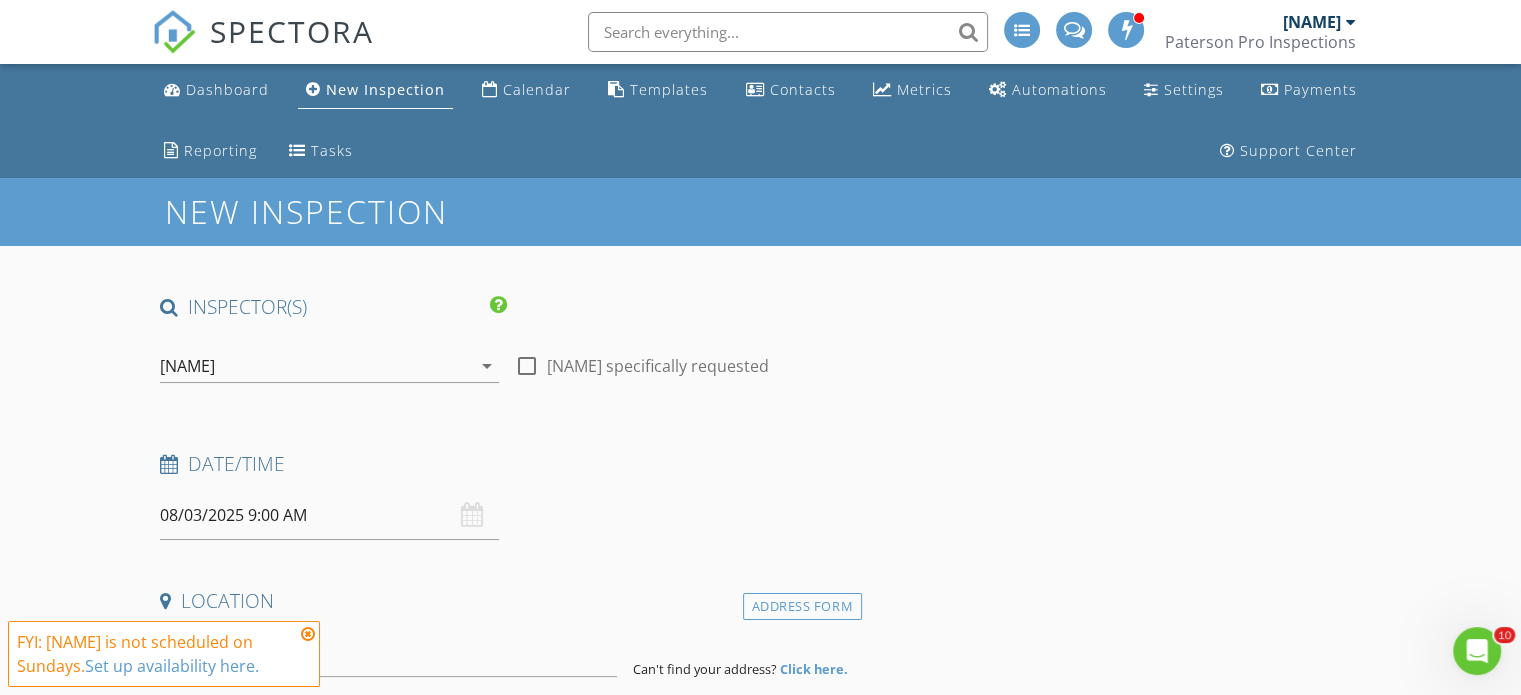 click on "08/03/2025 9:00 AM" at bounding box center (329, 515) 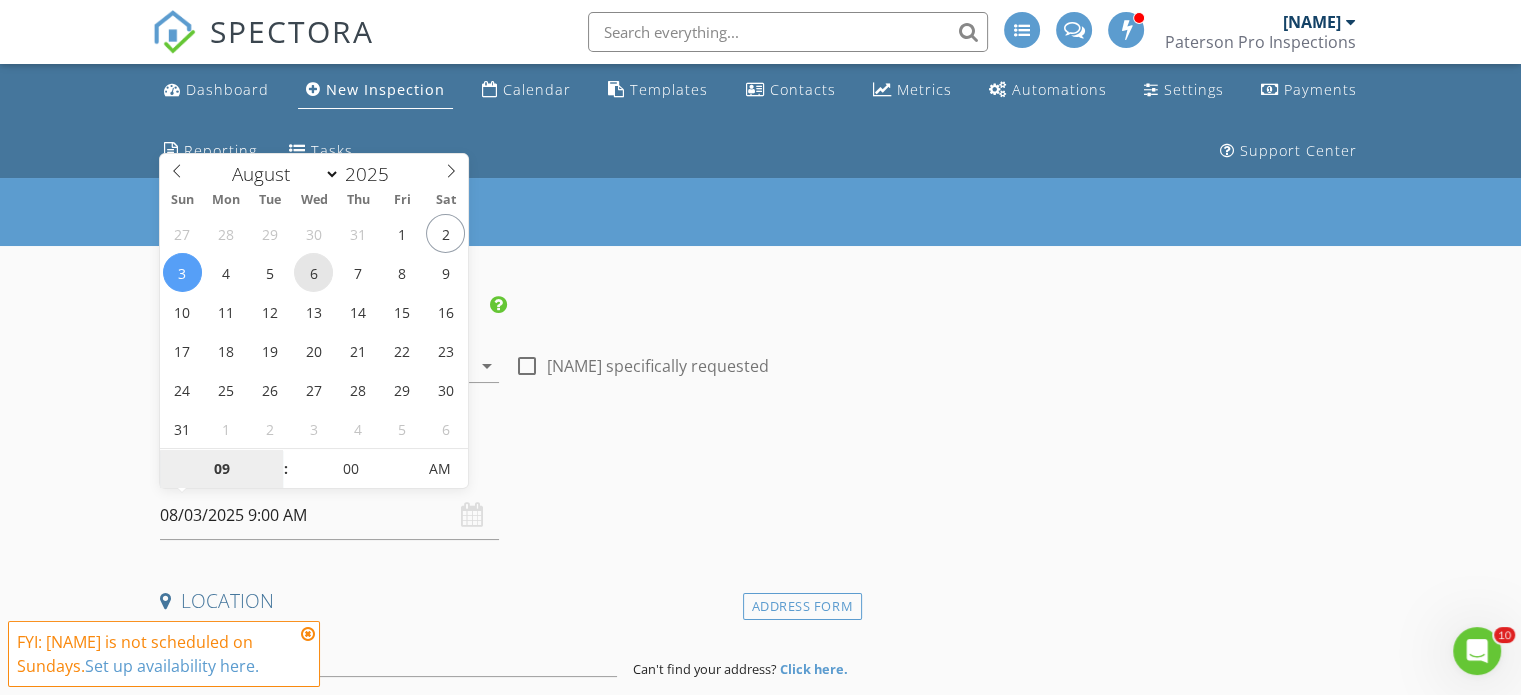 type on "08/06/2025 9:00 AM" 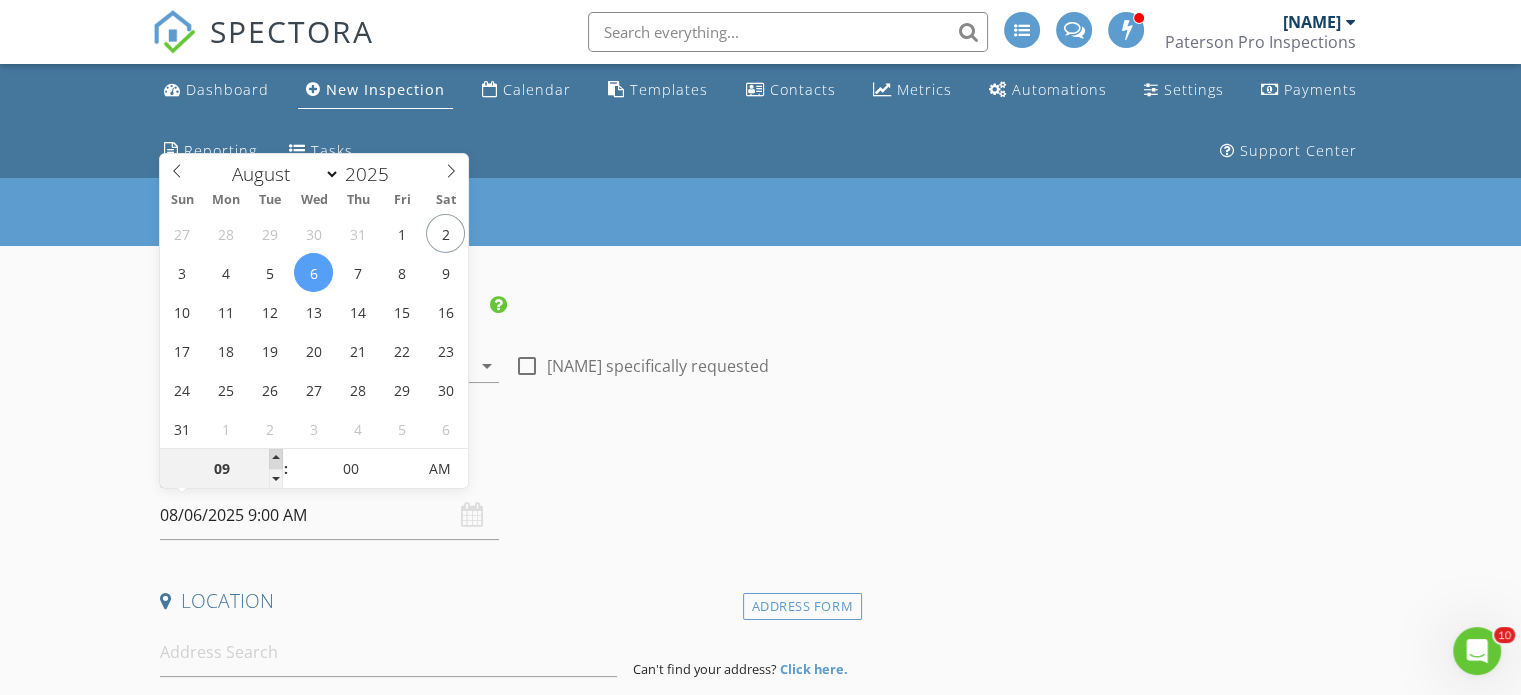 type on "10" 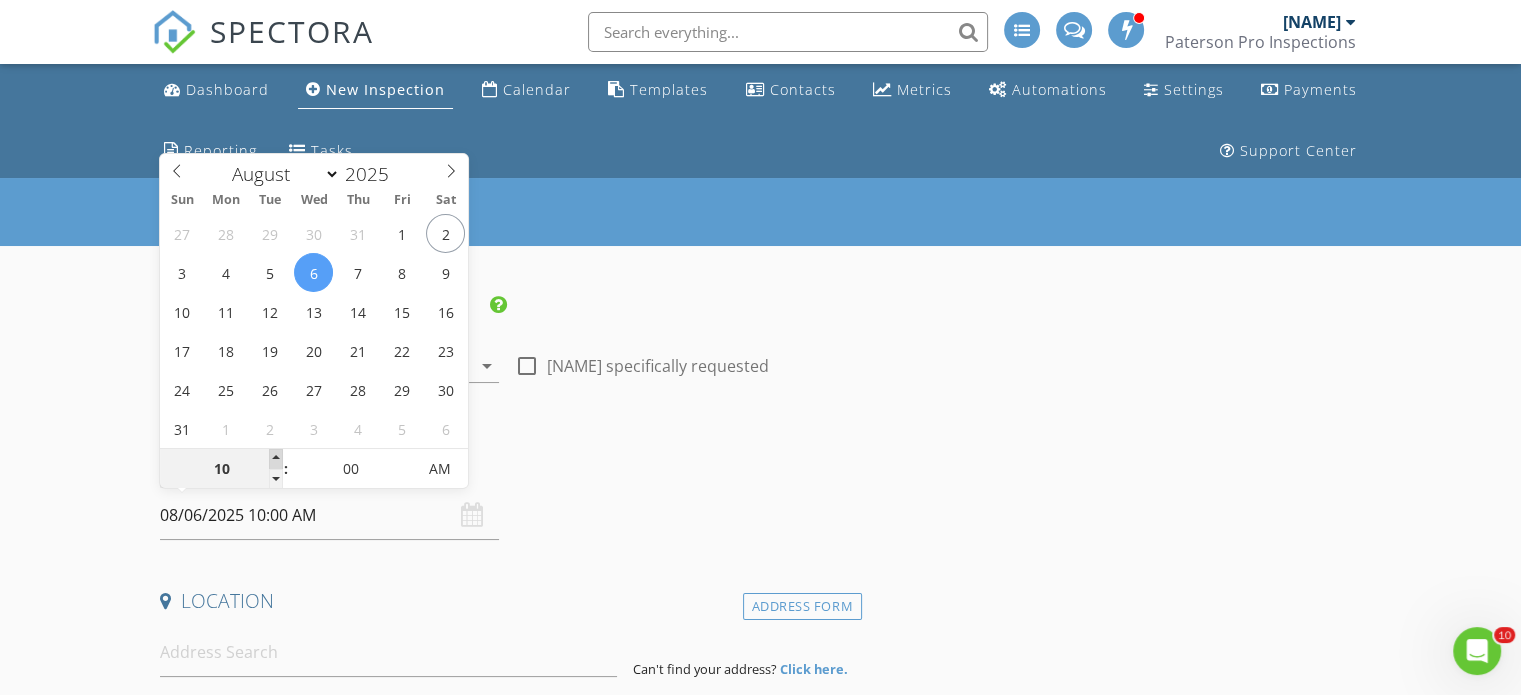click at bounding box center [276, 459] 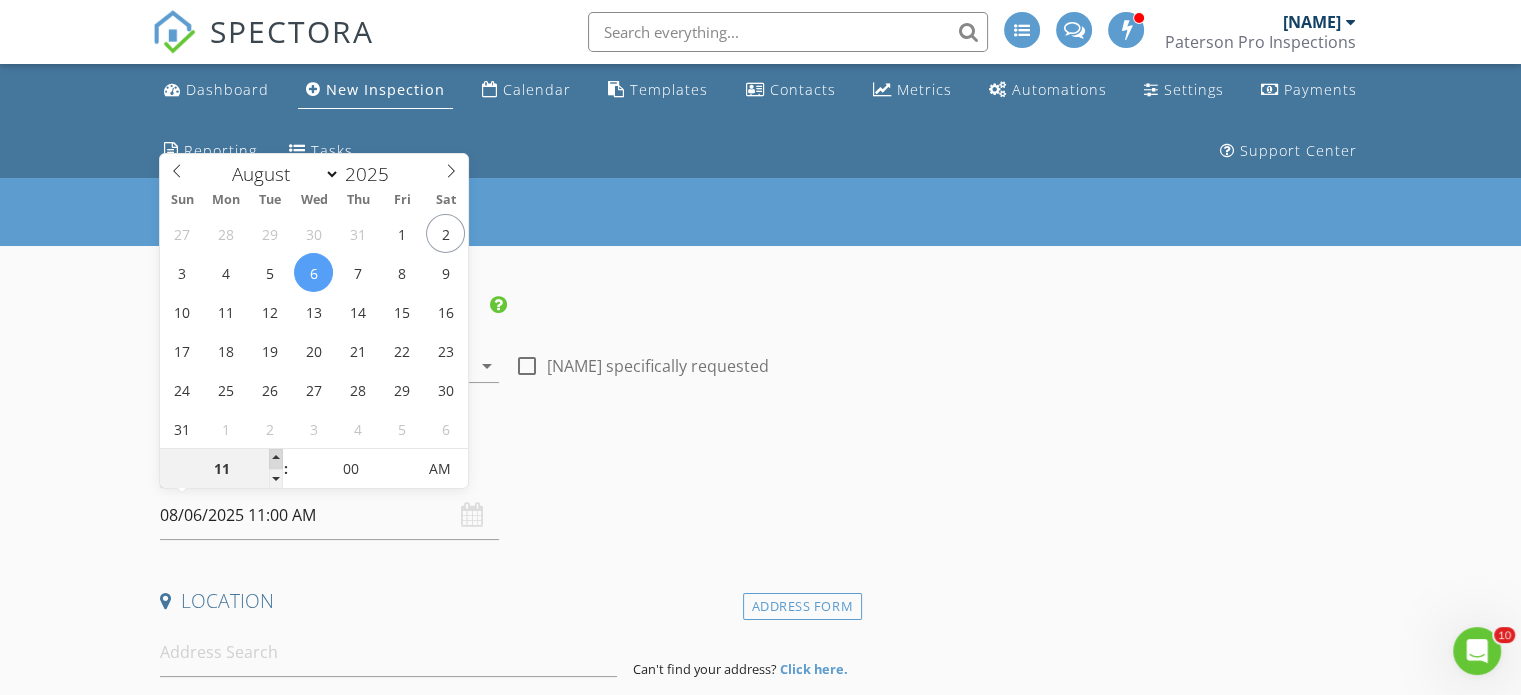 click at bounding box center [276, 459] 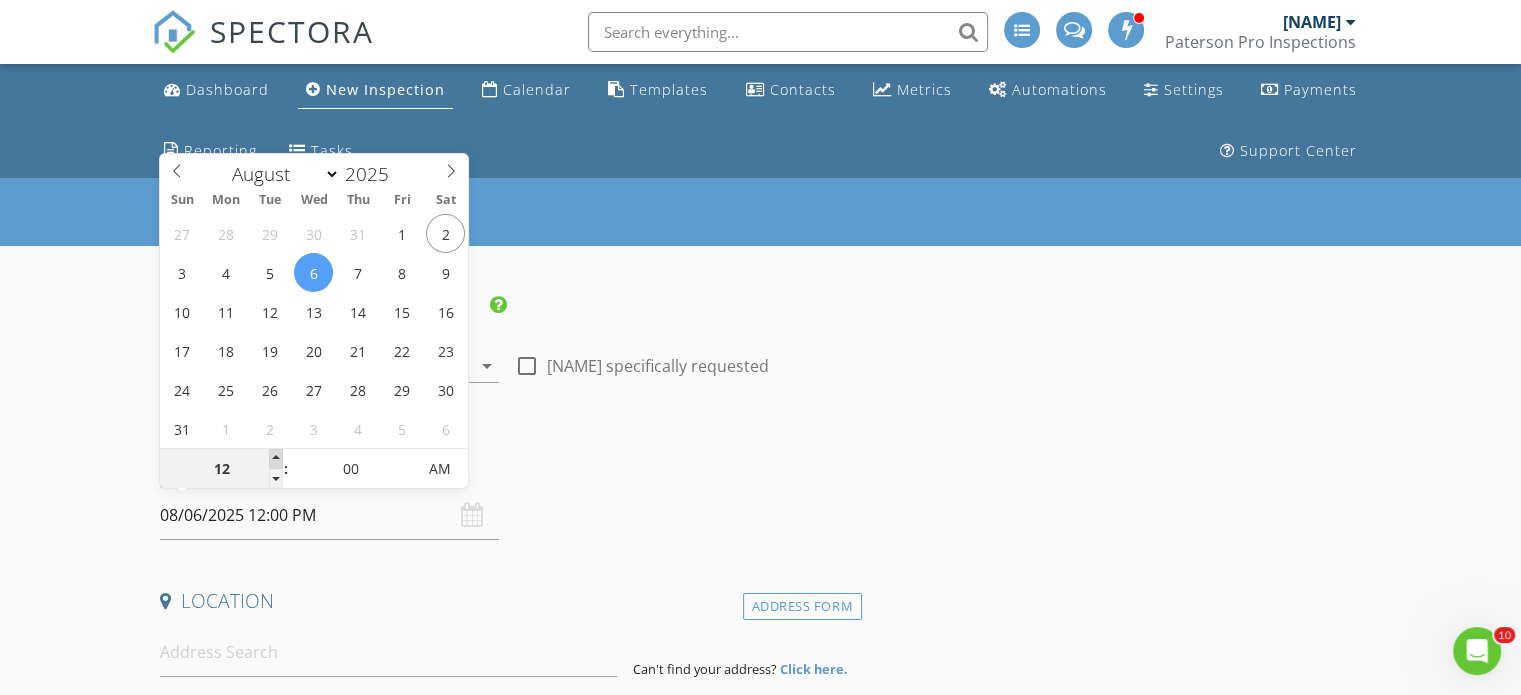 click at bounding box center (276, 459) 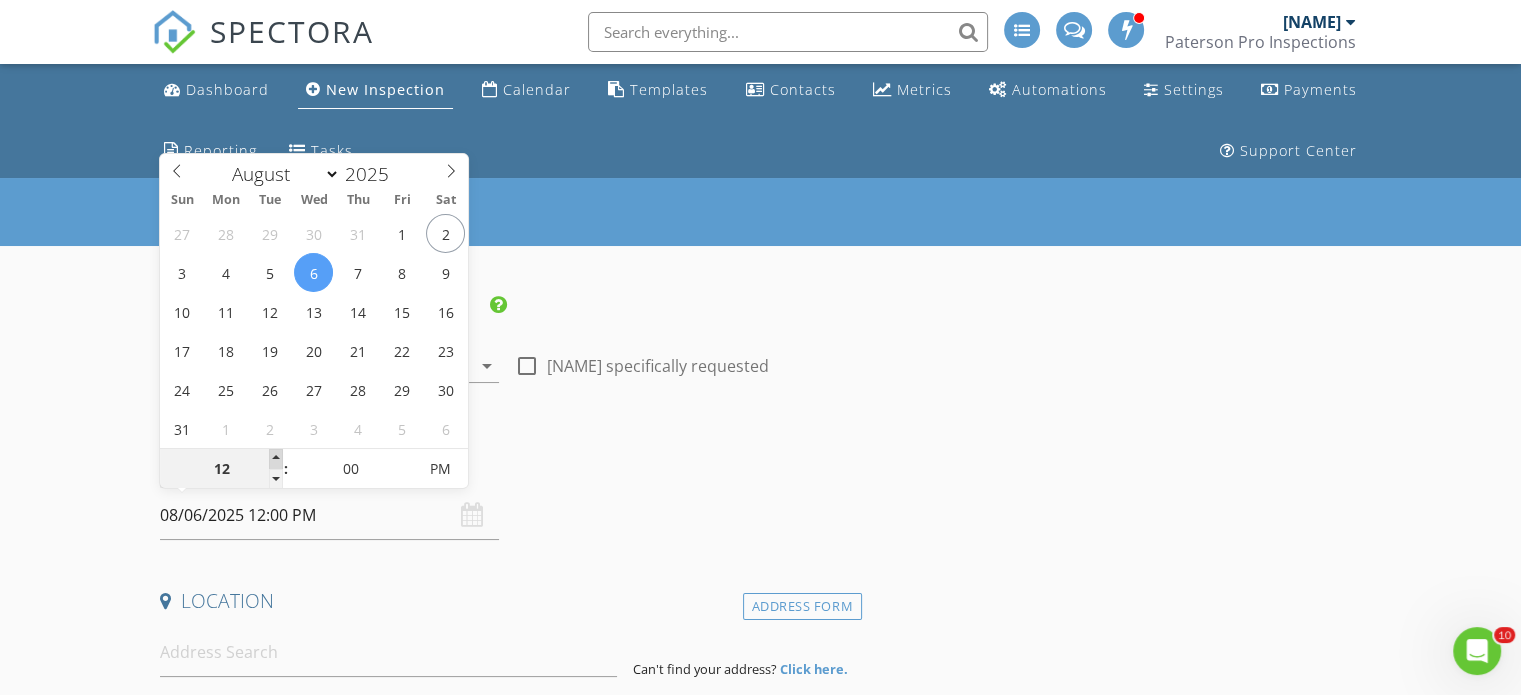 type on "01" 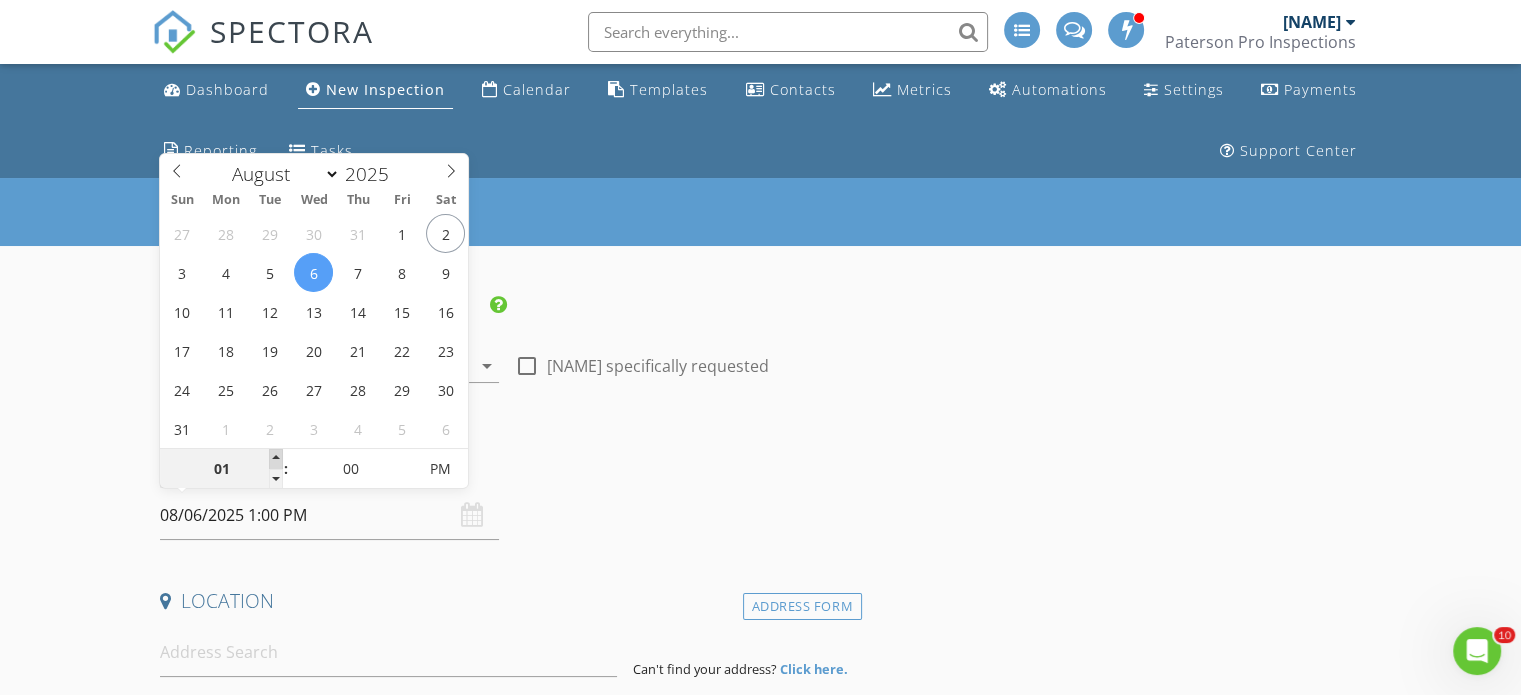 click at bounding box center (276, 459) 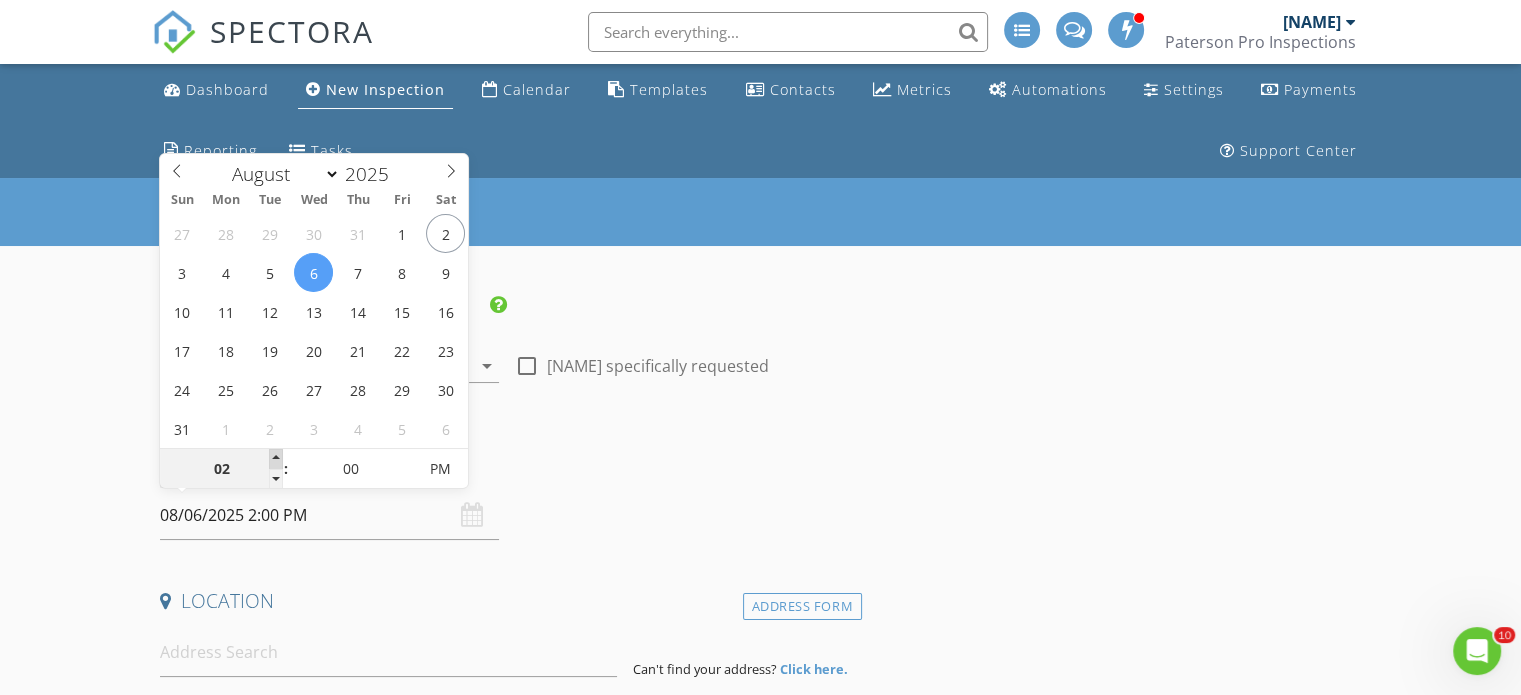 click at bounding box center [276, 459] 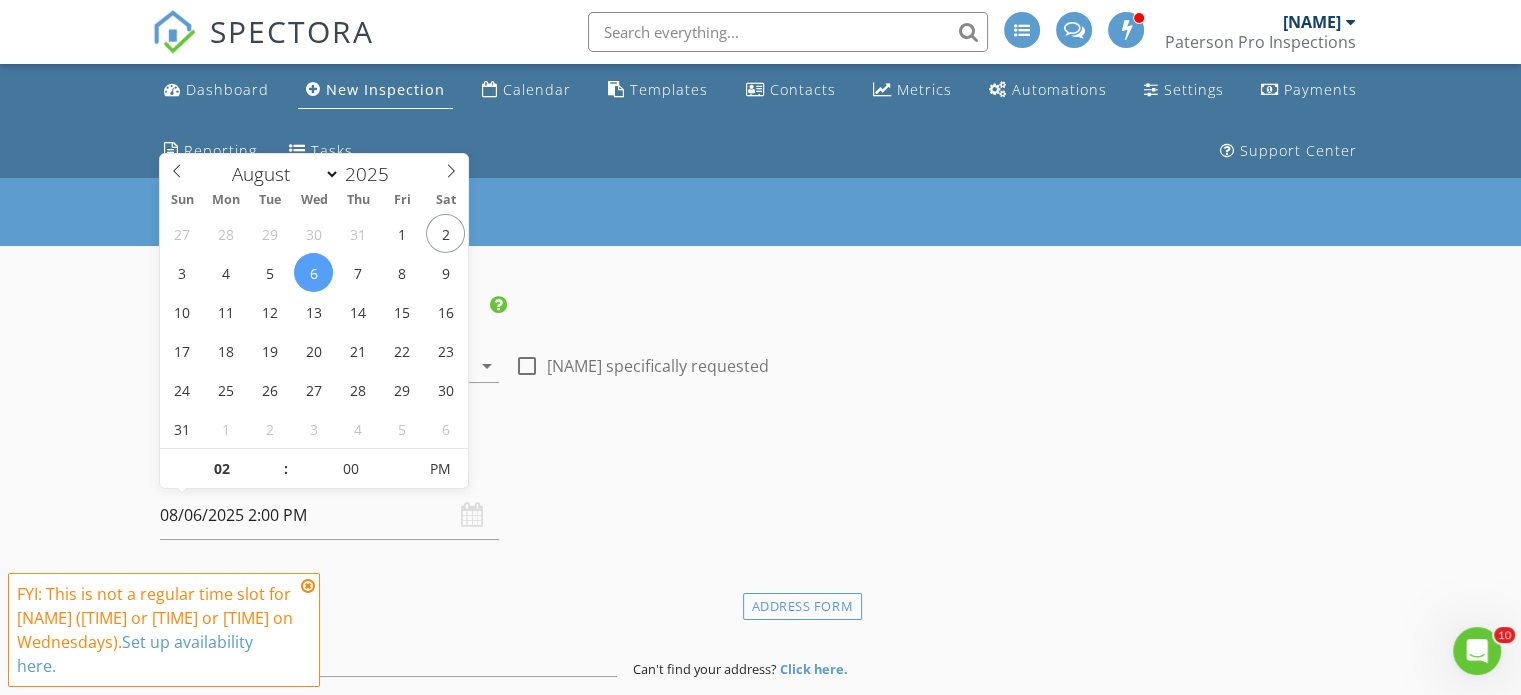 click on "New Inspection
INSPECTOR(S)
check_box   Jensen Paterson   PRIMARY   Jensen Paterson arrow_drop_down   check_box_outline_blank Jensen Paterson specifically requested
Date/Time
08/06/2025 2:00 PM
Location
Address Form       Can't find your address?   Click here.
client
check_box Enable Client CC email for this inspection   Client Search     check_box_outline_blank Client is a Company/Organization     First Name   Last Name   Email   CC Email   Phone         Tags         Notes   Private Notes
ADD ADDITIONAL client
SERVICES
check_box_outline_blank   Residential Inspection   check_box_outline_blank   Pro+   check_box_outline_blank   Radon Test   Radon Only check_box_outline_blank   Termite Inspection   Home inspection including woods destroying organisms.        2nd Meth Test" at bounding box center [760, 1838] 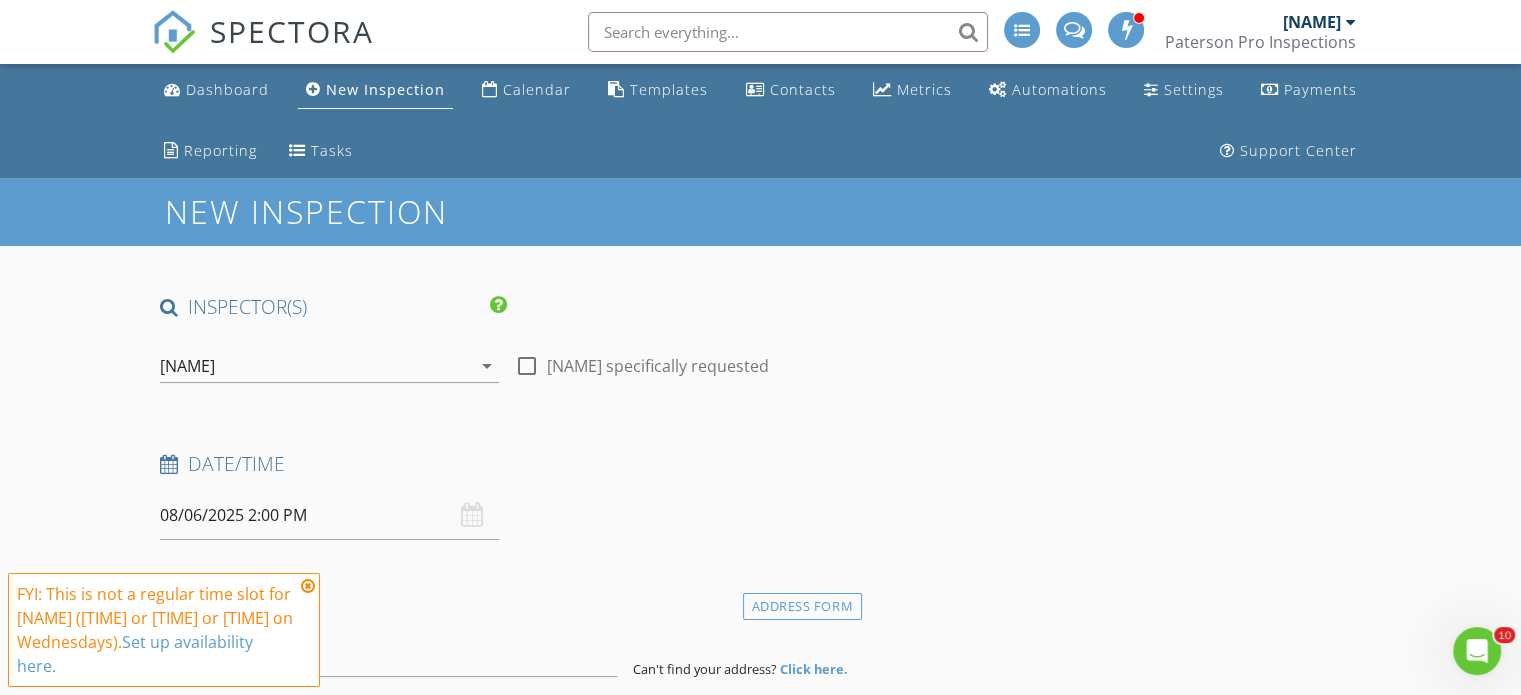 click at bounding box center (308, 586) 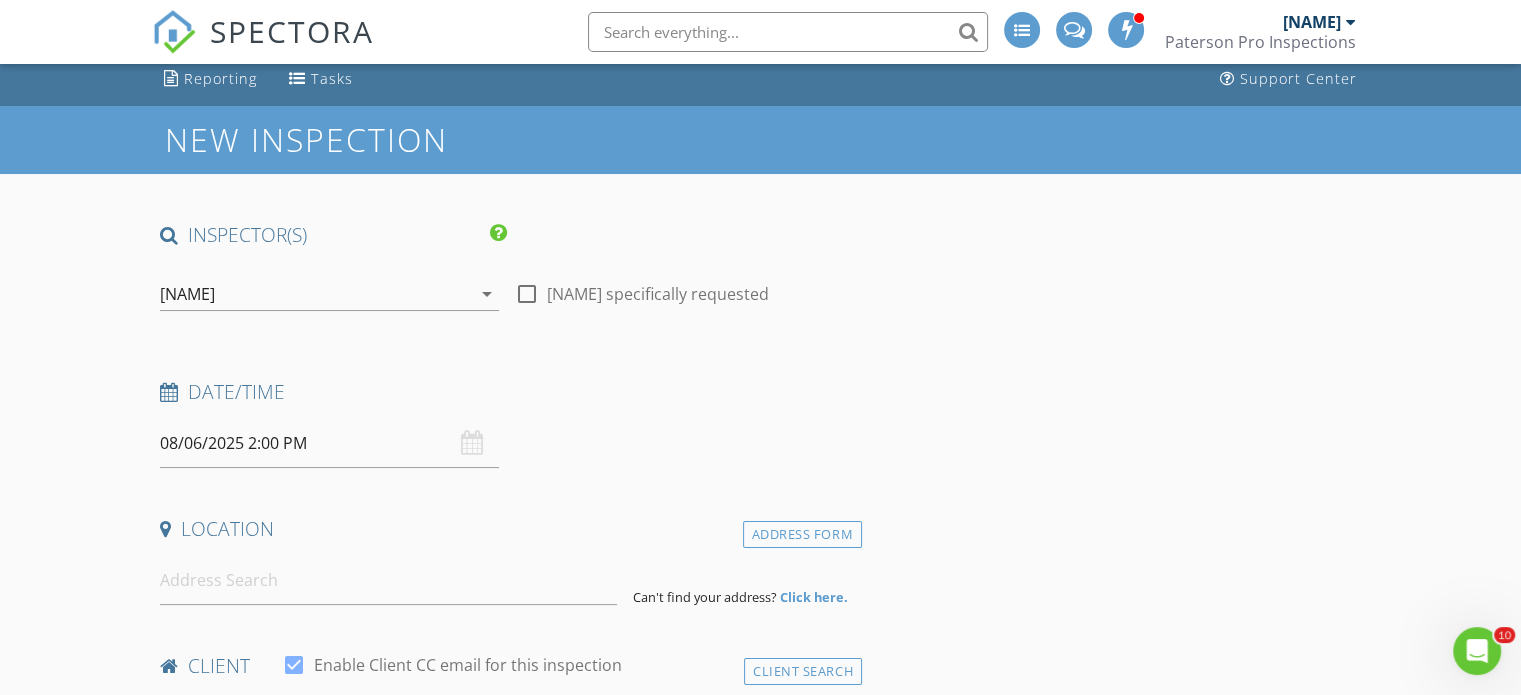 scroll, scrollTop: 200, scrollLeft: 0, axis: vertical 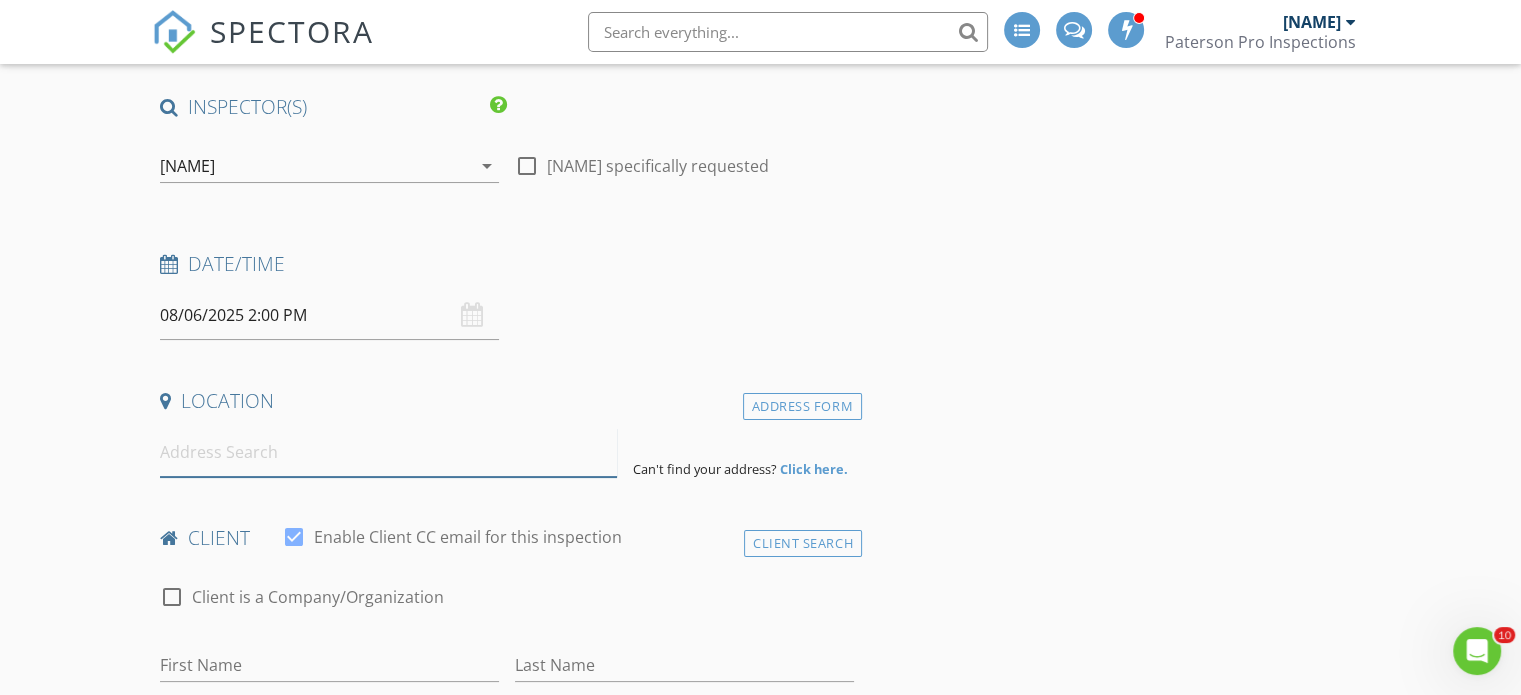 click at bounding box center (388, 452) 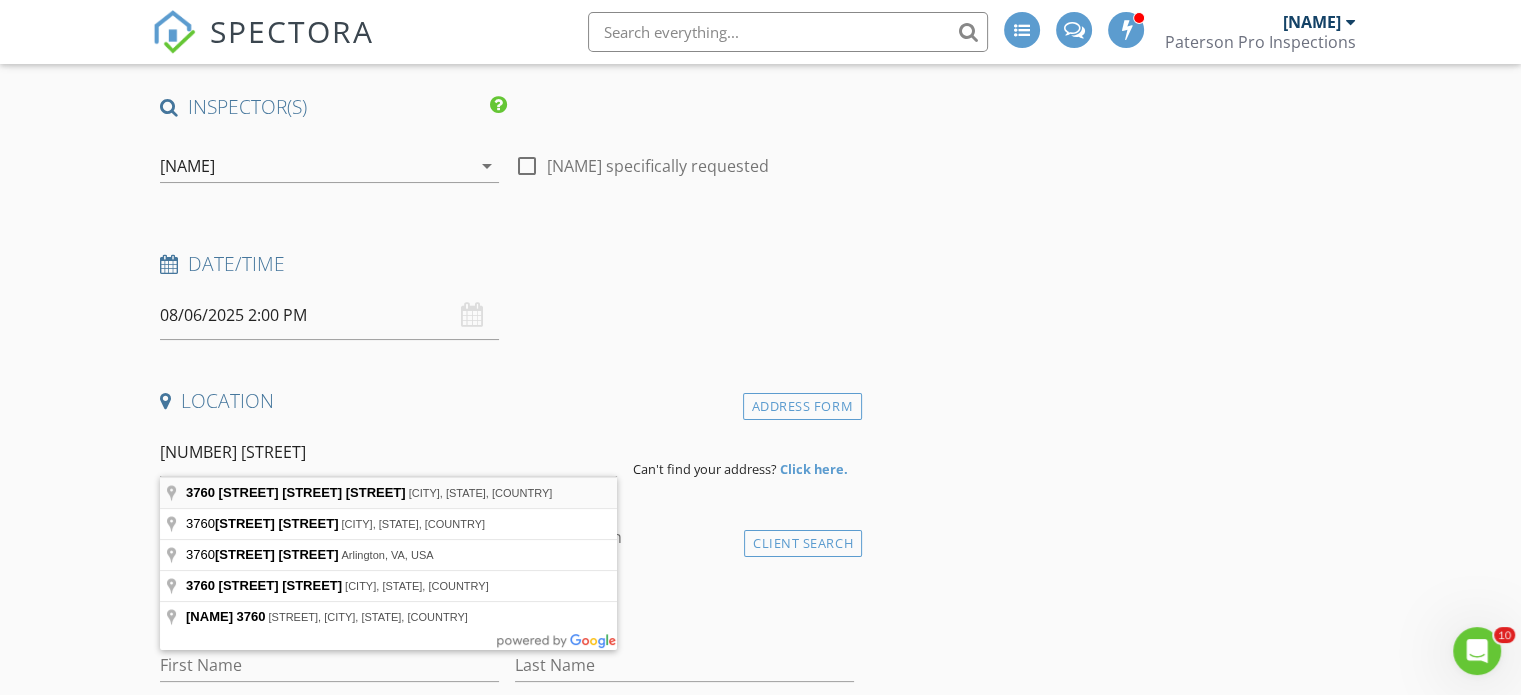 type on "3760 South Carlisle Park Place, South Salt Lake, UT, USA" 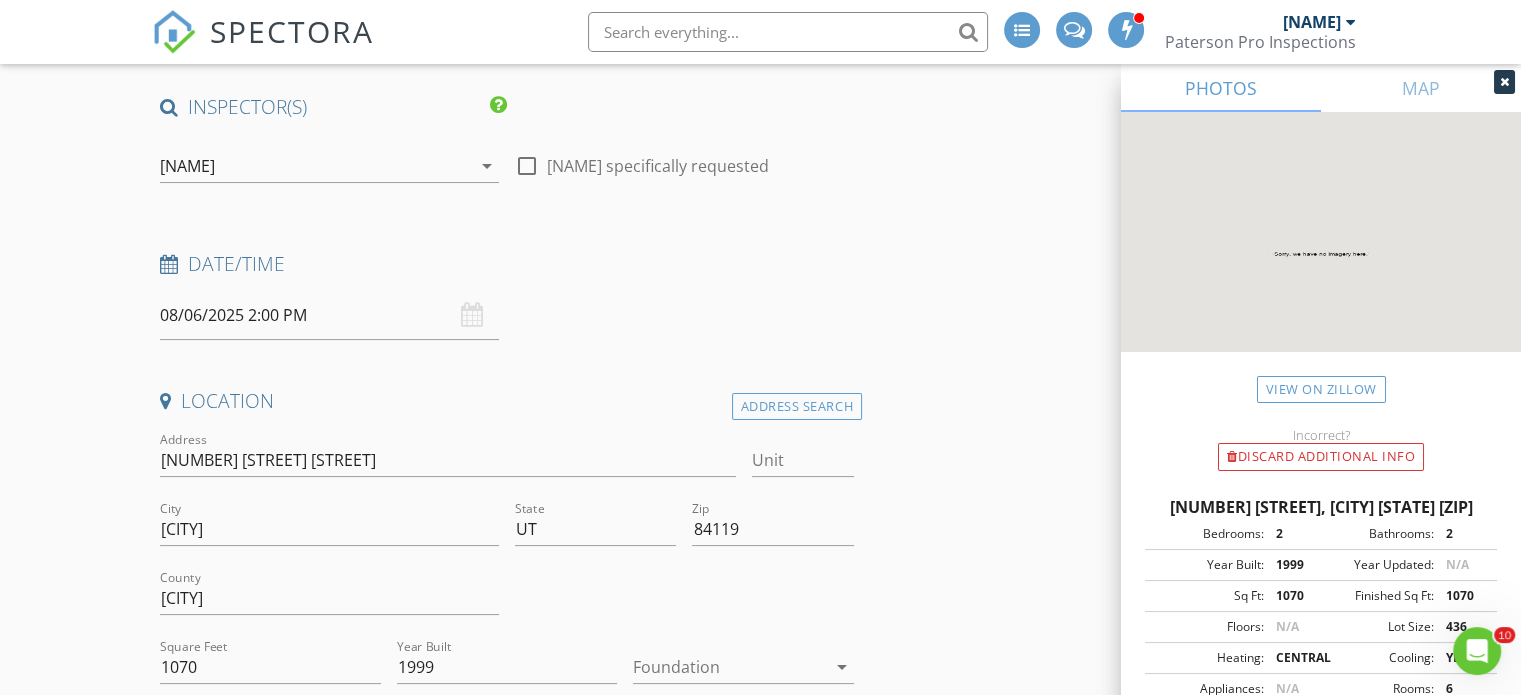 scroll, scrollTop: 300, scrollLeft: 0, axis: vertical 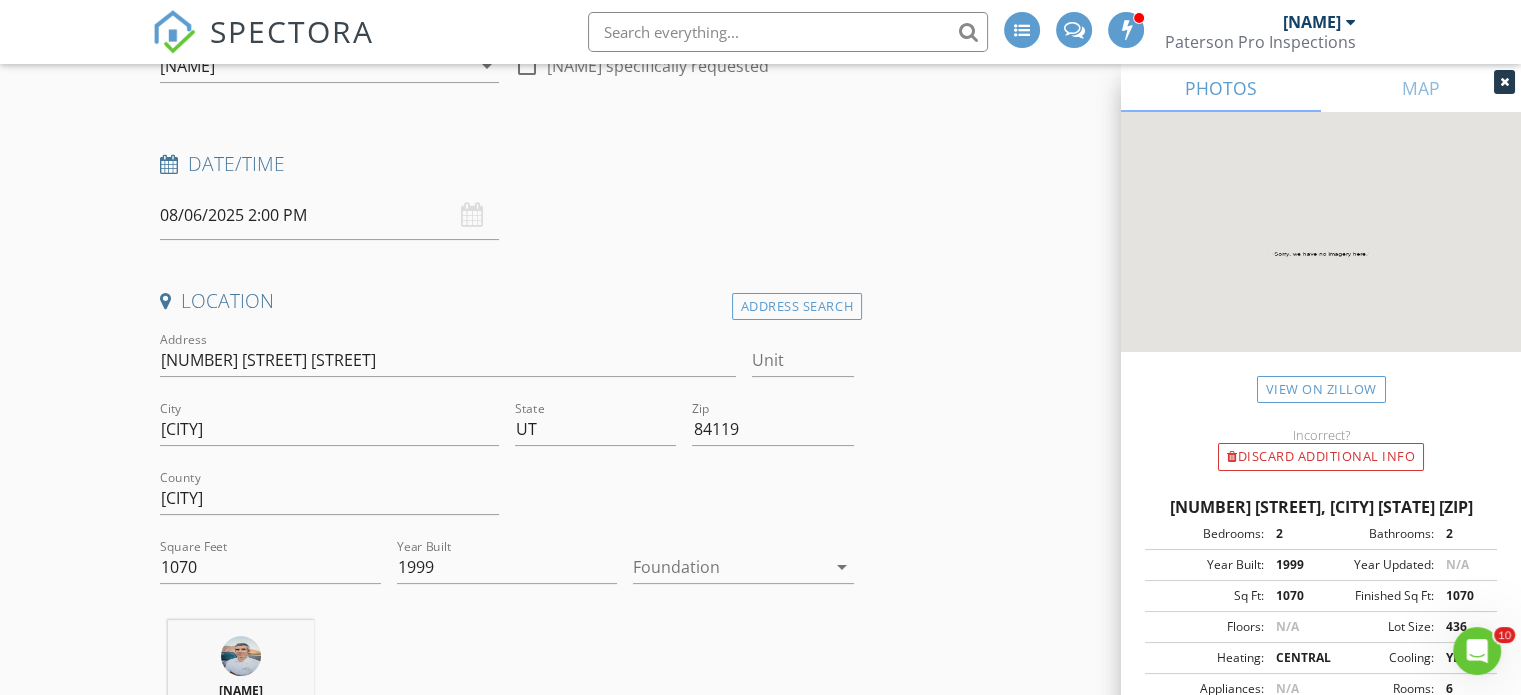 click at bounding box center [729, 567] 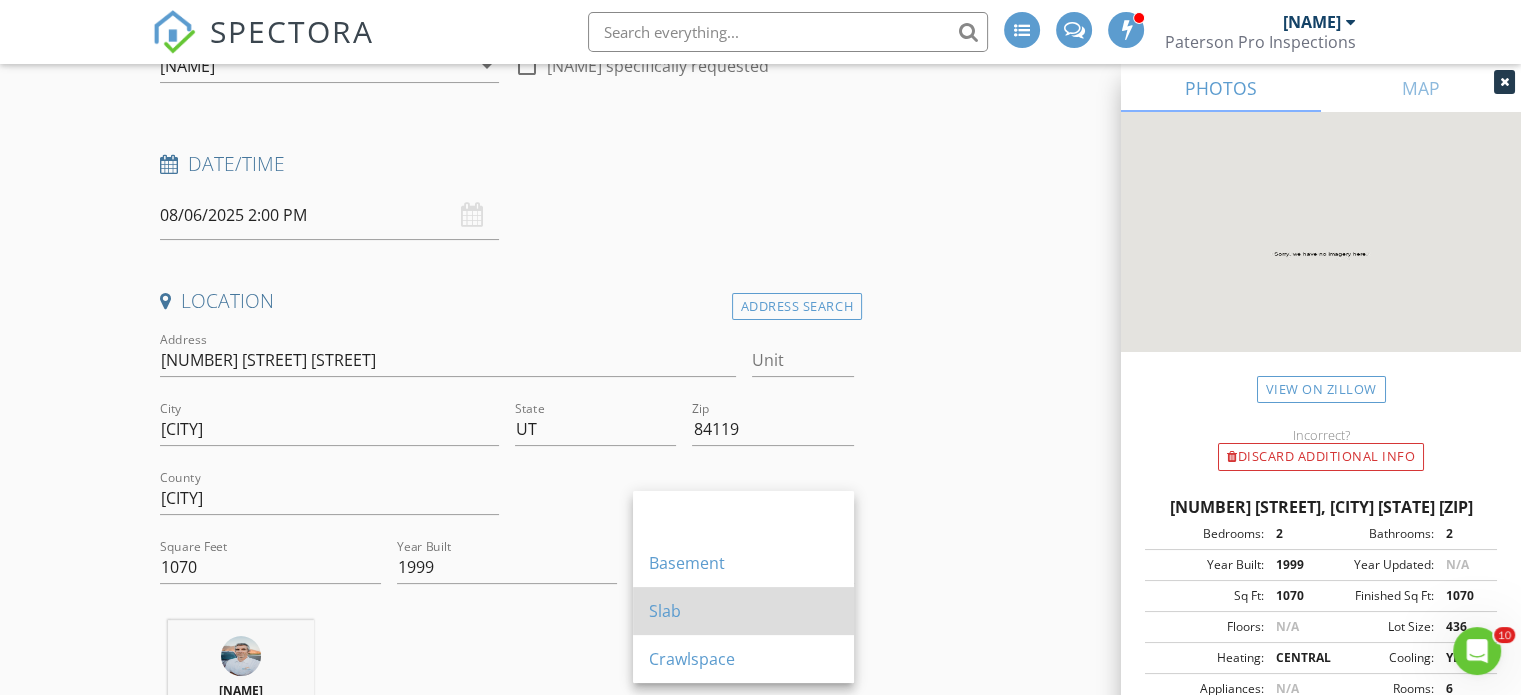 click on "Slab" at bounding box center [743, 611] 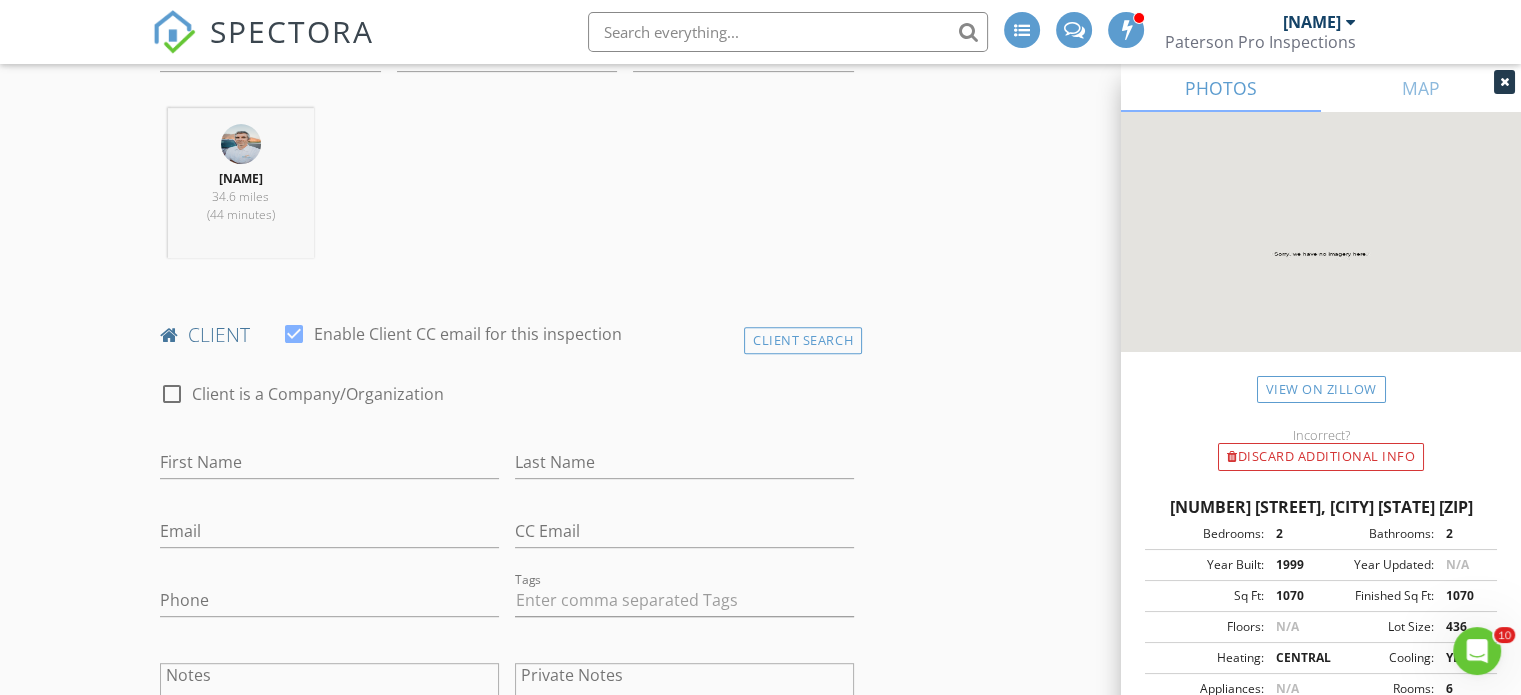 scroll, scrollTop: 900, scrollLeft: 0, axis: vertical 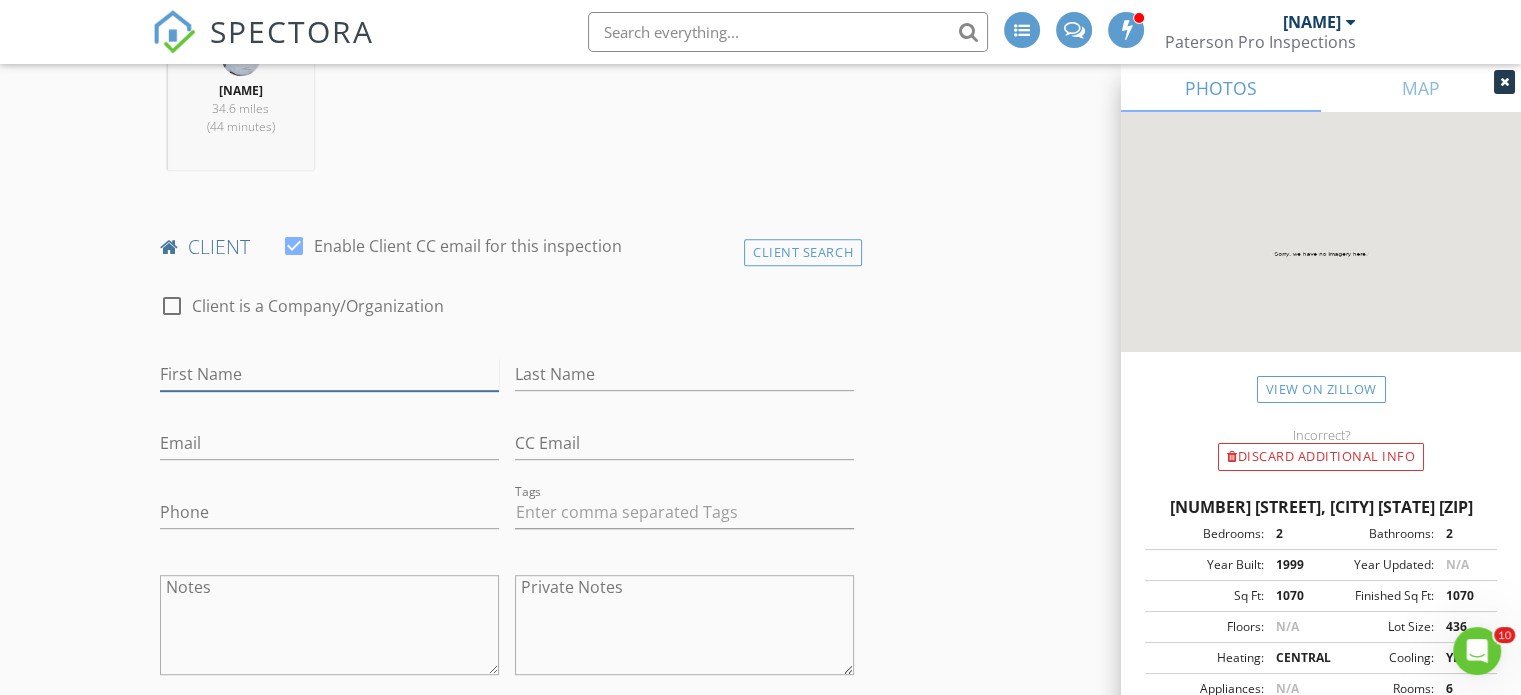 click on "First Name" at bounding box center (329, 374) 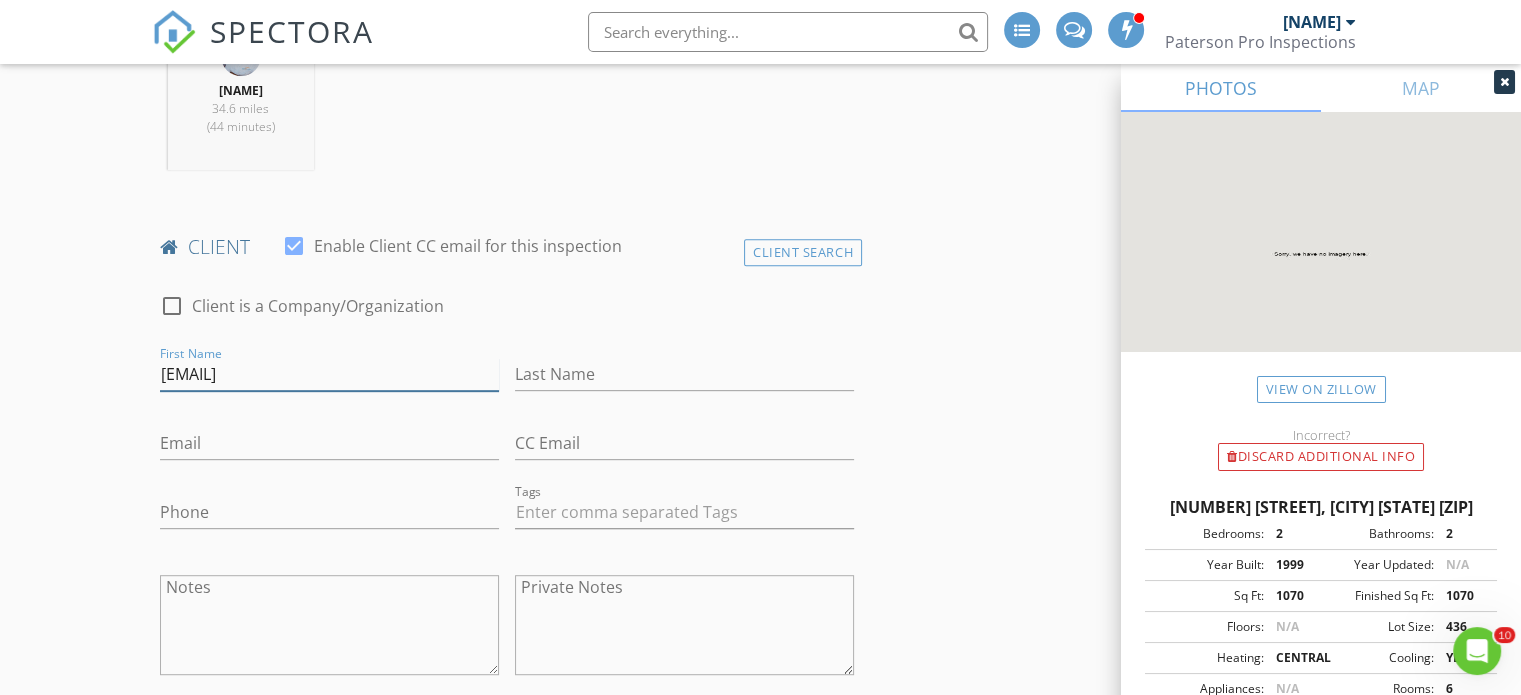 type on "Regina" 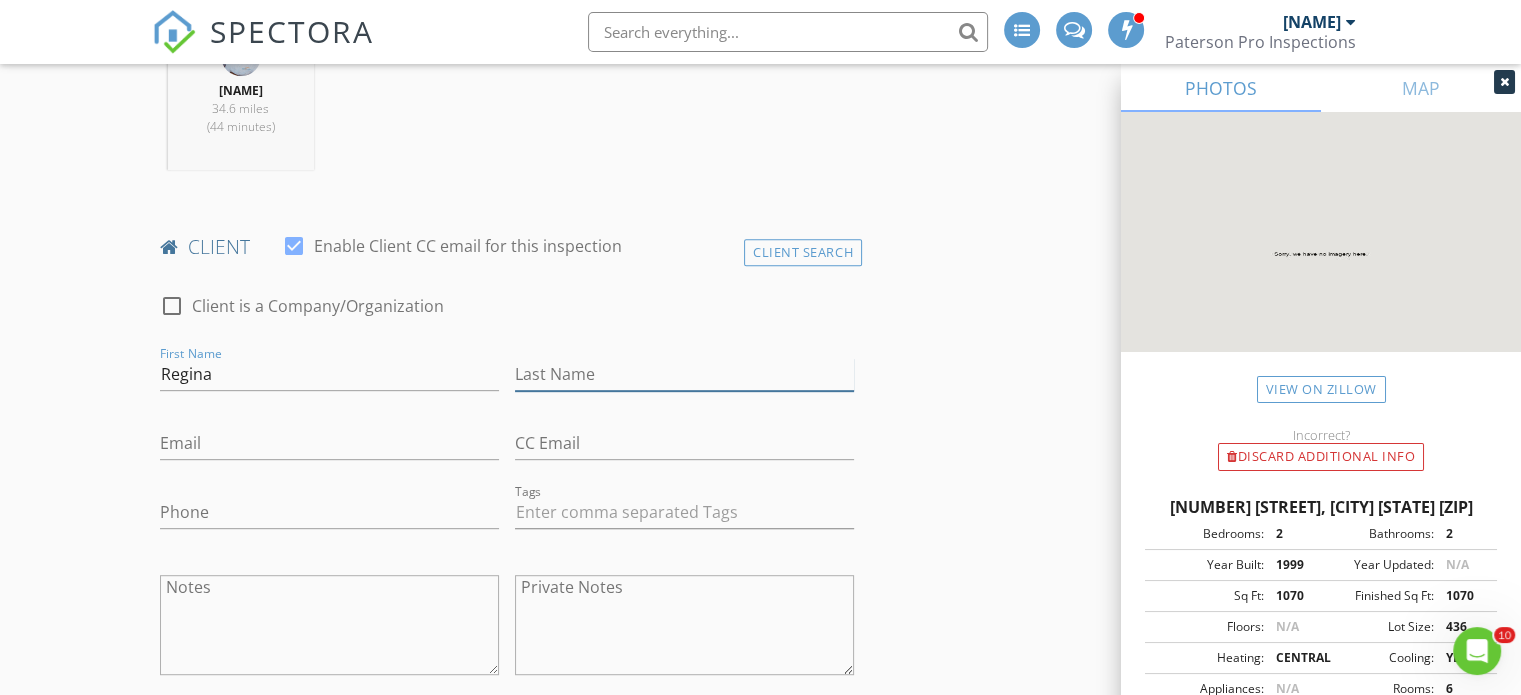 click on "Last Name" at bounding box center [684, 374] 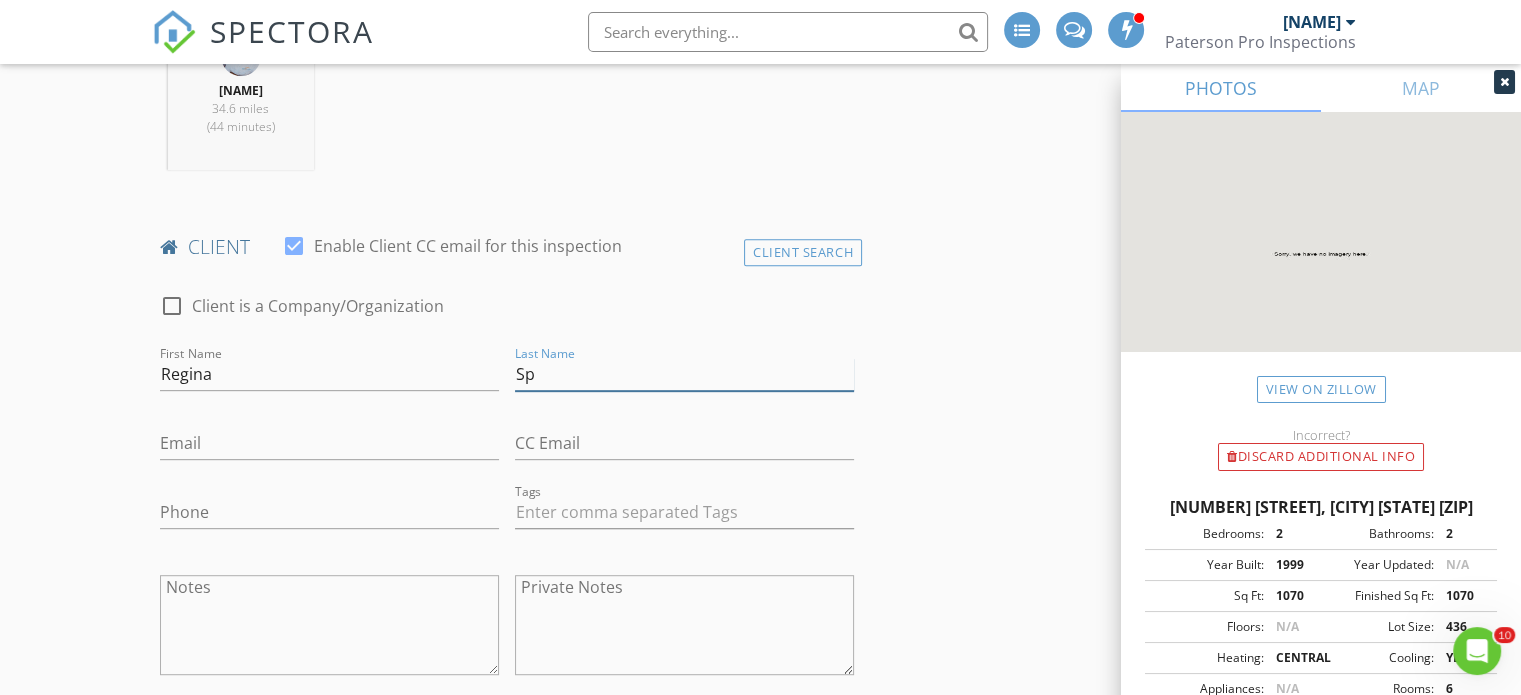 type on "Sparks" 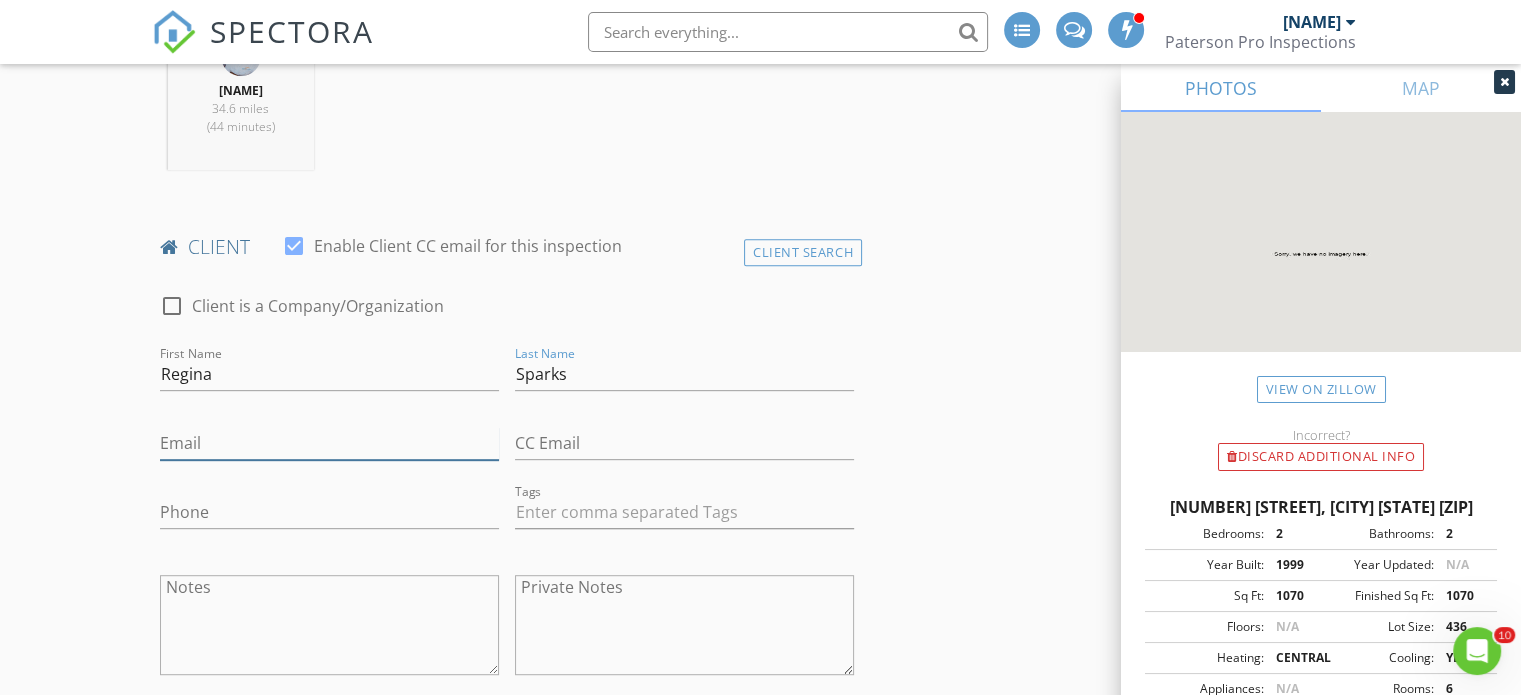 click on "Email" at bounding box center (329, 443) 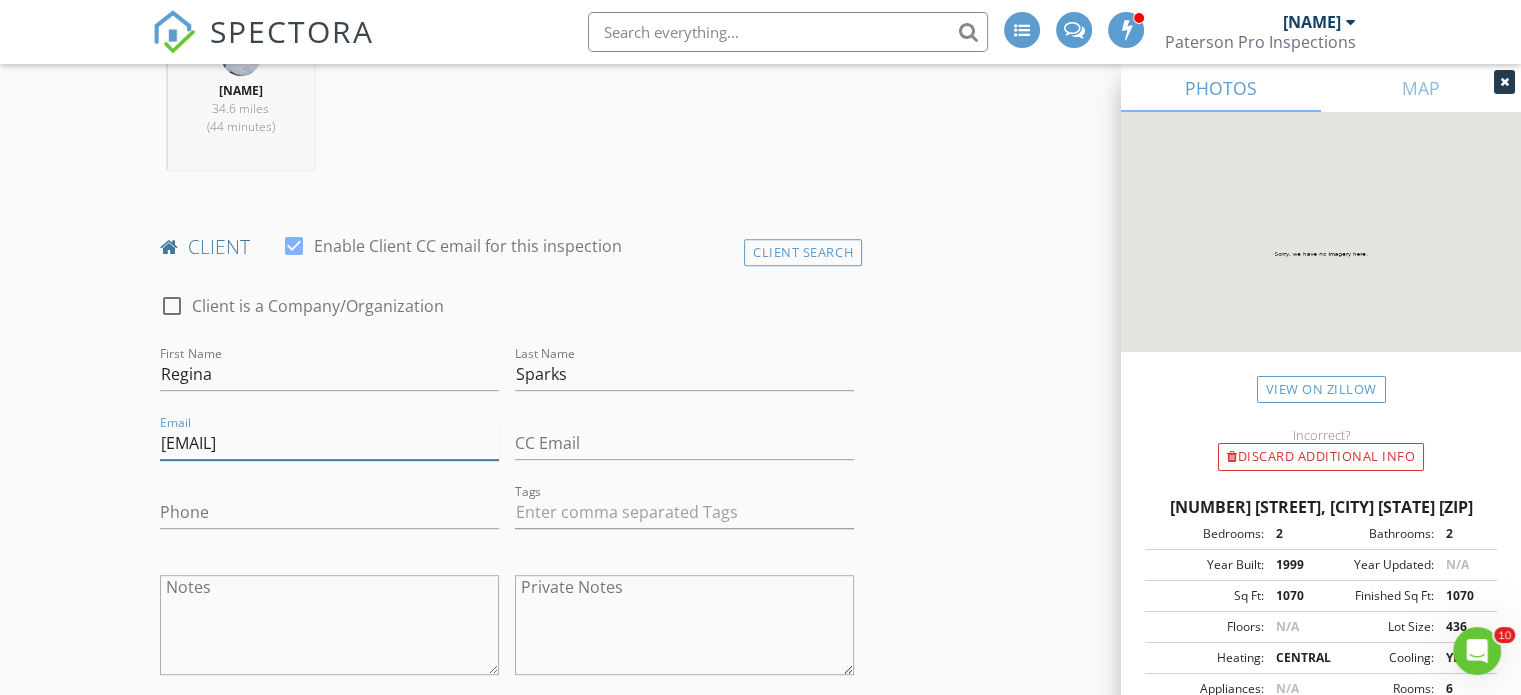 type on "regina.sparks@me.com" 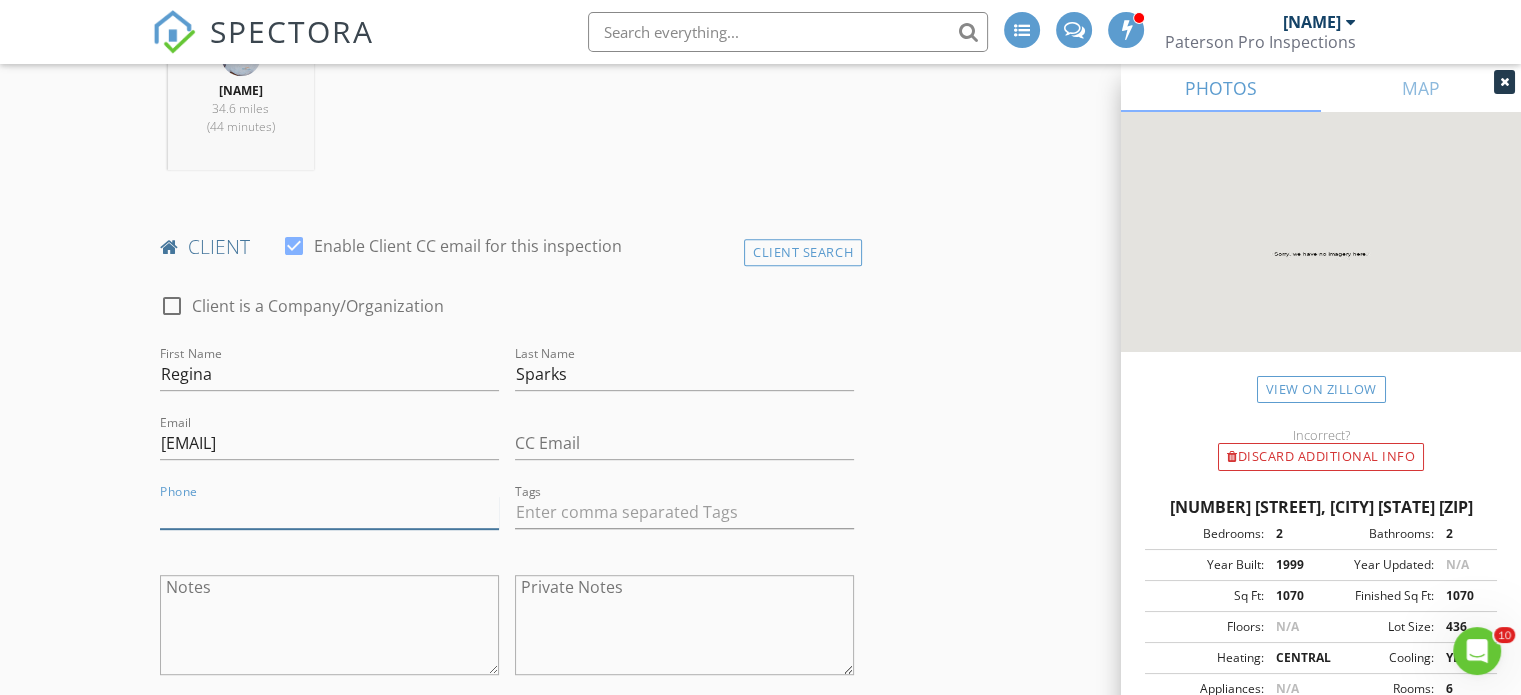 click on "Phone" at bounding box center (329, 512) 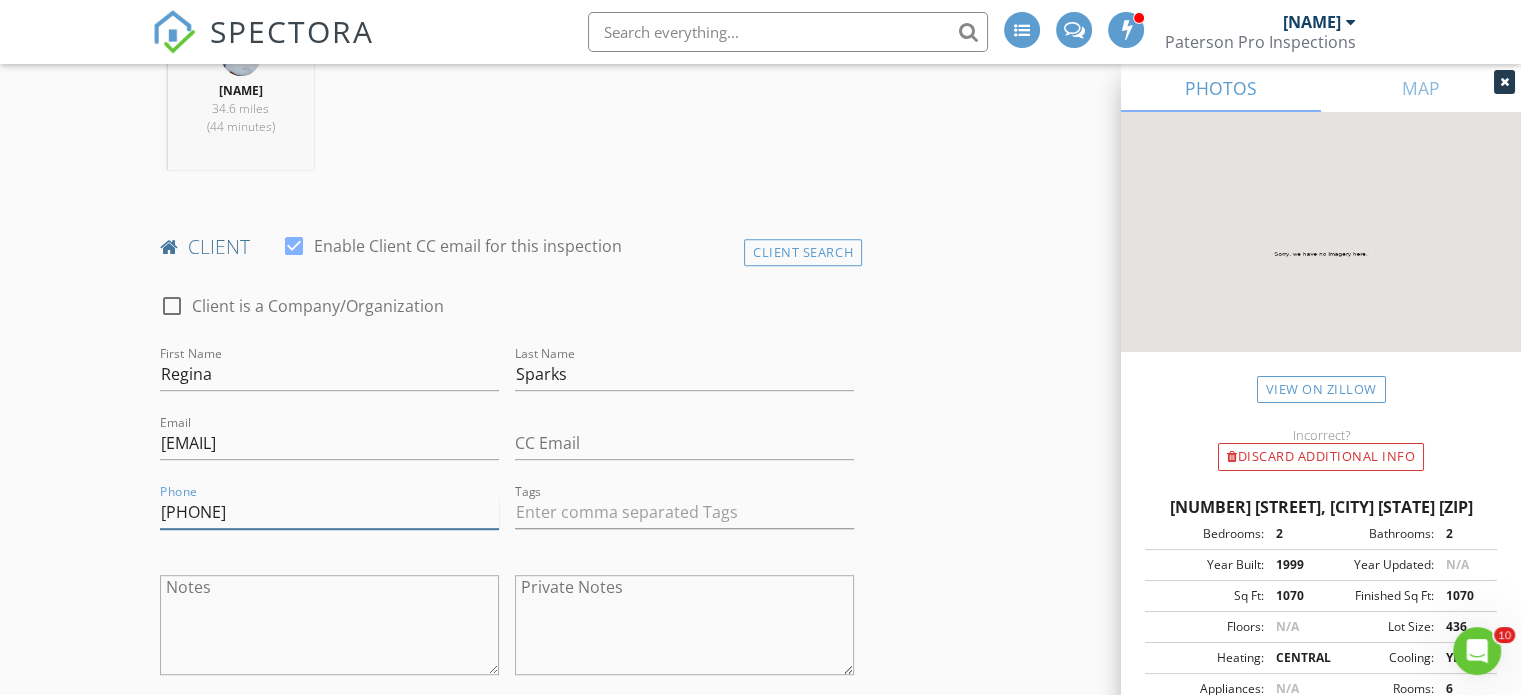 type on "[PHONE]" 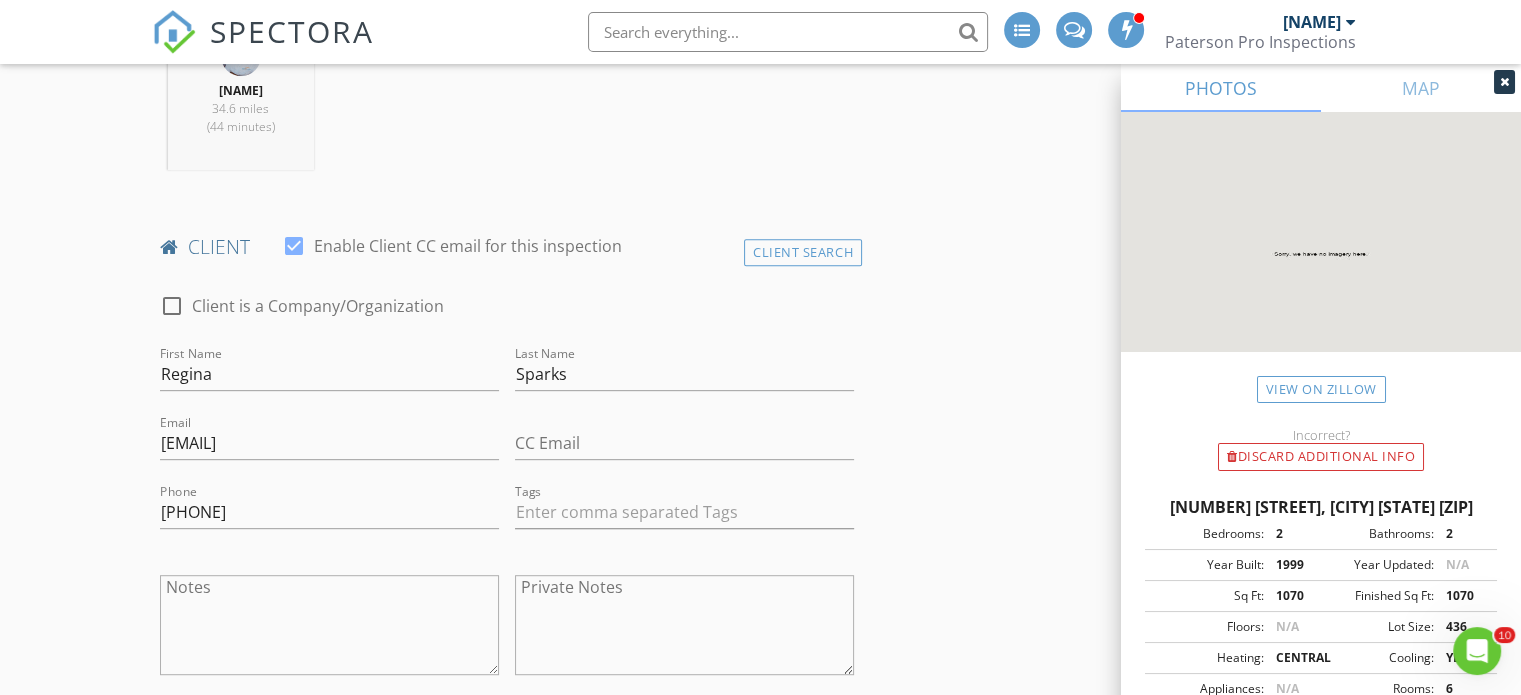 click on "New Inspection
INSPECTOR(S)
check_box   Jensen Paterson   PRIMARY   Jensen Paterson arrow_drop_down   check_box_outline_blank Jensen Paterson specifically requested
Date/Time
08/06/2025 2:00 PM
Location
Address Search       Address 3760 S Carlisle Park Pl   Unit   City South Salt Lake   State UT   Zip 84119   County Salt Lake     Square Feet 1070   Year Built 1999   Foundation Slab arrow_drop_down     Jensen Paterson     34.6 miles     (44 minutes)
client
check_box Enable Client CC email for this inspection   Client Search     check_box_outline_blank Client is a Company/Organization     First Name Regina   Last Name Sparks   Email regina.sparks@me.com   CC Email   Phone 801-440-7045         Tags         Notes   Private Notes
ADD ADDITIONAL client
SERVICES
Pro+" at bounding box center [760, 1143] 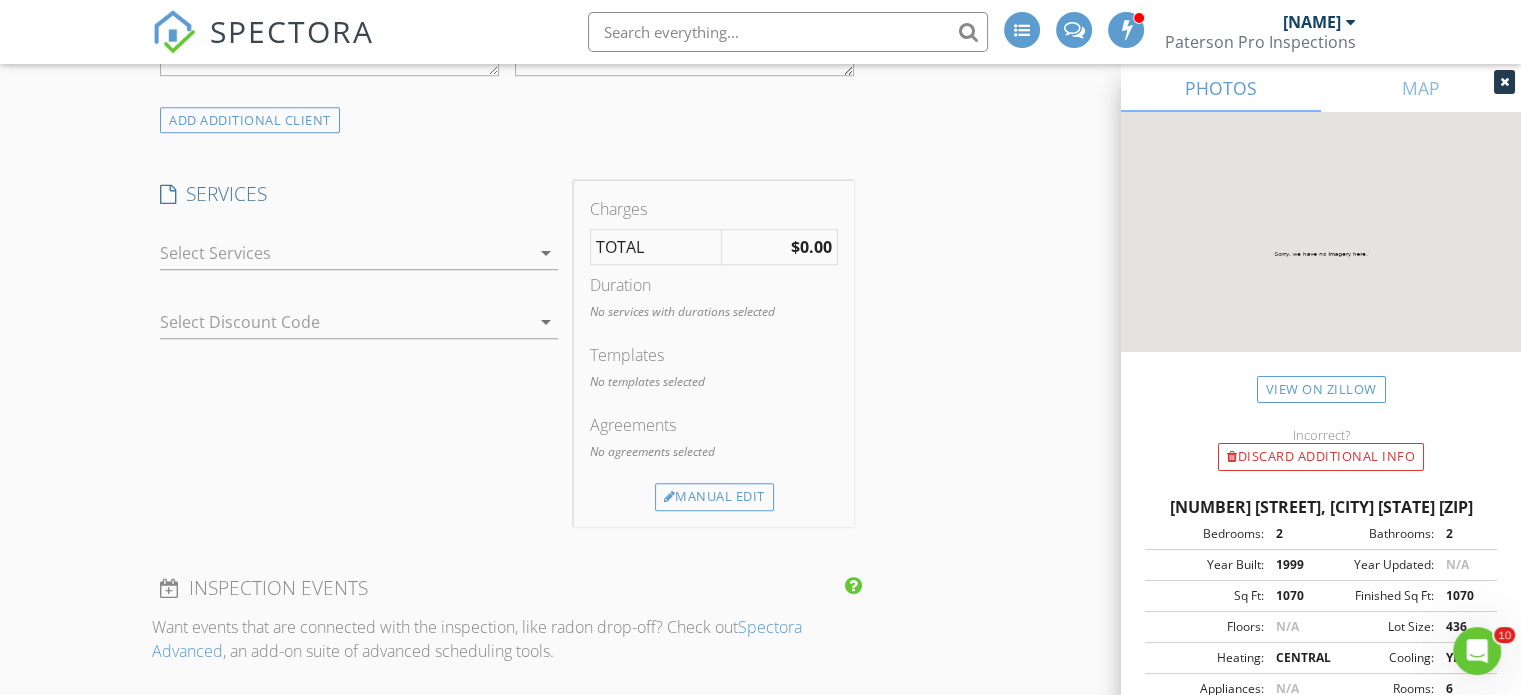 scroll, scrollTop: 1500, scrollLeft: 0, axis: vertical 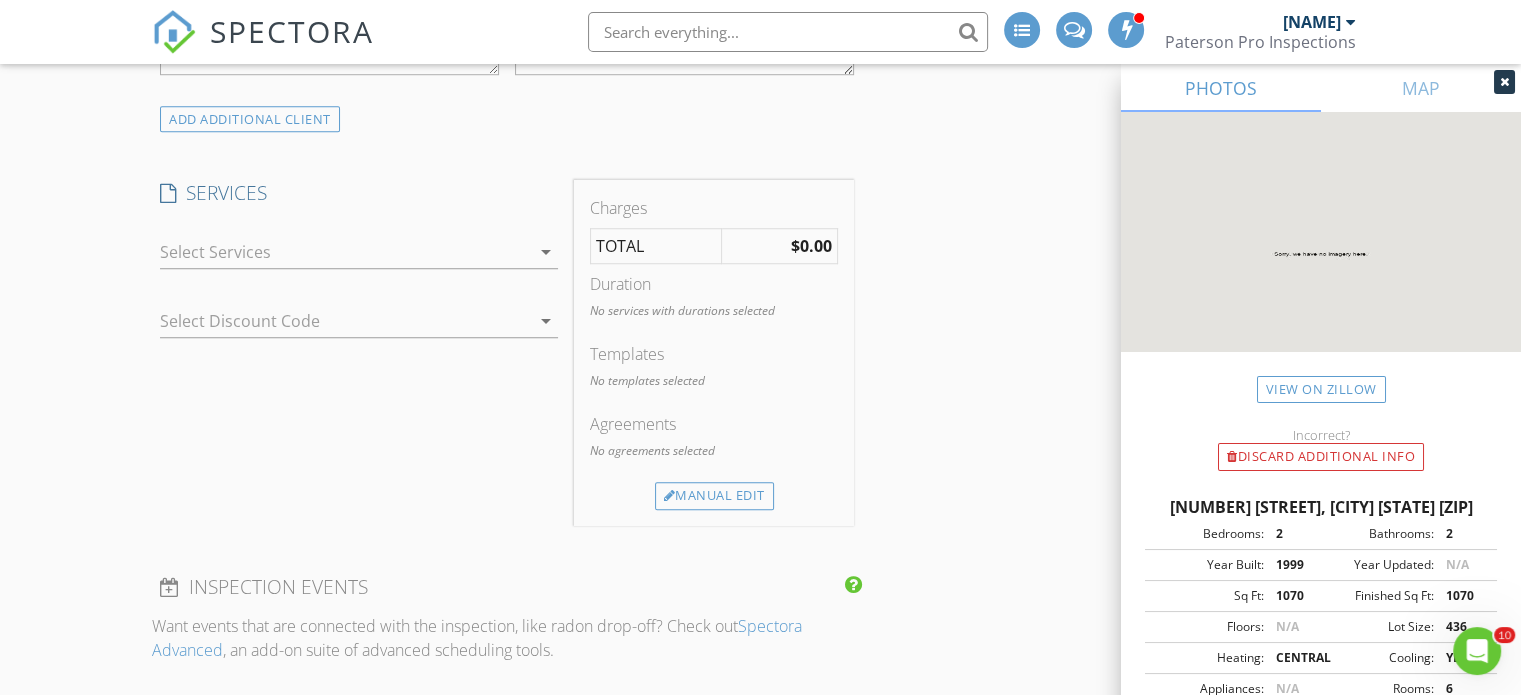 click at bounding box center [345, 252] 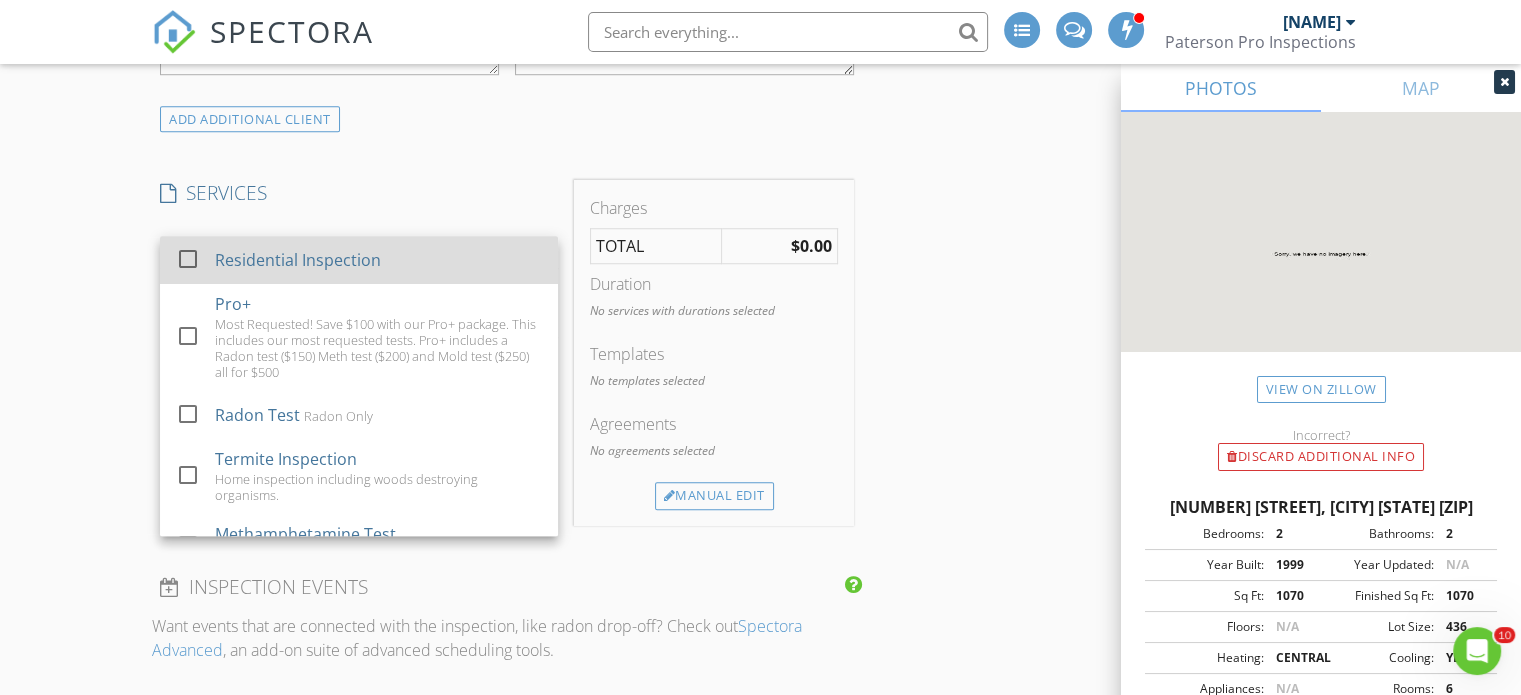 click on "Residential Inspection" at bounding box center (298, 260) 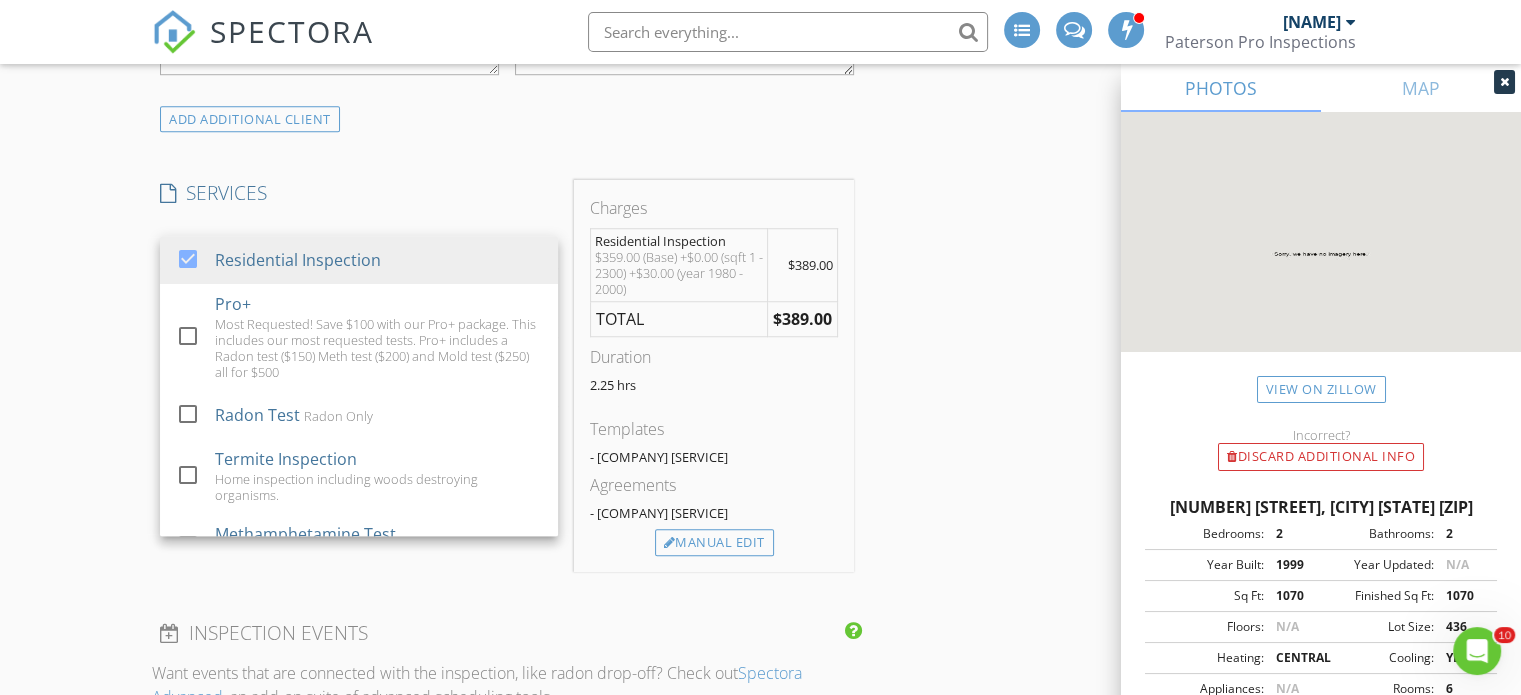click on "New Inspection
INSPECTOR(S)
check_box   Jensen Paterson   PRIMARY   Jensen Paterson arrow_drop_down   check_box_outline_blank Jensen Paterson specifically requested
Date/Time
08/06/2025 2:00 PM
Location
Address Search       Address 3760 S Carlisle Park Pl   Unit   City South Salt Lake   State UT   Zip 84119   County Salt Lake     Square Feet 1070   Year Built 1999   Foundation Slab arrow_drop_down     Jensen Paterson     34.6 miles     (44 minutes)
client
check_box Enable Client CC email for this inspection   Client Search     check_box_outline_blank Client is a Company/Organization     First Name Regina   Last Name Sparks   Email regina.sparks@me.com   CC Email   Phone 801-440-7045         Tags         Notes   Private Notes
ADD ADDITIONAL client
SERVICES
check_box" at bounding box center [760, 566] 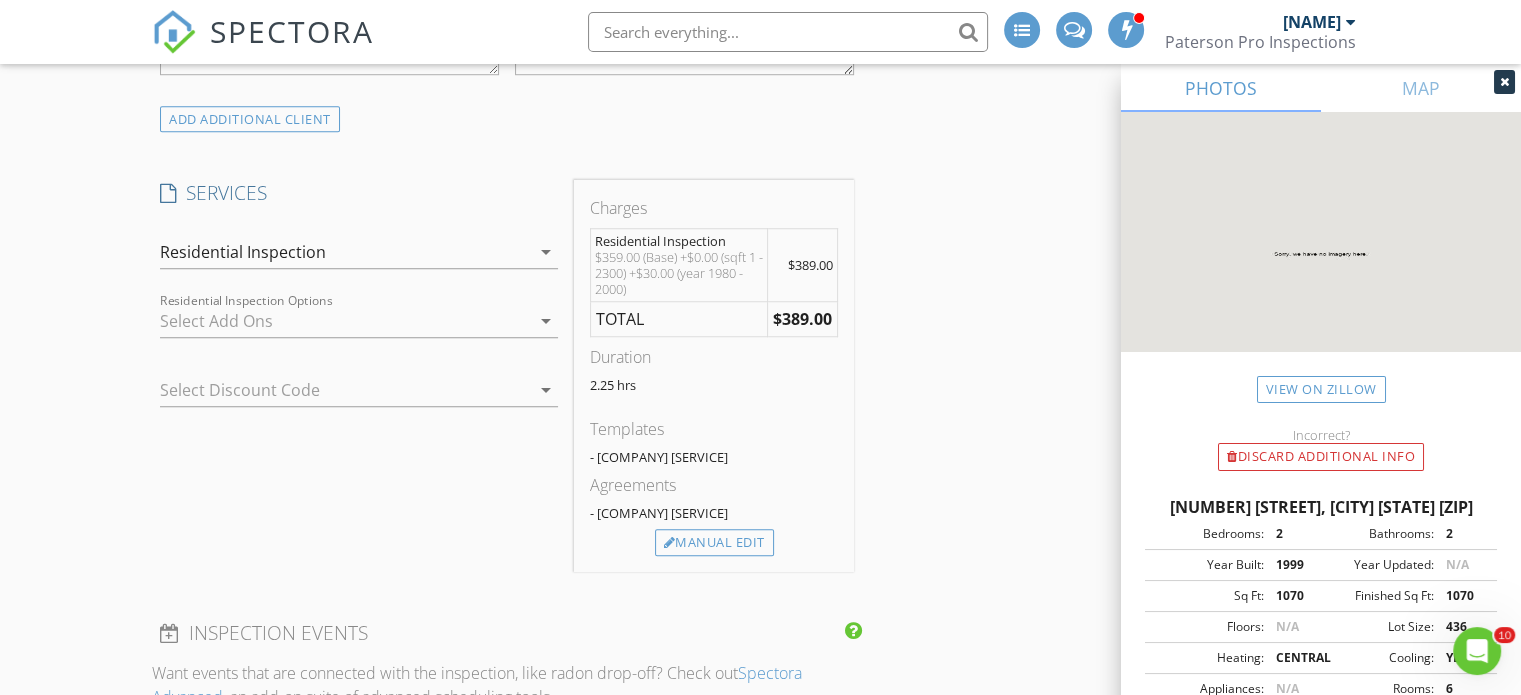 click on "Residential Inspection" at bounding box center [345, 252] 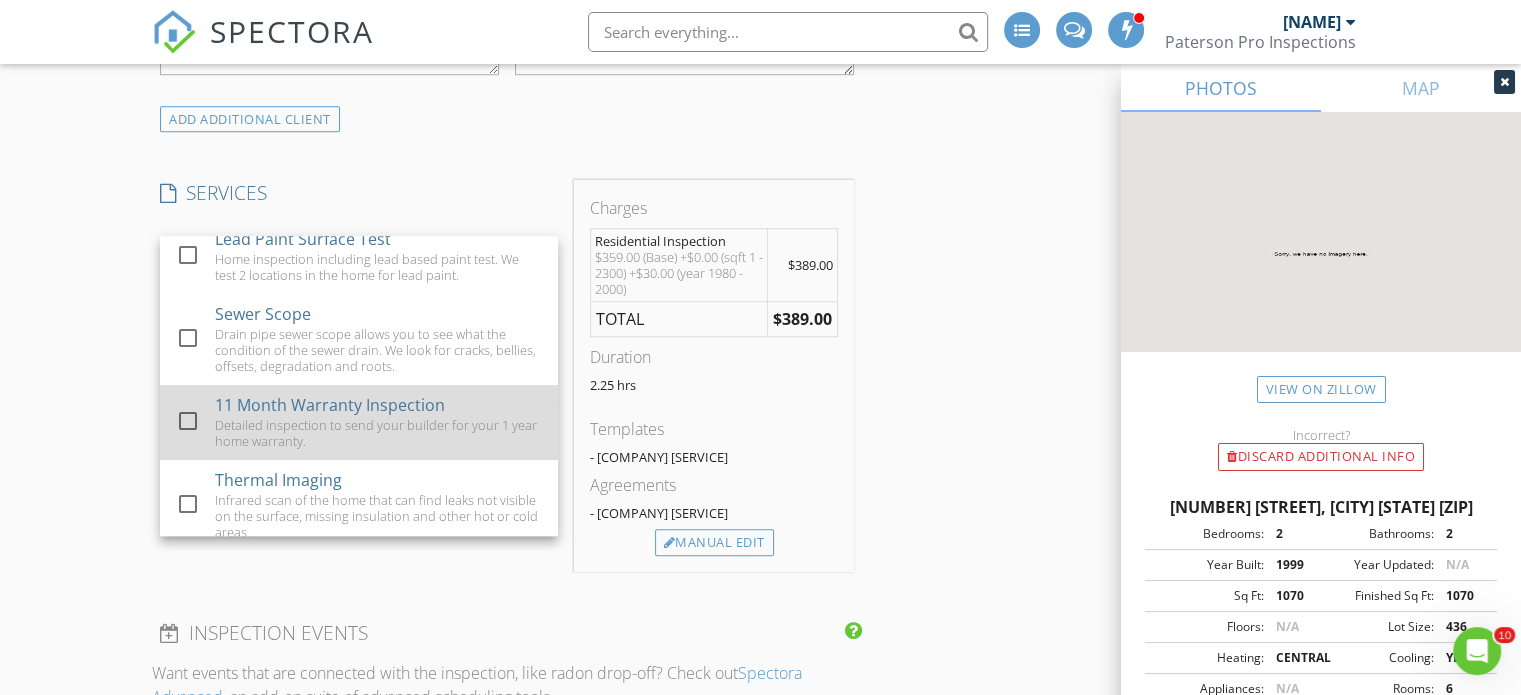 scroll, scrollTop: 700, scrollLeft: 0, axis: vertical 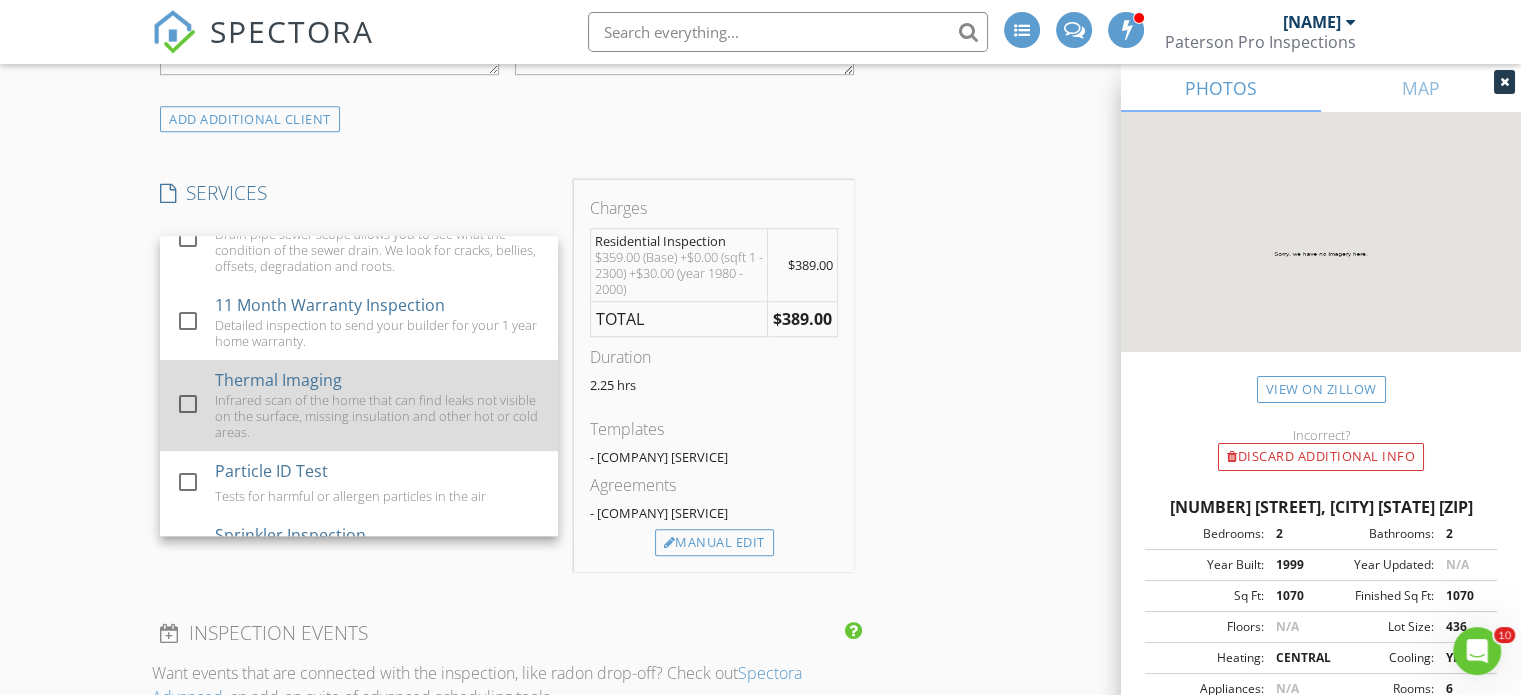 click at bounding box center [188, 404] 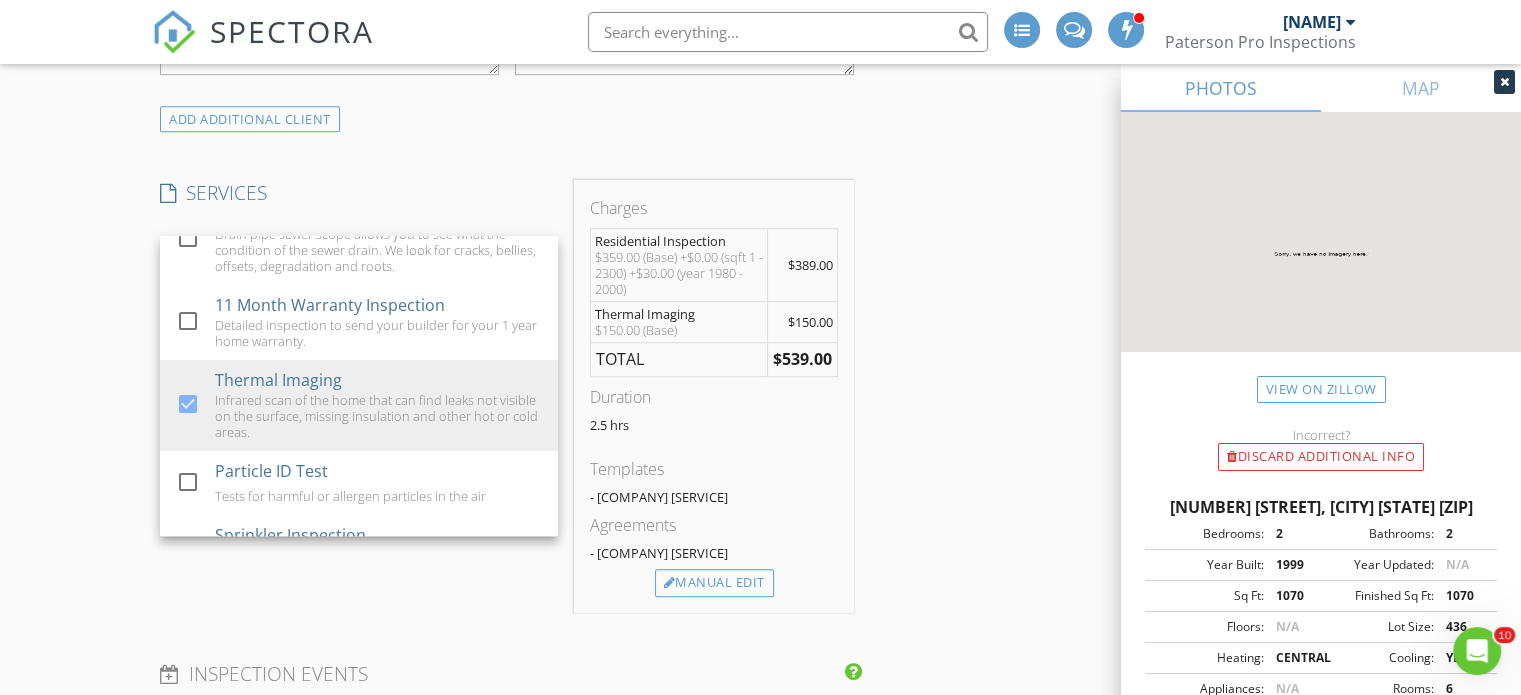 click on "New Inspection
INSPECTOR(S)
check_box   Jensen Paterson   PRIMARY   Jensen Paterson arrow_drop_down   check_box_outline_blank Jensen Paterson specifically requested
Date/Time
08/06/2025 2:00 PM
Location
Address Search       Address 3760 S Carlisle Park Pl   Unit   City South Salt Lake   State UT   Zip 84119   County Salt Lake     Square Feet 1070   Year Built 1999   Foundation Slab arrow_drop_down     Jensen Paterson     34.6 miles     (44 minutes)
client
check_box Enable Client CC email for this inspection   Client Search     check_box_outline_blank Client is a Company/Organization     First Name Regina   Last Name Sparks   Email regina.sparks@me.com   CC Email   Phone 801-440-7045         Tags         Notes   Private Notes
ADD ADDITIONAL client
SERVICES
check_box" at bounding box center (760, 586) 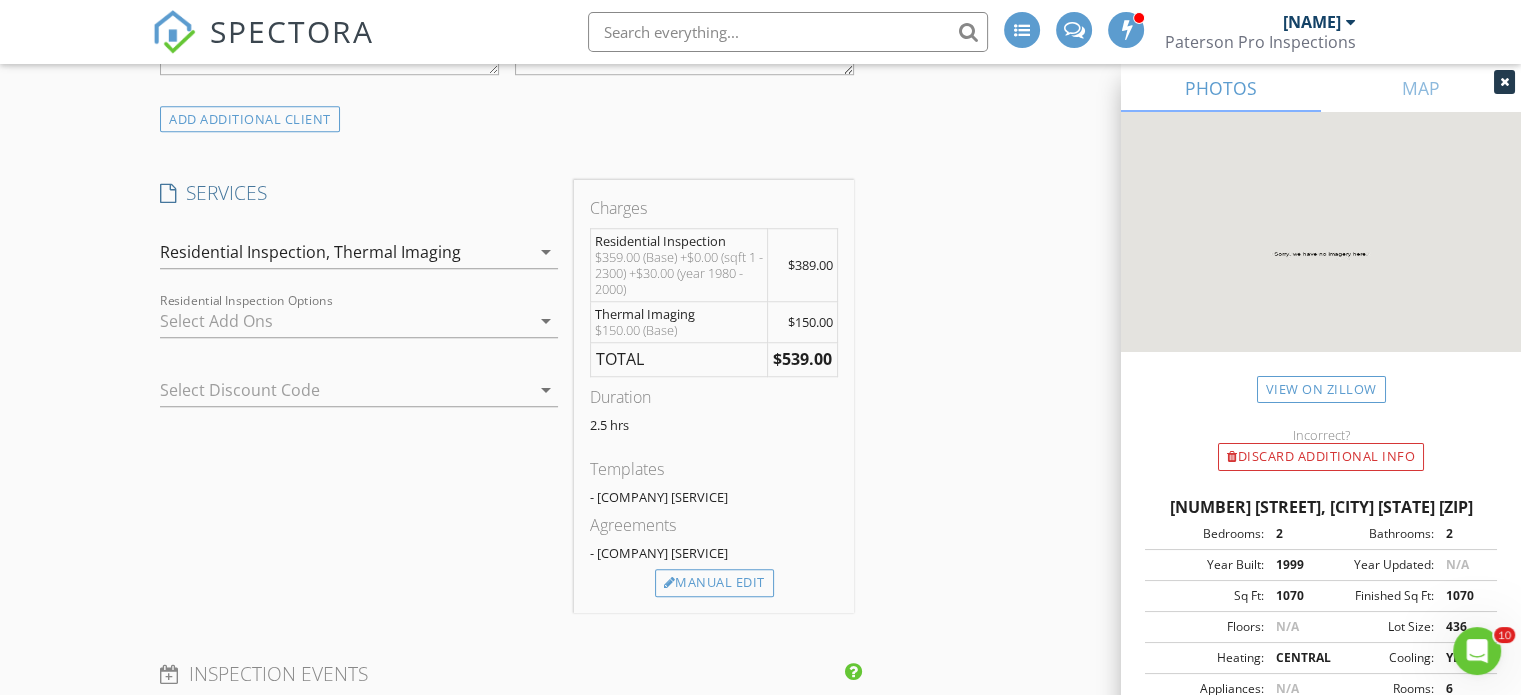 click at bounding box center [331, 390] 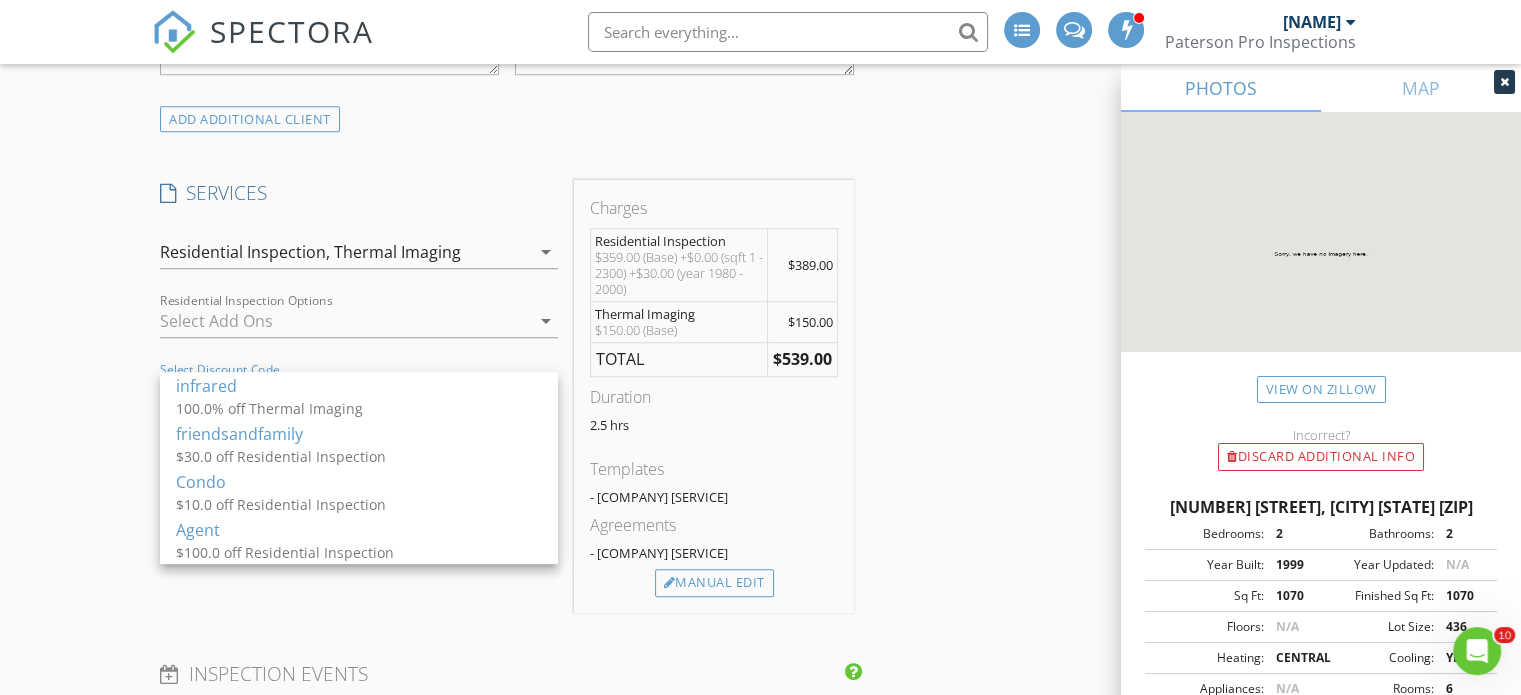 click on "infrared" at bounding box center [359, 386] 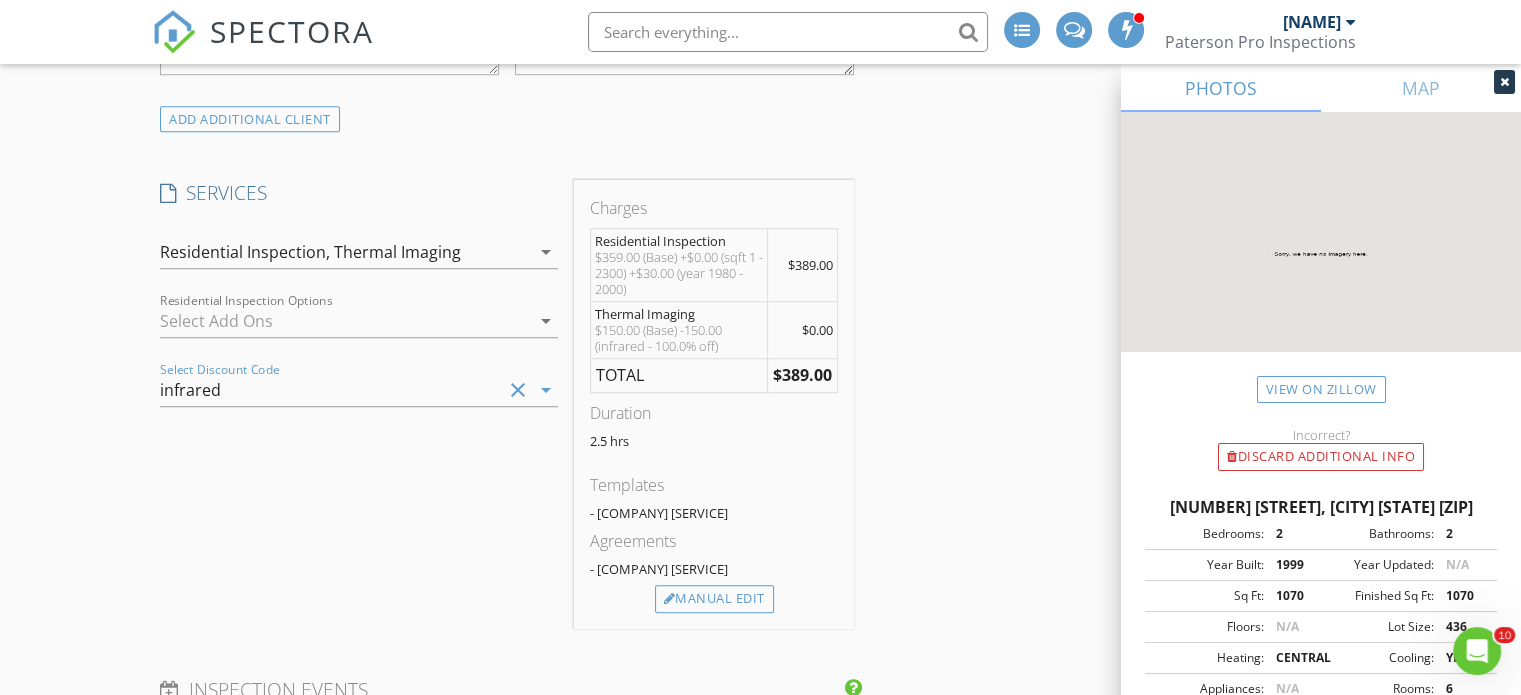 click on "New Inspection
INSPECTOR(S)
check_box   Jensen Paterson   PRIMARY   Jensen Paterson arrow_drop_down   check_box_outline_blank Jensen Paterson specifically requested
Date/Time
08/06/2025 2:00 PM
Location
Address Search       Address 3760 S Carlisle Park Pl   Unit   City South Salt Lake   State UT   Zip 84119   County Salt Lake     Square Feet 1070   Year Built 1999   Foundation Slab arrow_drop_down     Jensen Paterson     34.6 miles     (44 minutes)
client
check_box Enable Client CC email for this inspection   Client Search     check_box_outline_blank Client is a Company/Organization     First Name Regina   Last Name Sparks   Email regina.sparks@me.com   CC Email   Phone 801-440-7045         Tags         Notes   Private Notes
ADD ADDITIONAL client
SERVICES
check_box" at bounding box center (760, 594) 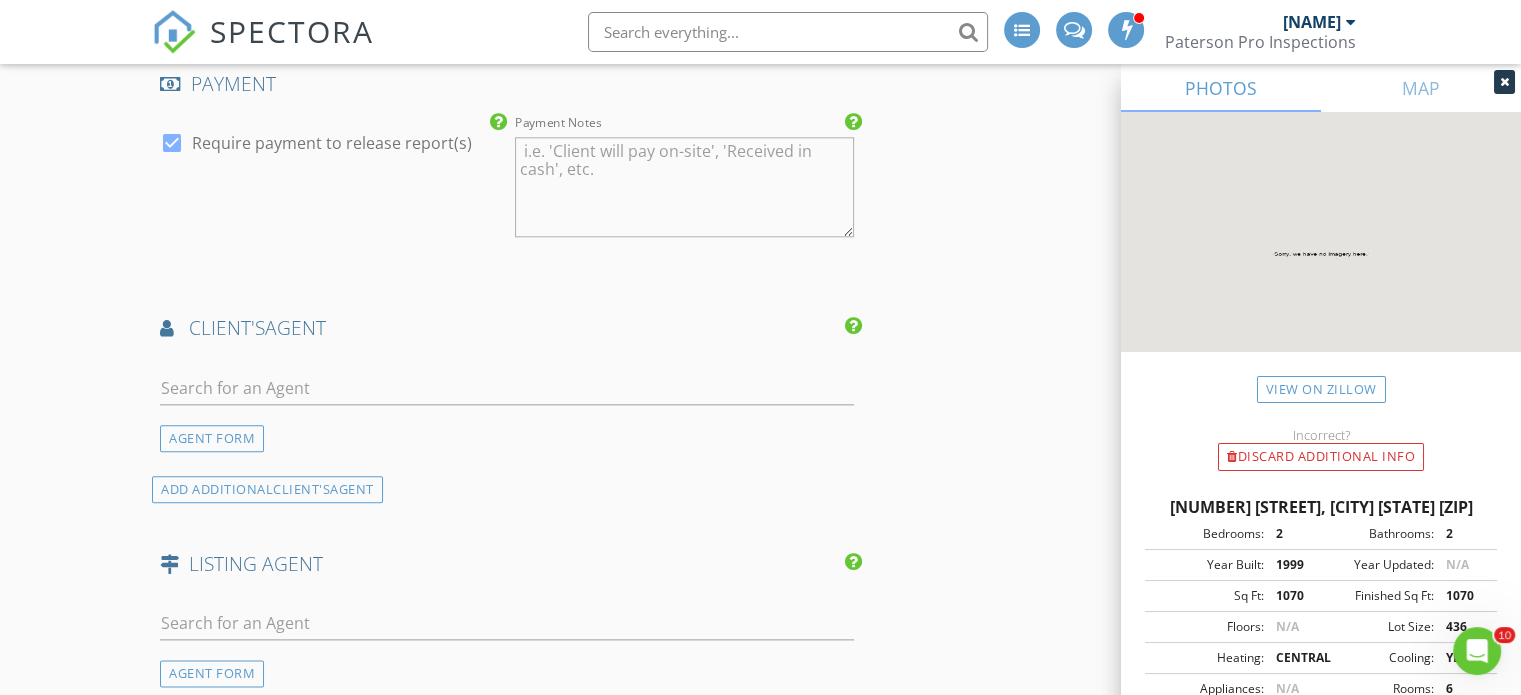 scroll, scrollTop: 2300, scrollLeft: 0, axis: vertical 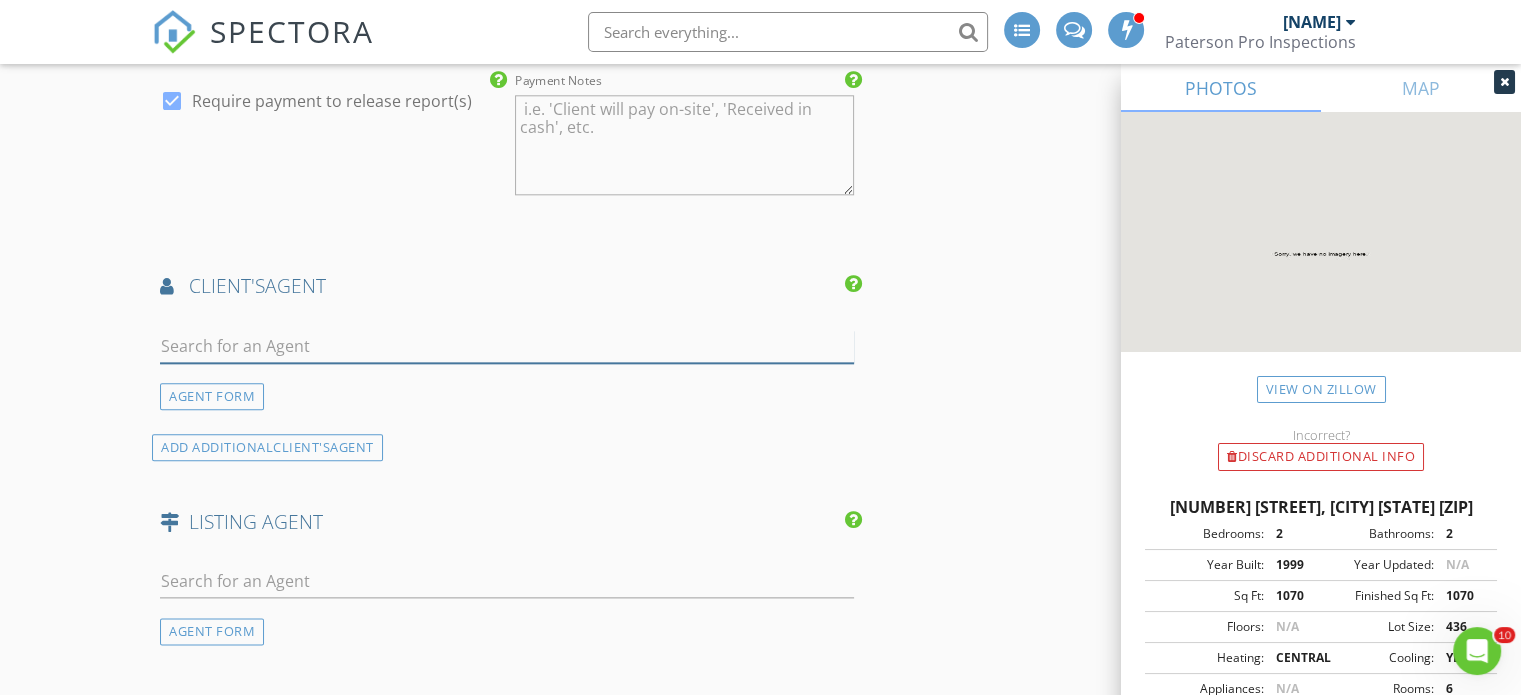 click at bounding box center [507, 346] 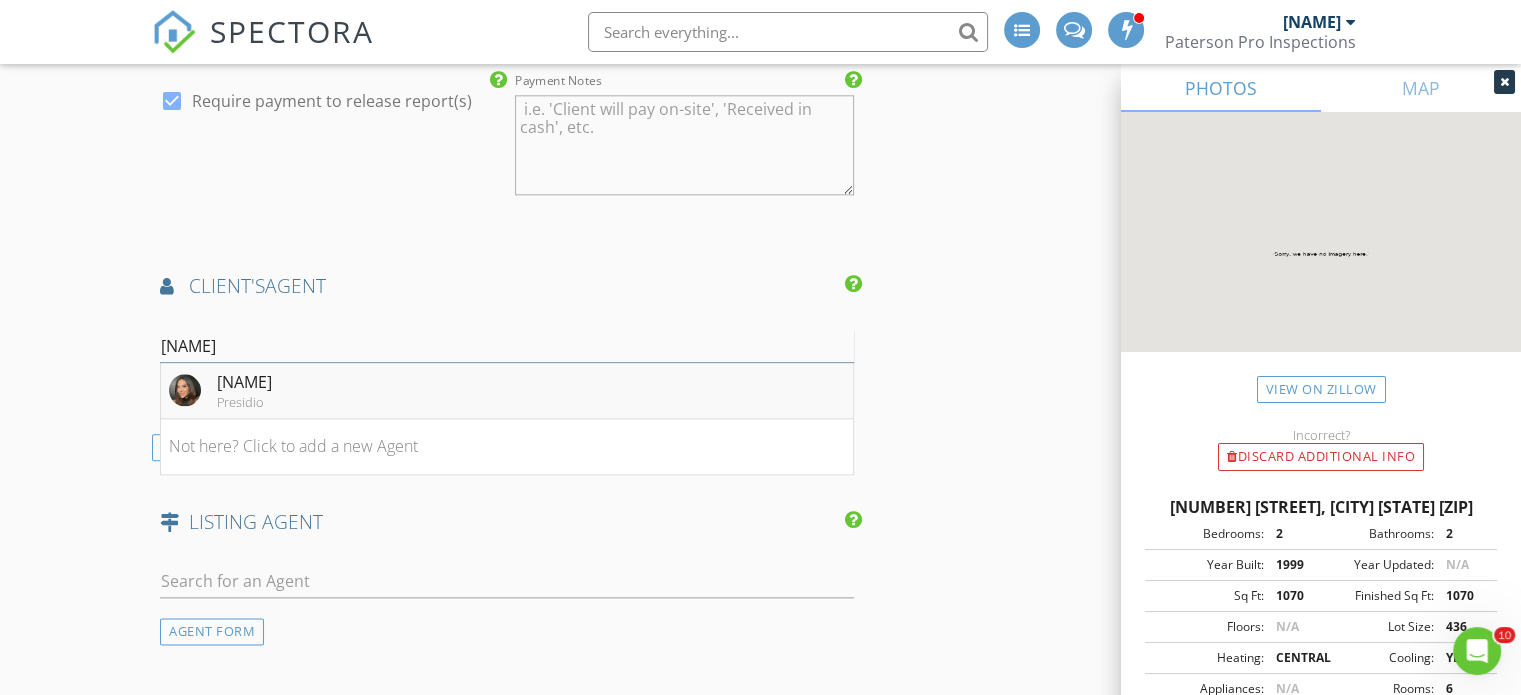 type on "nikki" 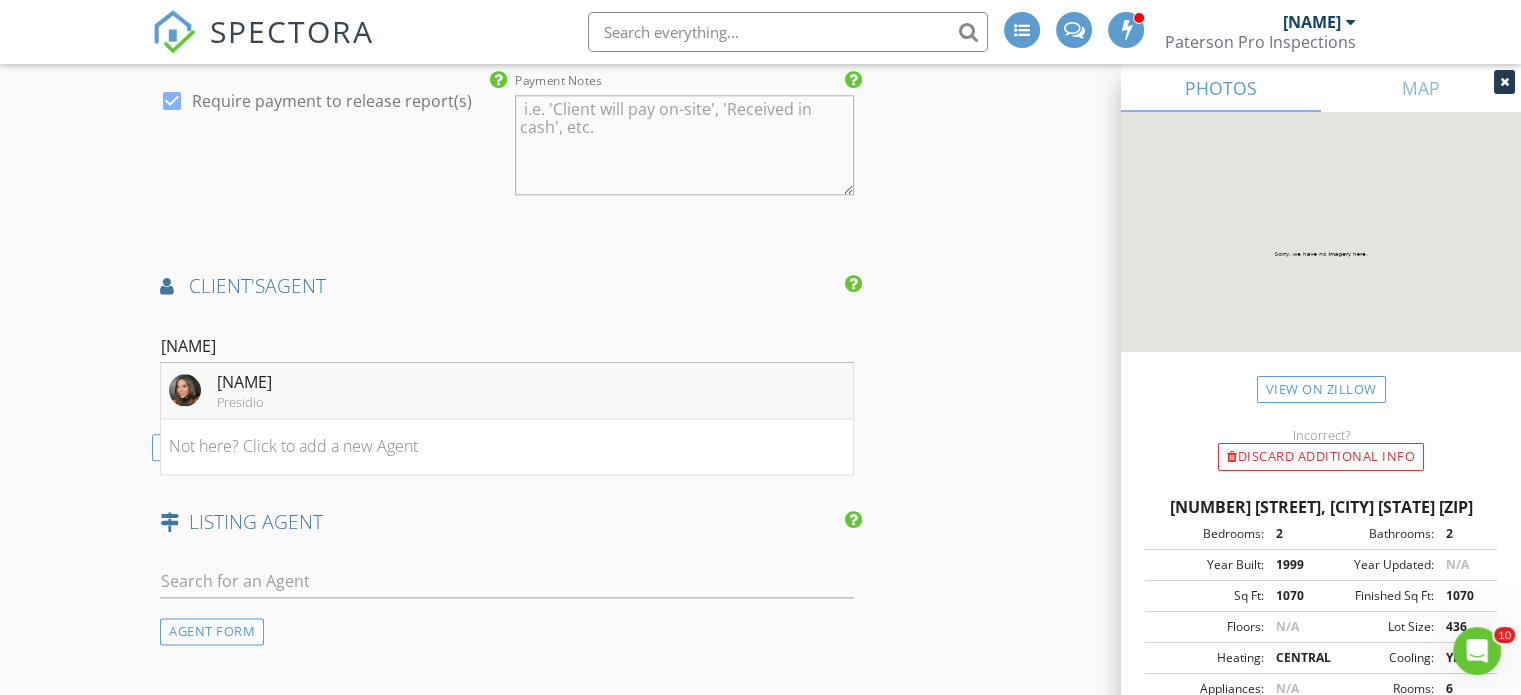 click on "[FIRST] [LAST]" at bounding box center [244, 382] 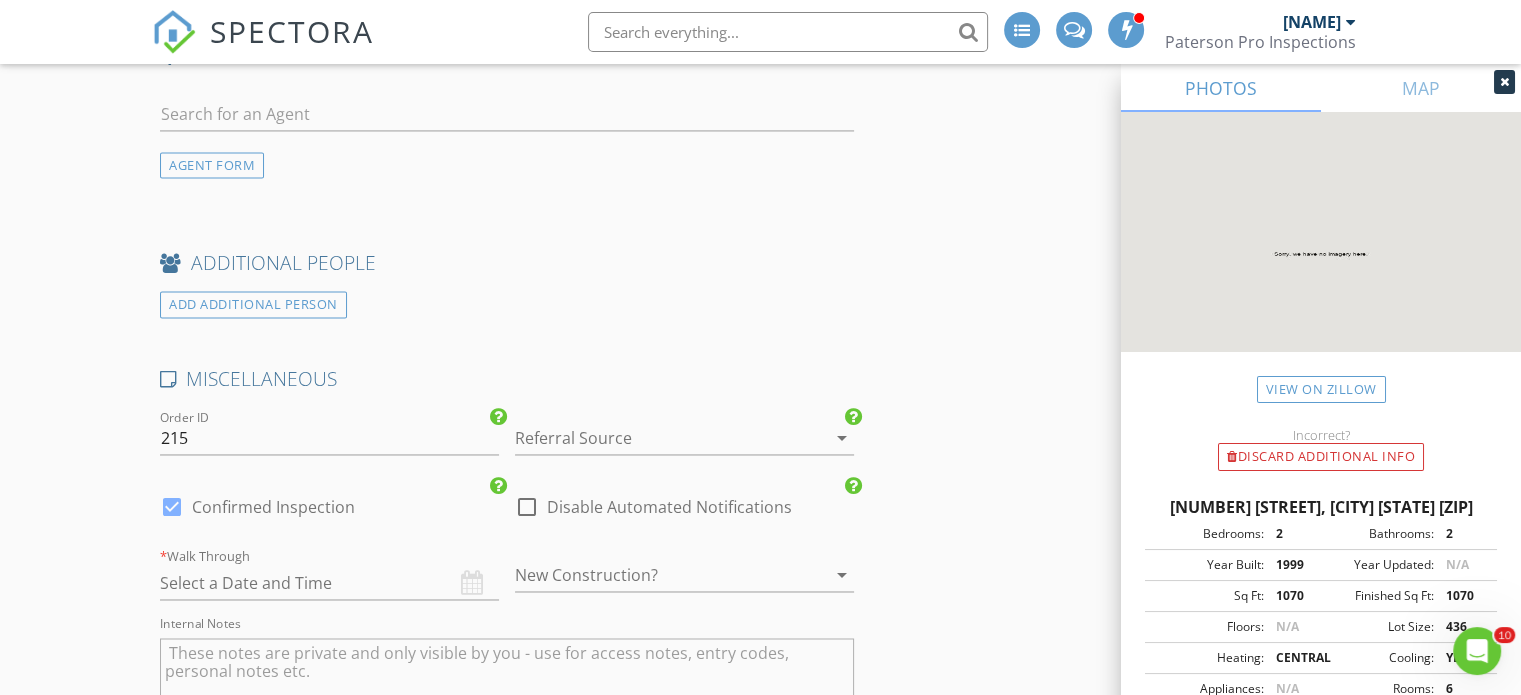 scroll, scrollTop: 3200, scrollLeft: 0, axis: vertical 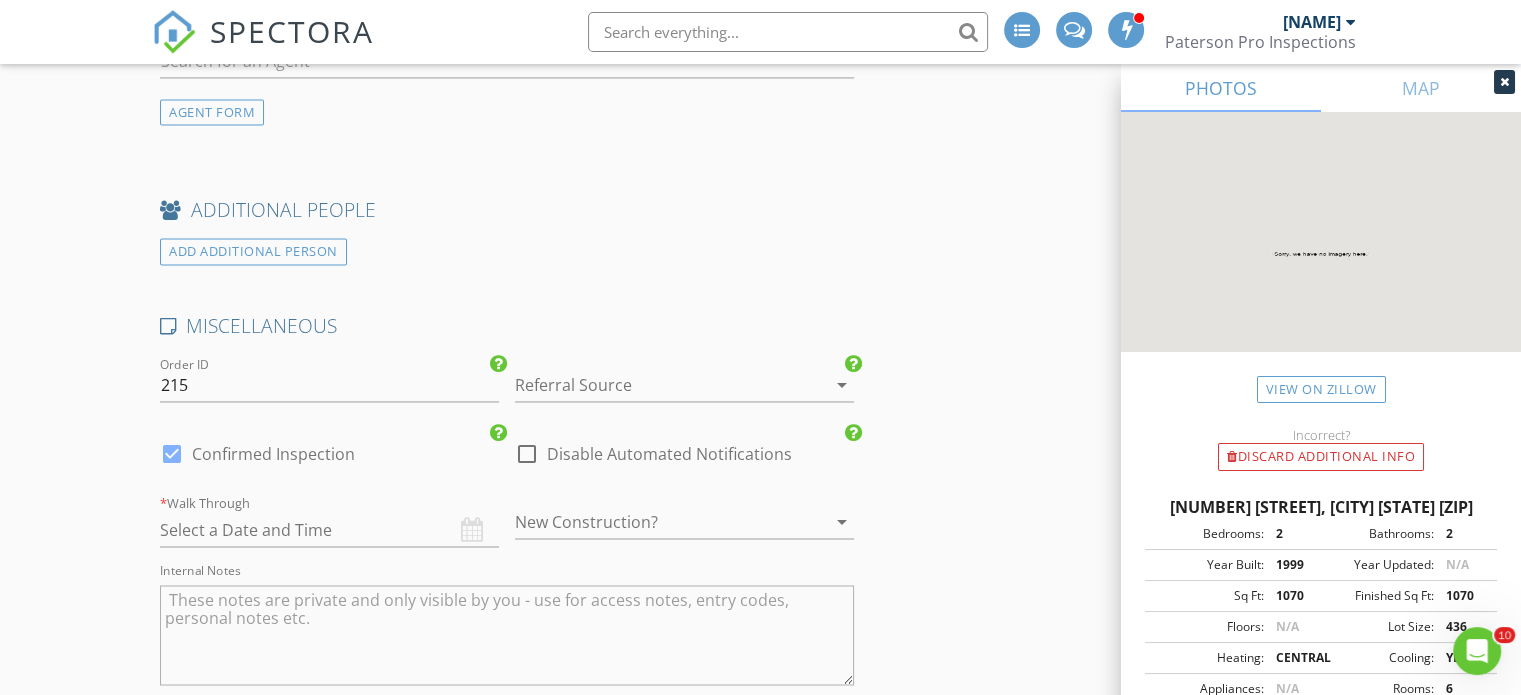 click at bounding box center [656, 385] 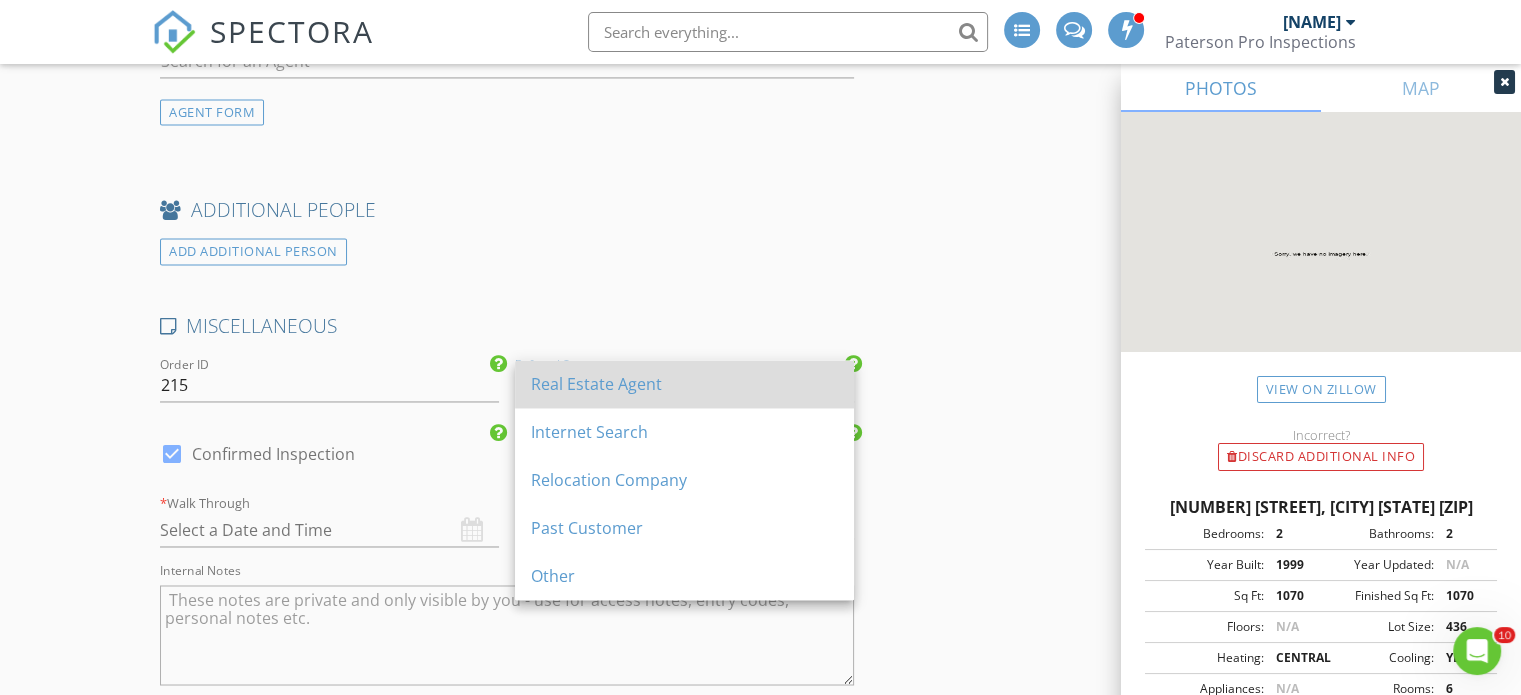 click on "Real Estate Agent" at bounding box center [684, 384] 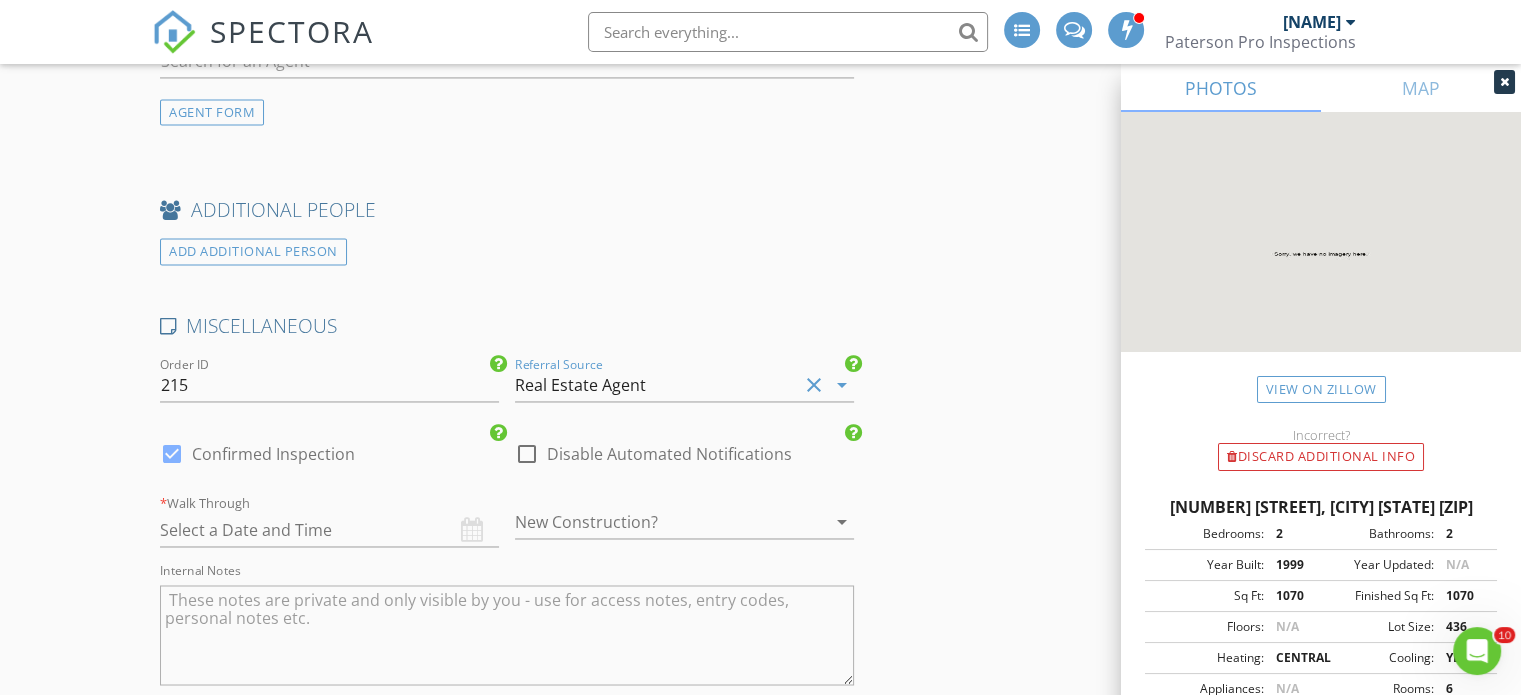 click at bounding box center (329, 530) 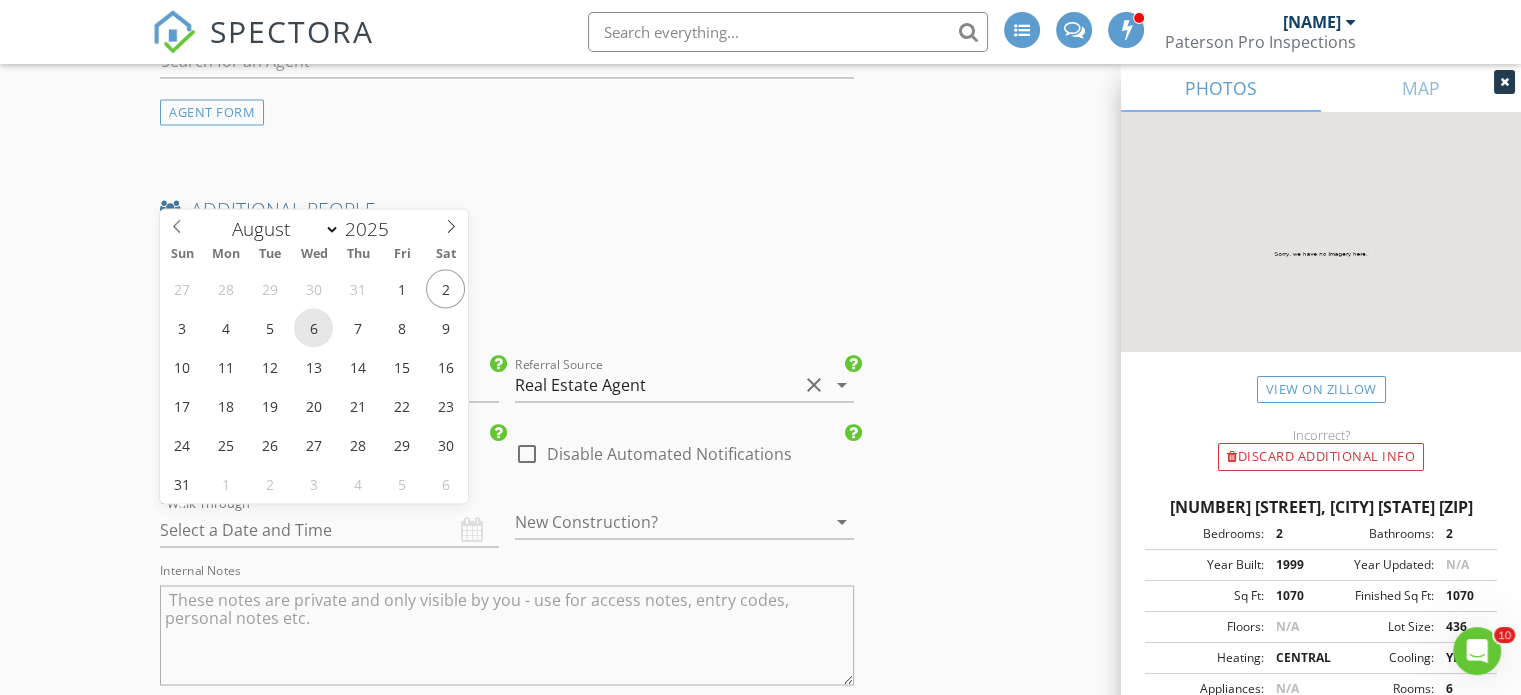 type on "08/06/2025 12:00 PM" 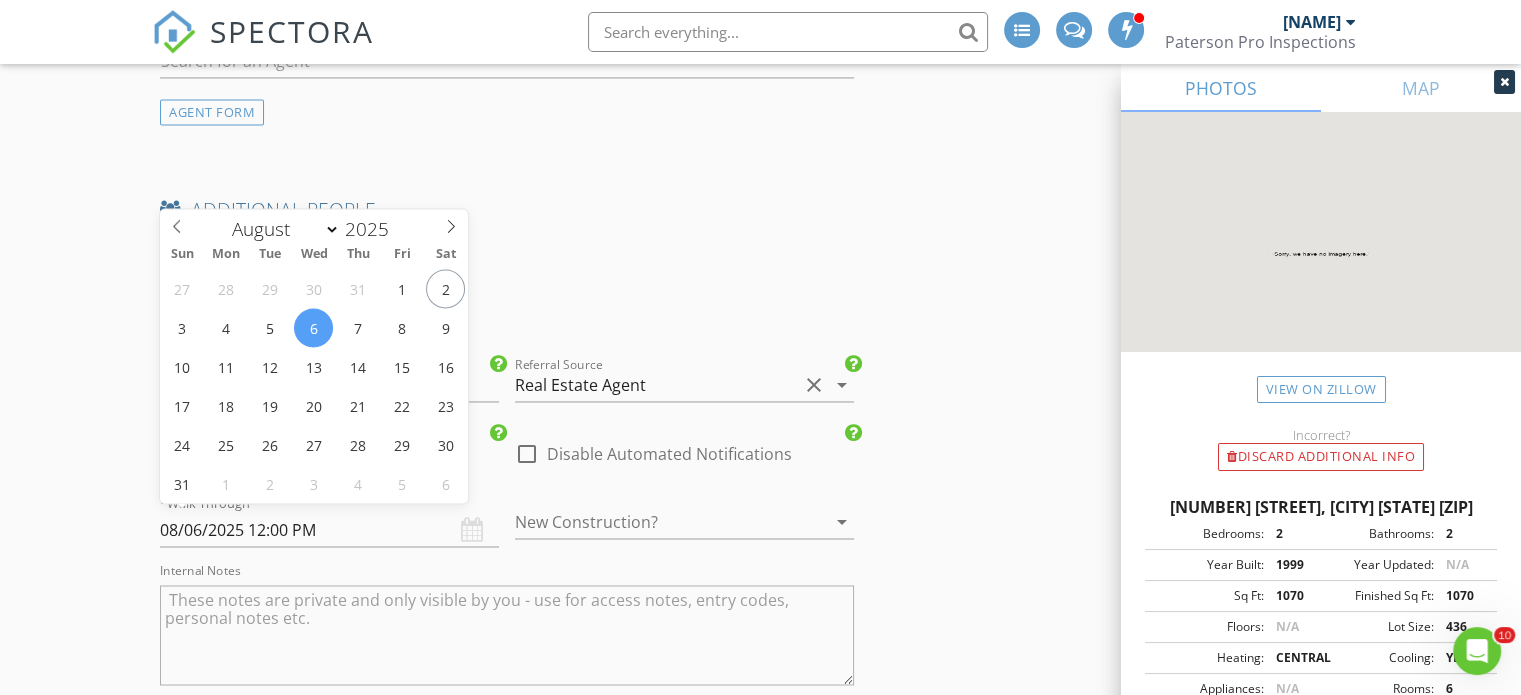 scroll, scrollTop: 1, scrollLeft: 0, axis: vertical 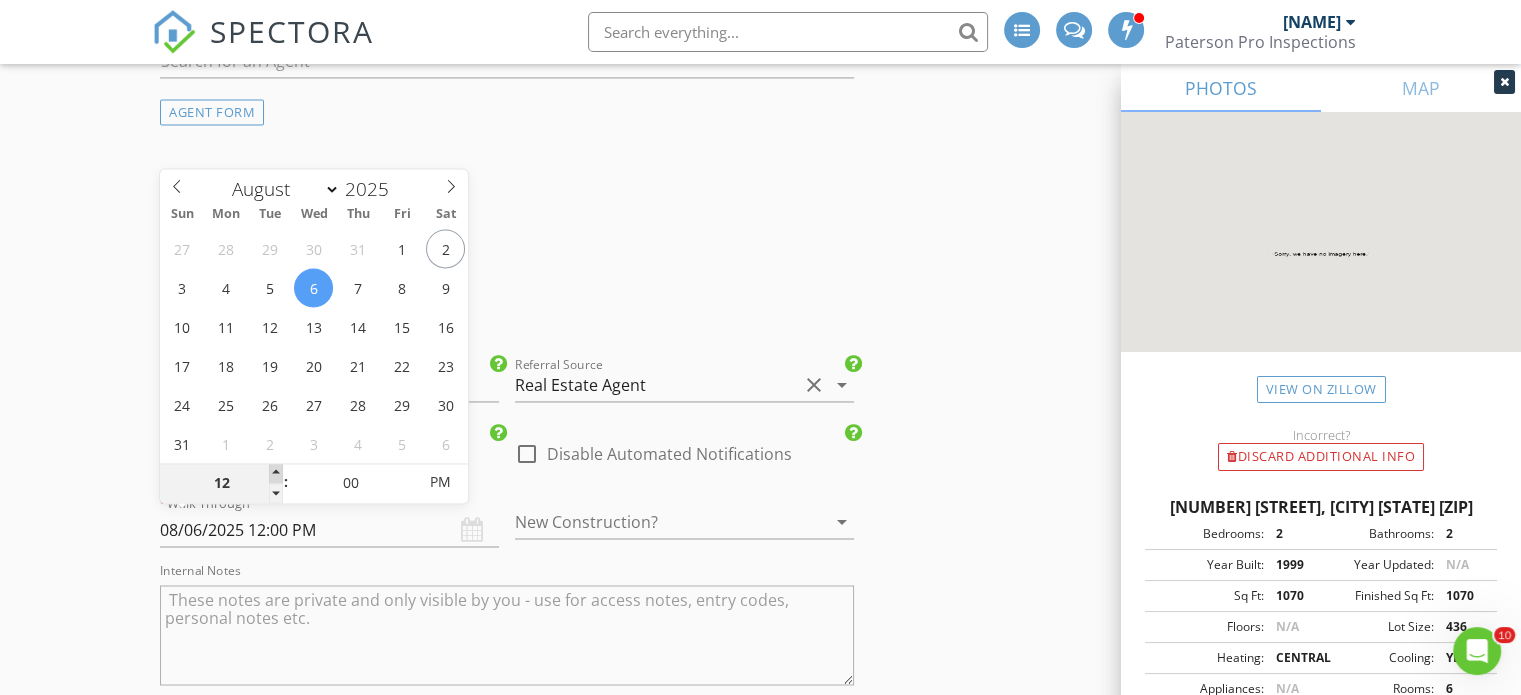 type on "01" 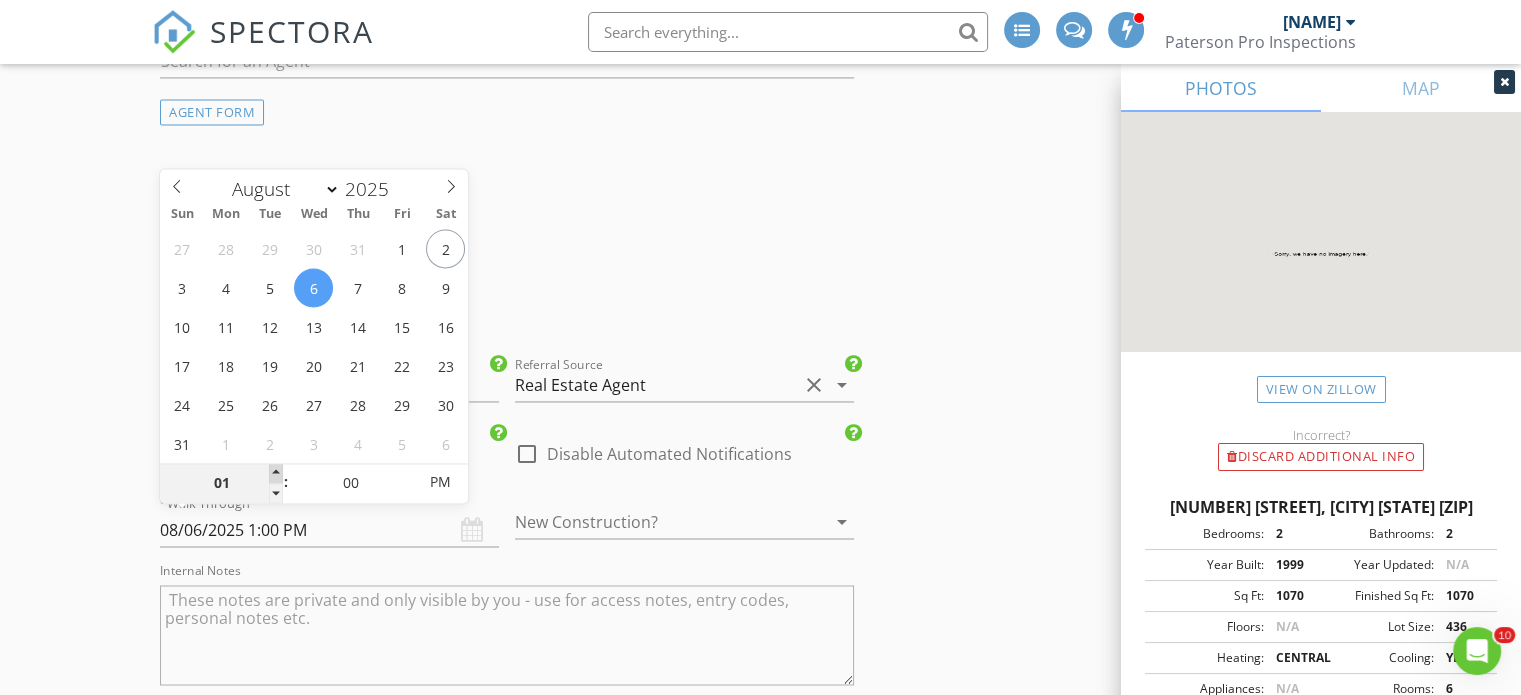 click at bounding box center (276, 473) 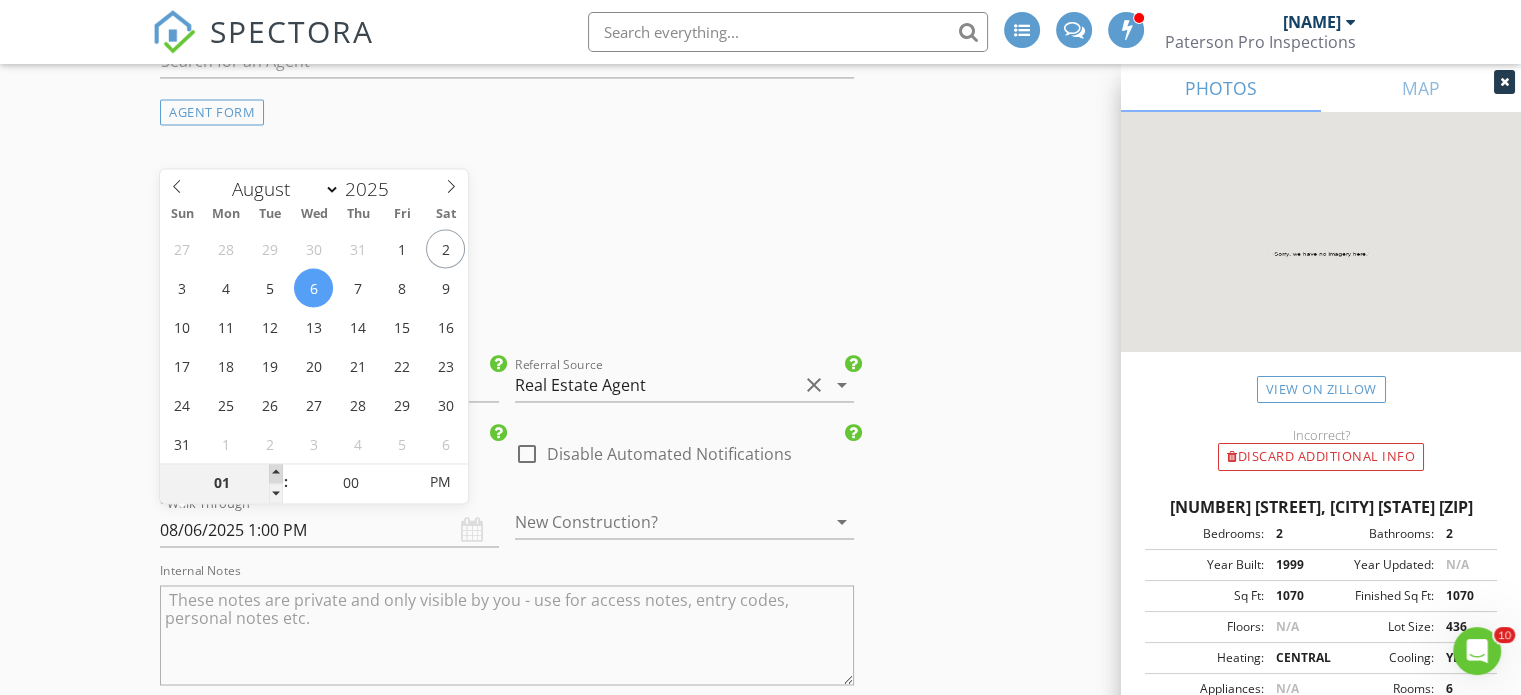 scroll, scrollTop: 0, scrollLeft: 0, axis: both 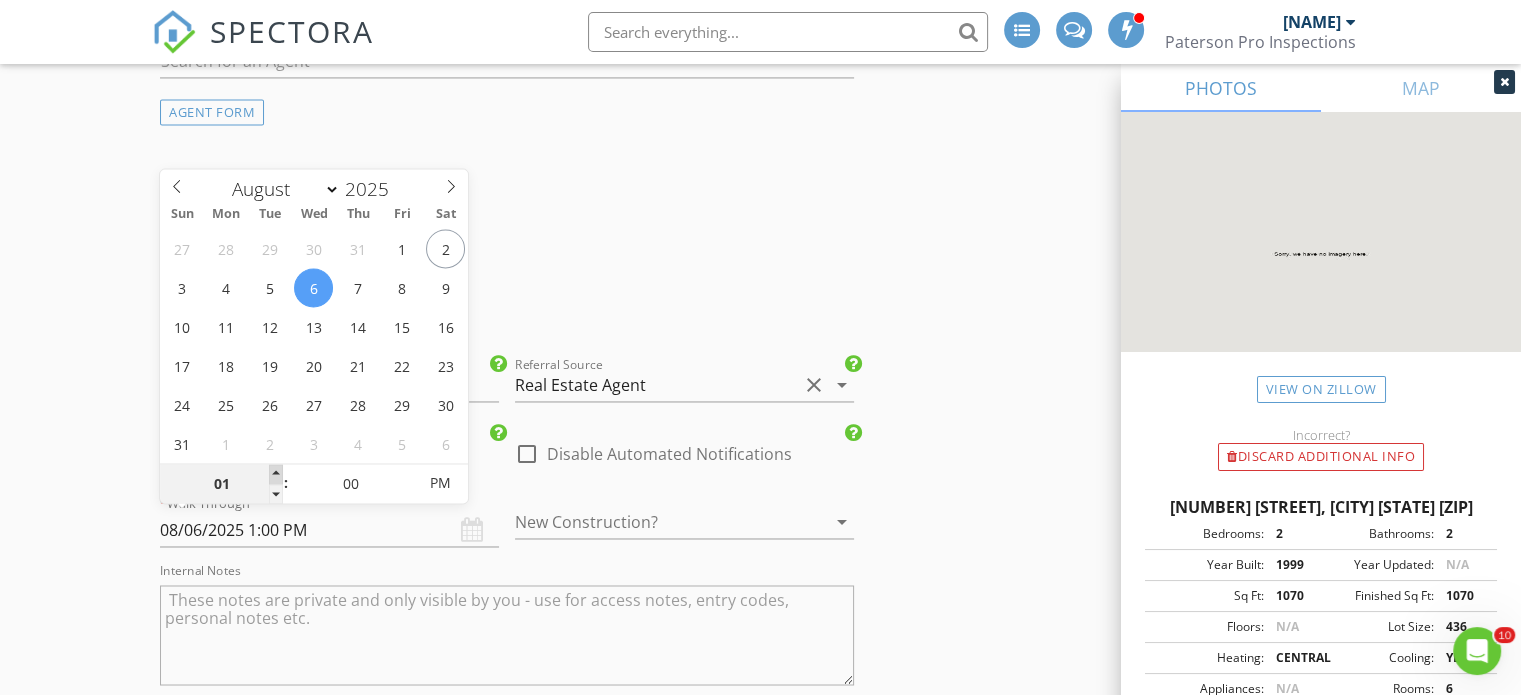 type on "02" 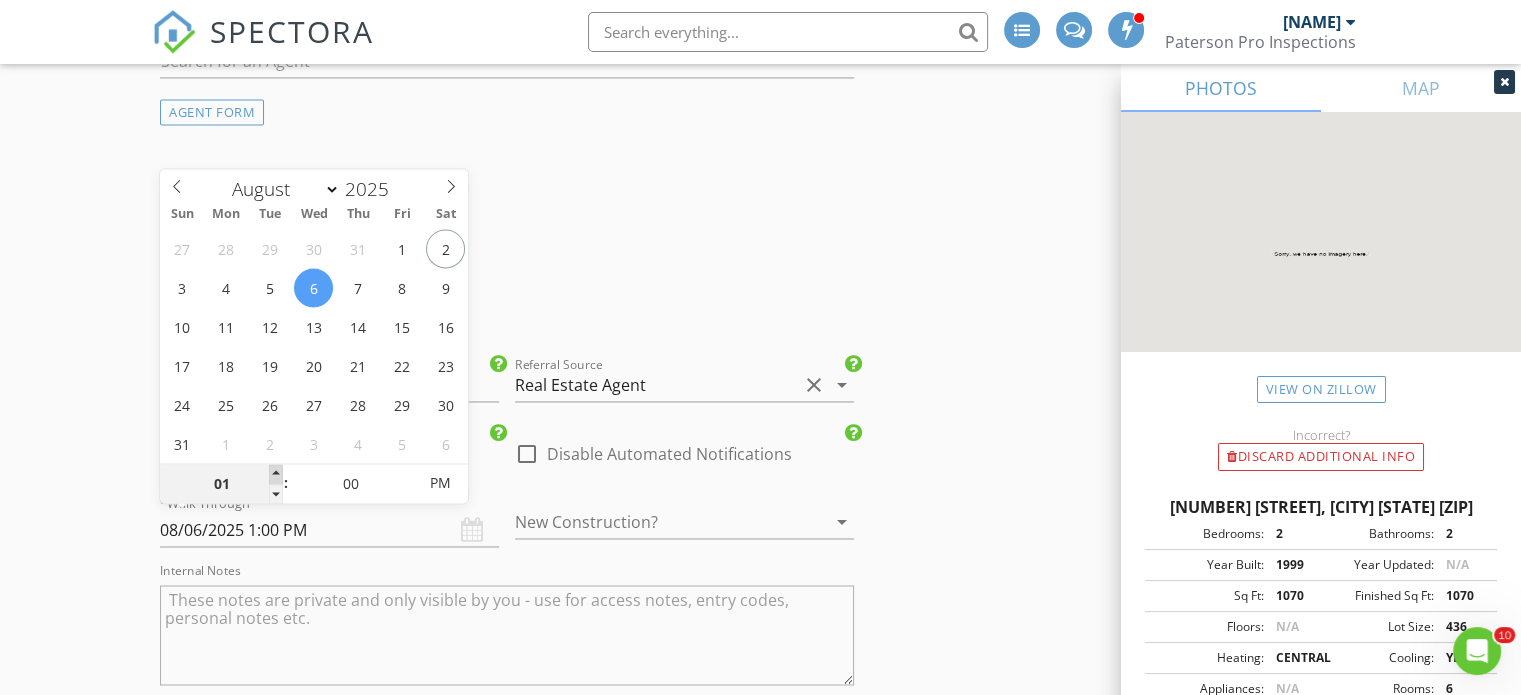 type on "08/06/2025 2:00 PM" 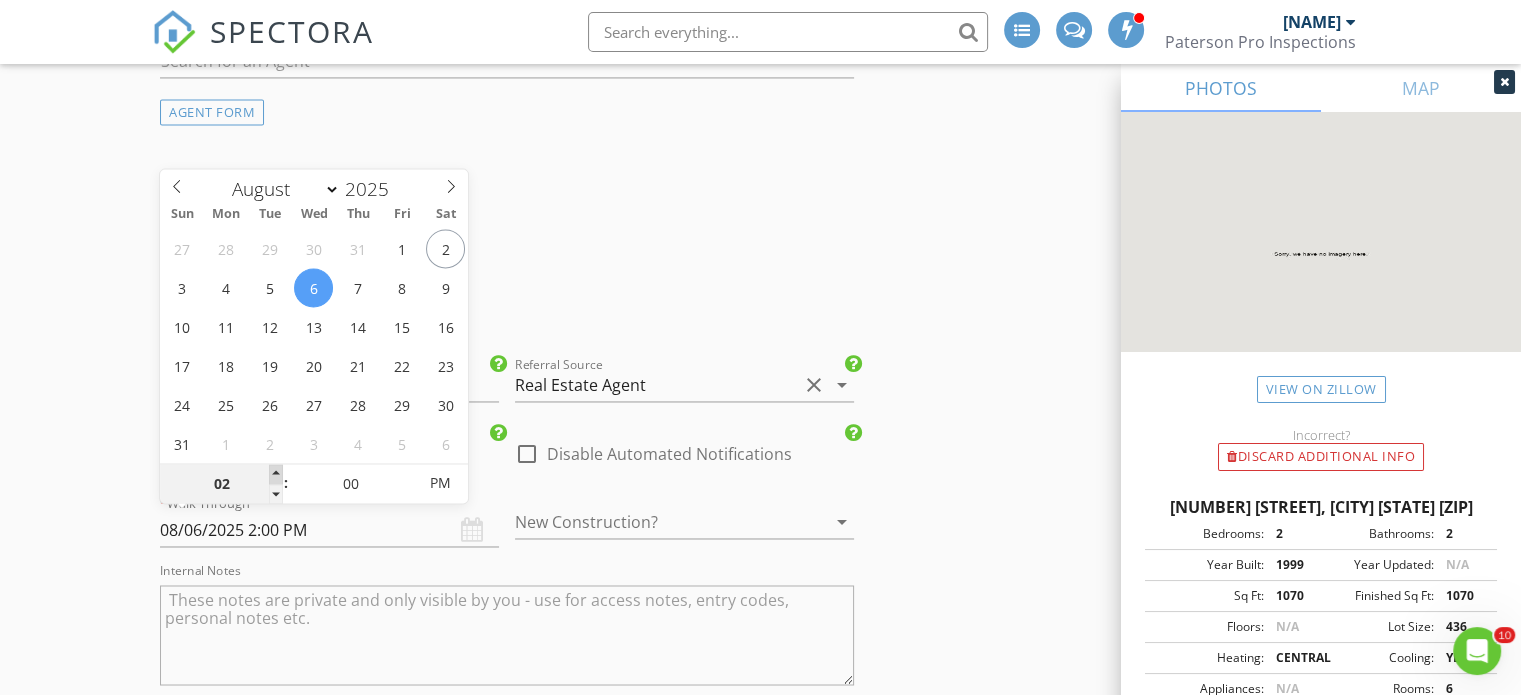 click at bounding box center (276, 474) 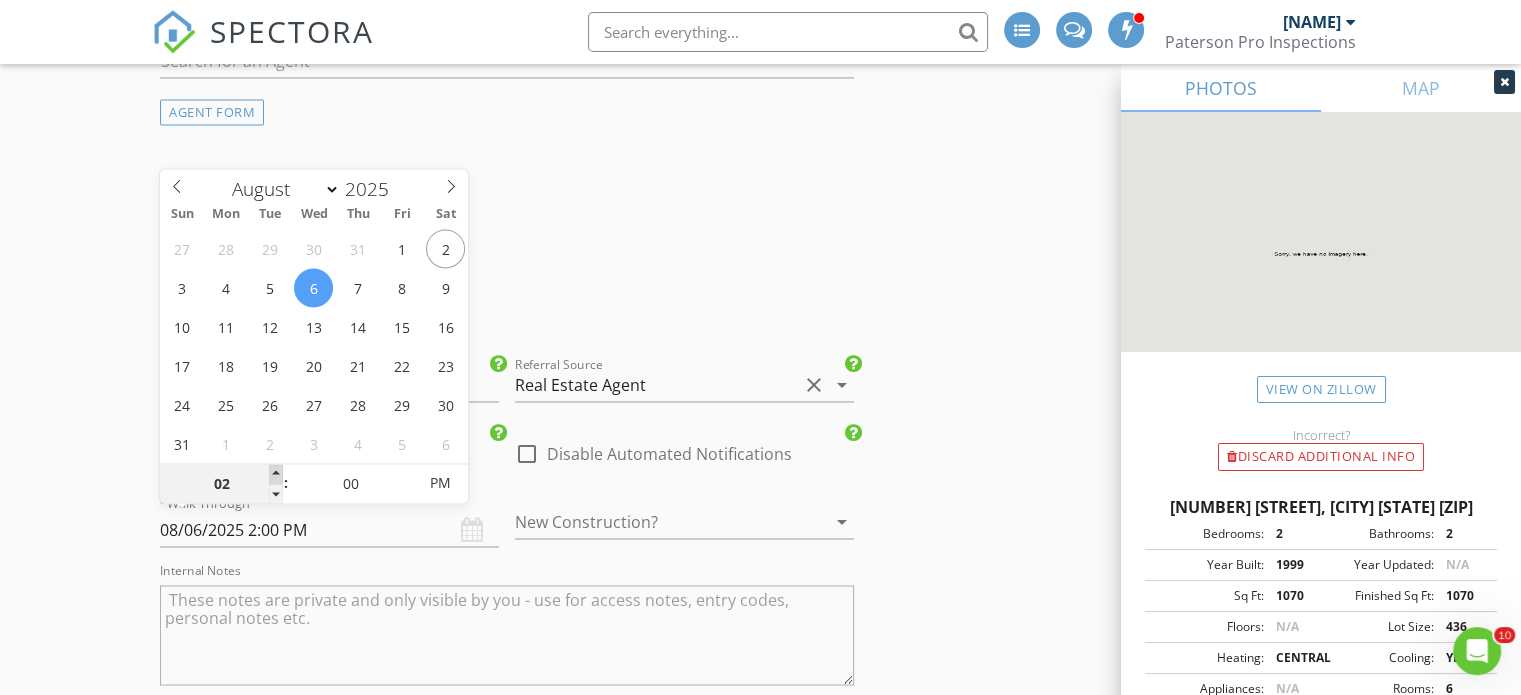 type on "03" 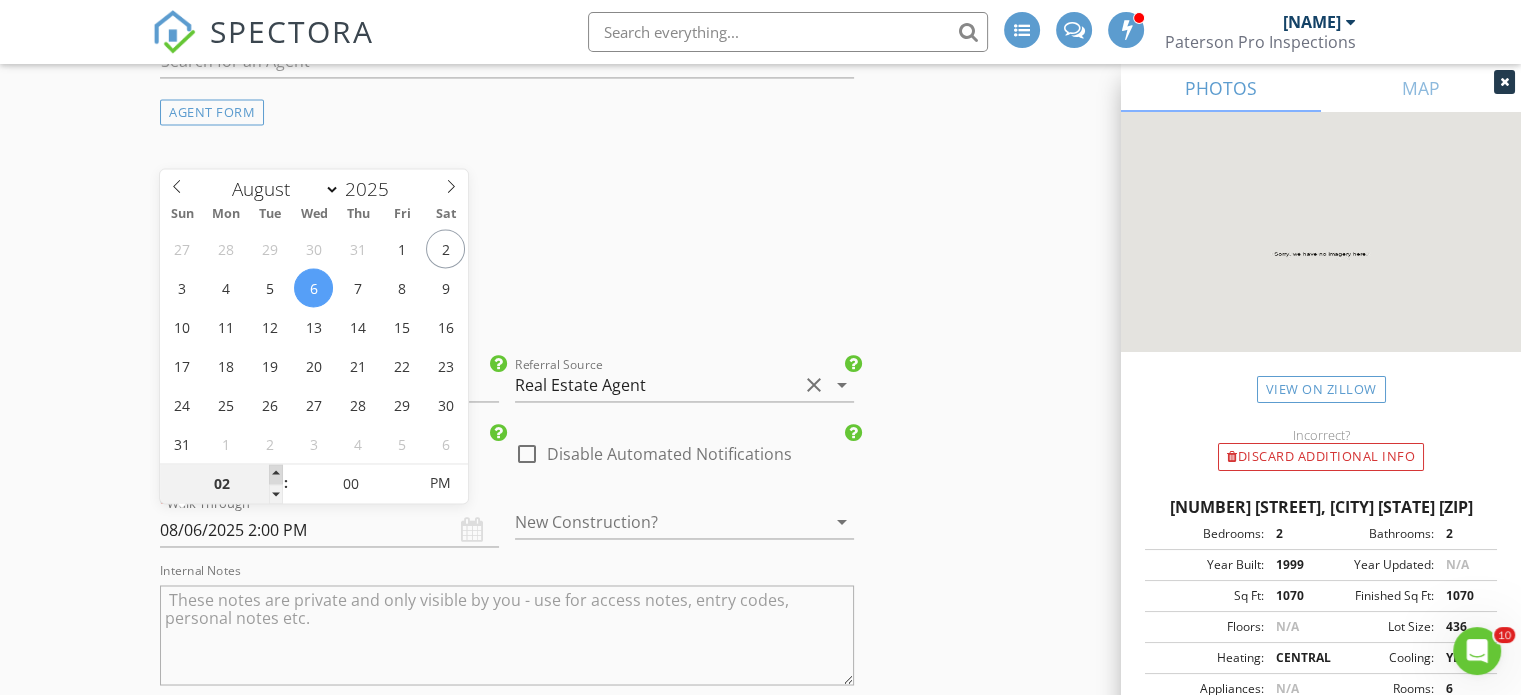 type on "08/06/2025 3:00 PM" 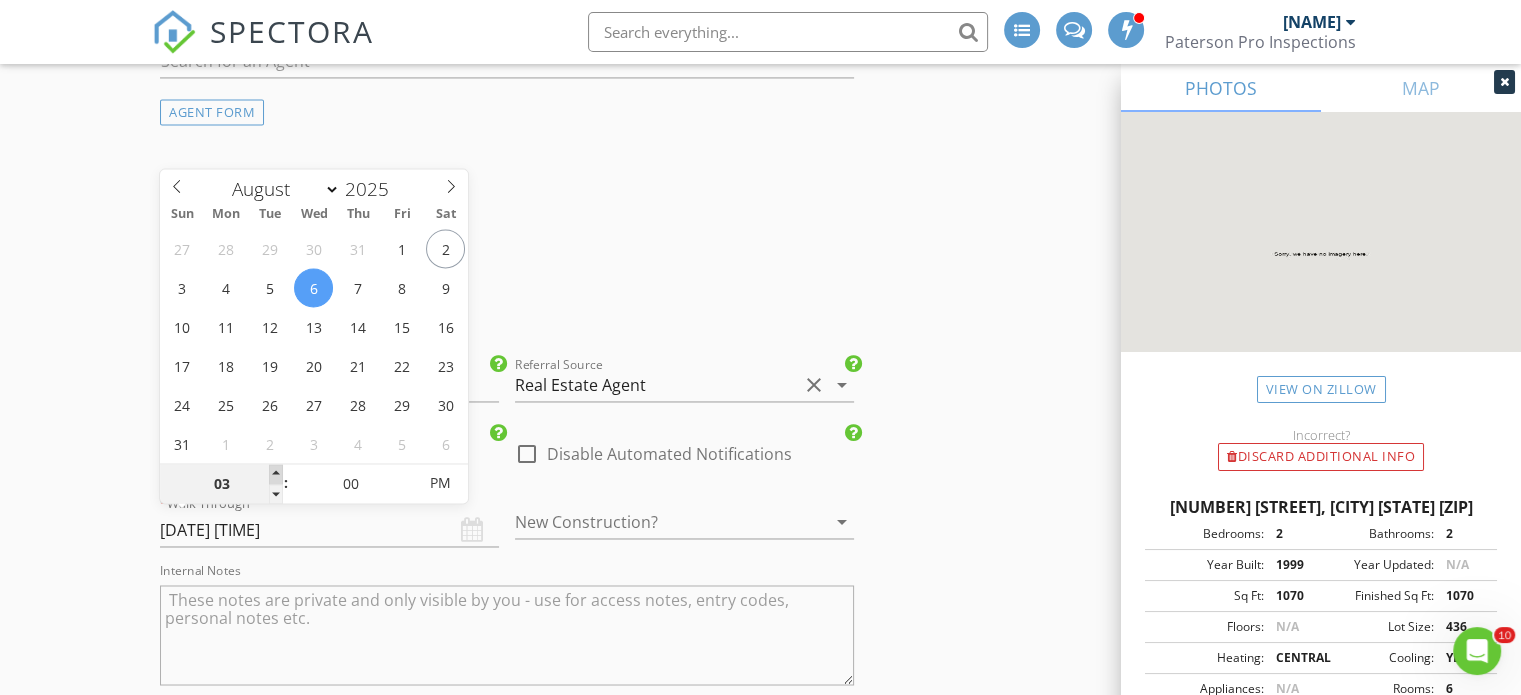 click at bounding box center (276, 474) 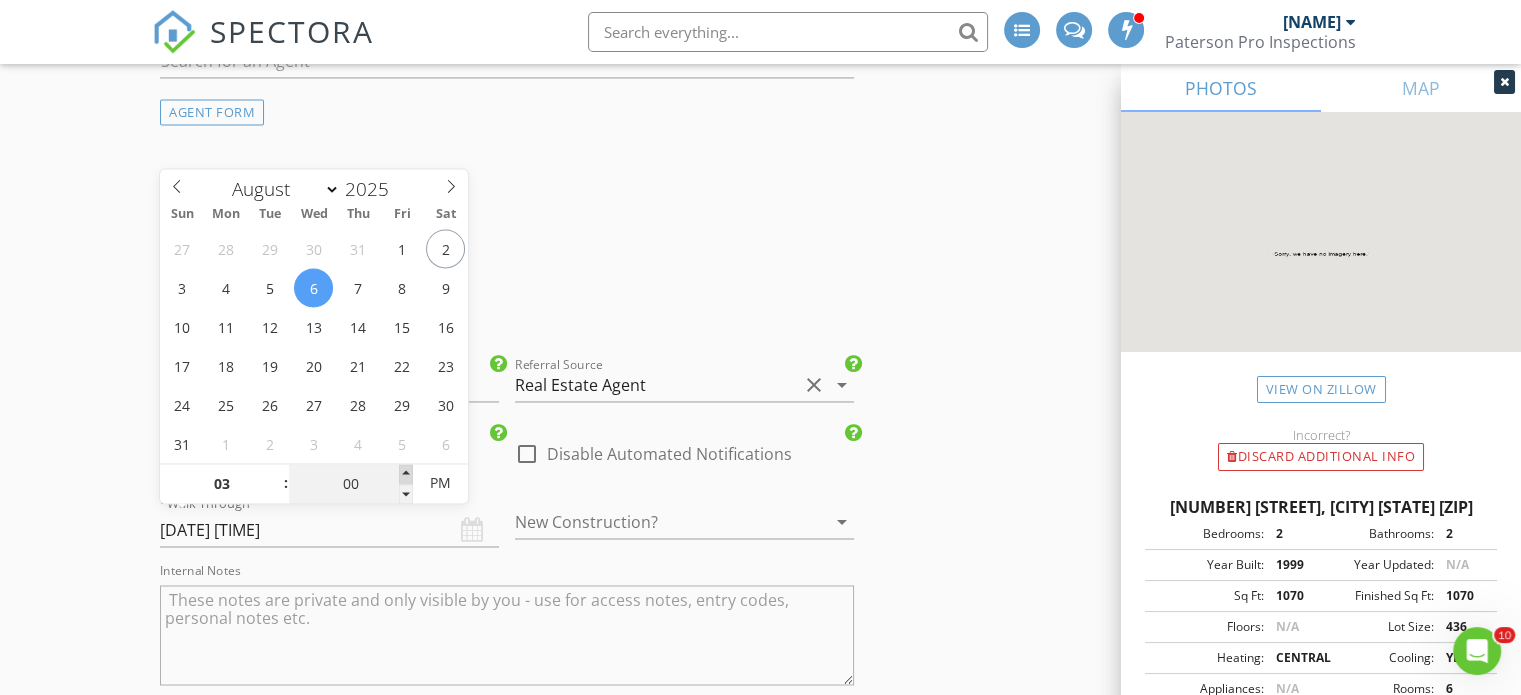 type on "05" 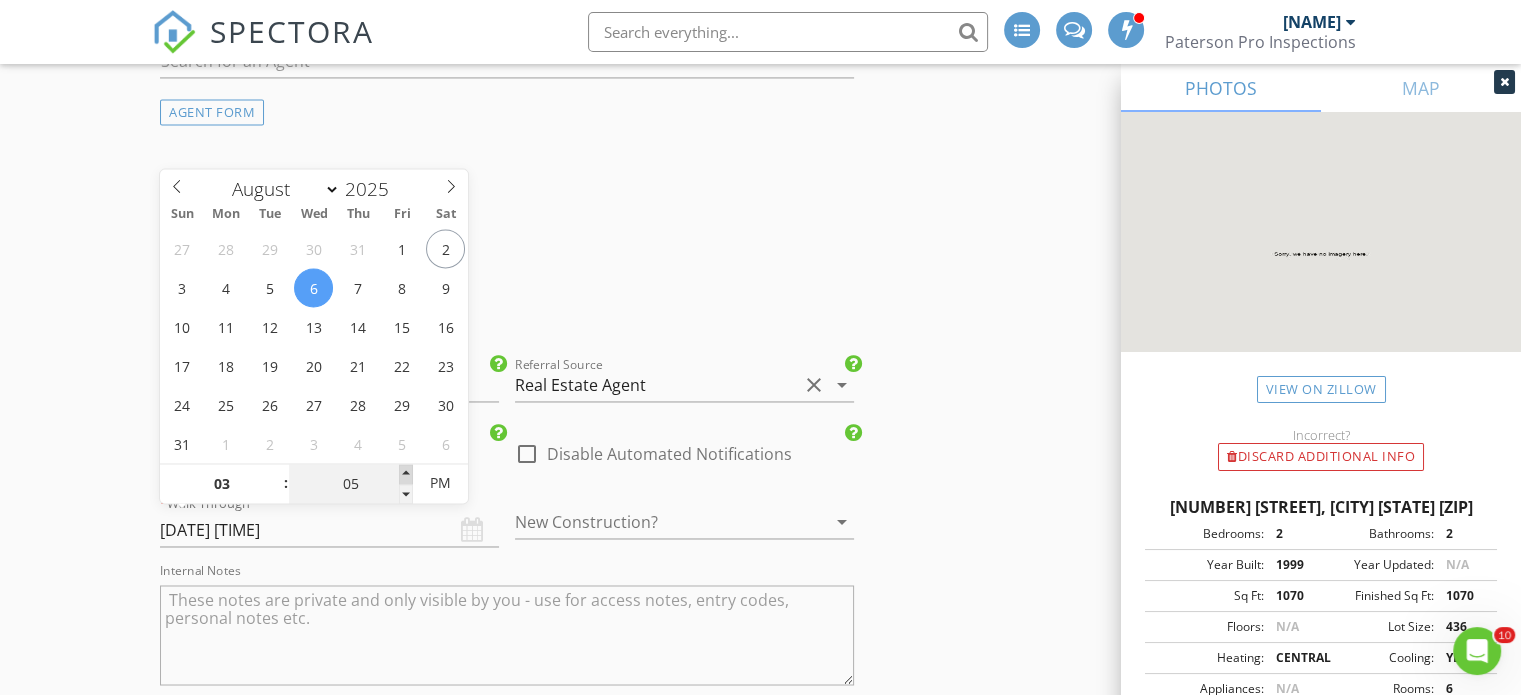 click at bounding box center [406, 474] 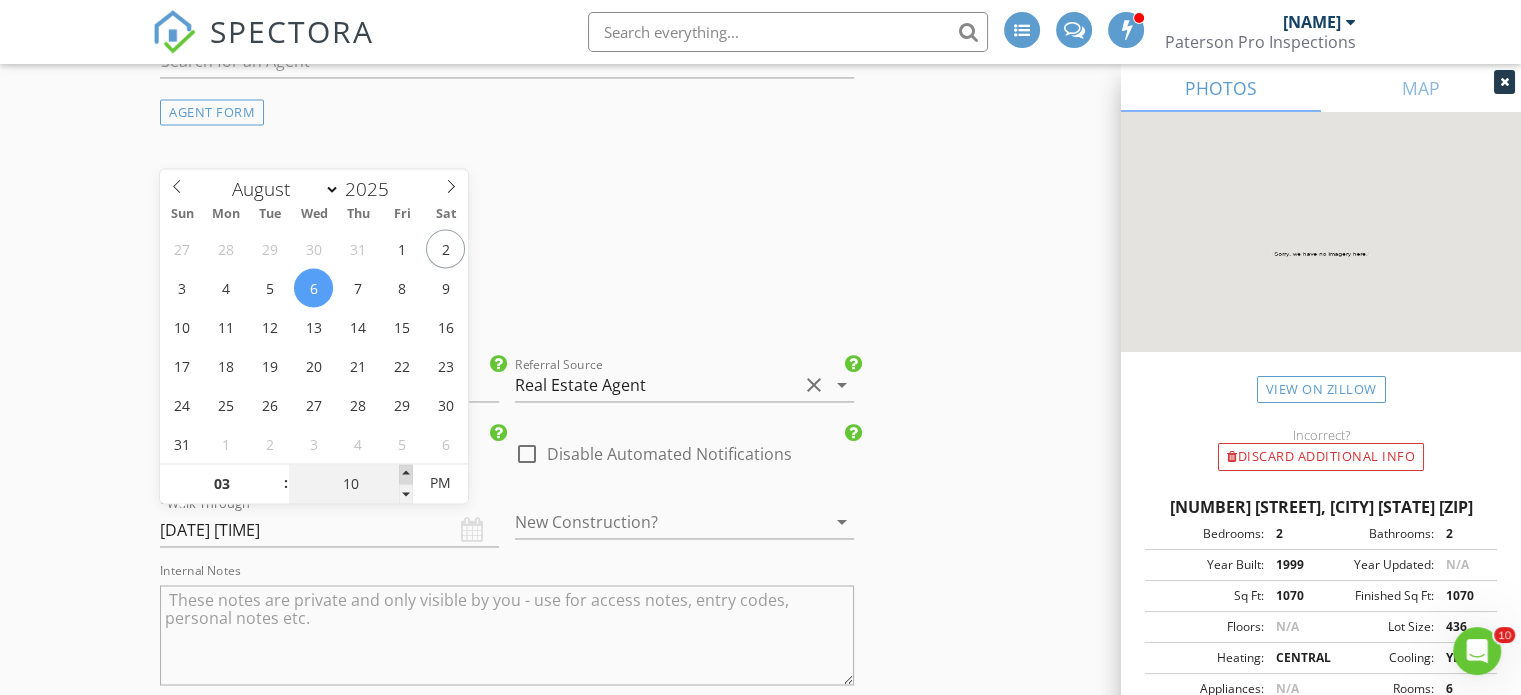 click at bounding box center [406, 474] 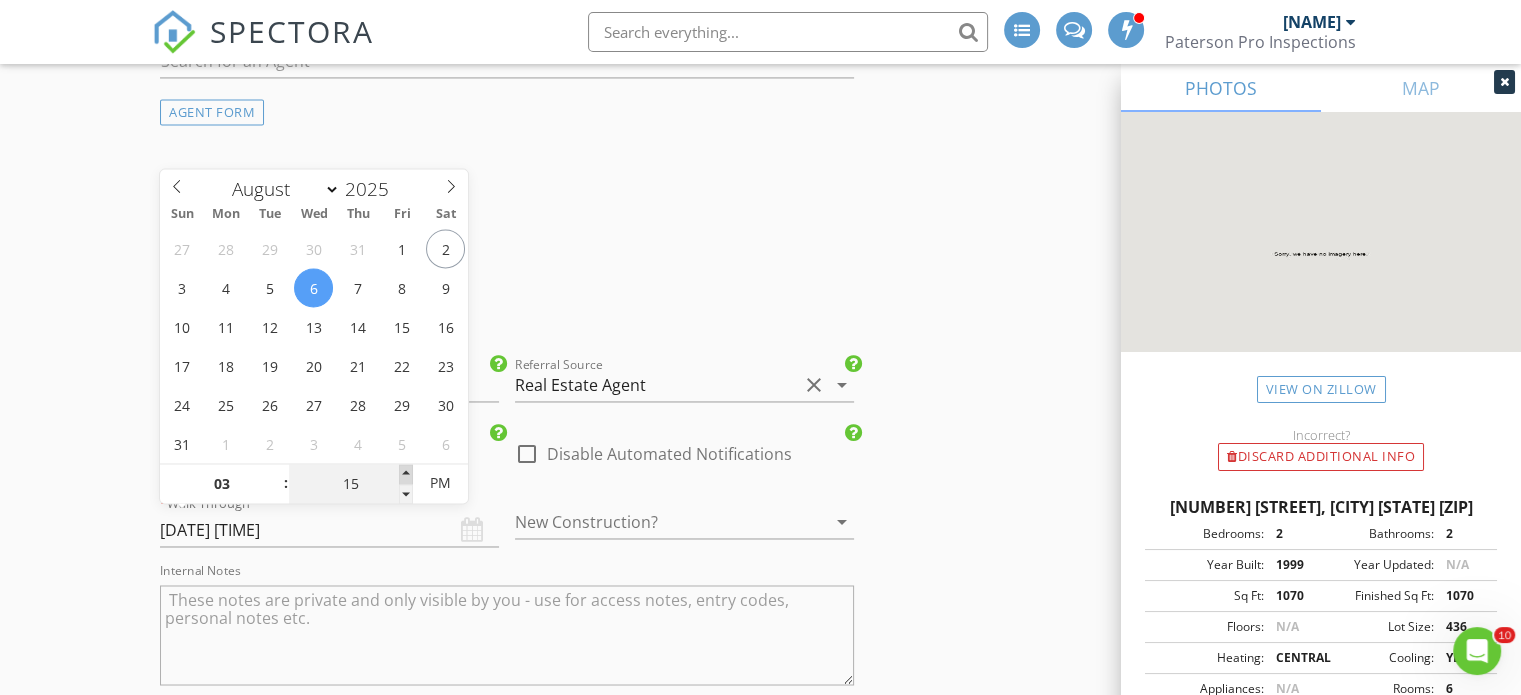 click at bounding box center [406, 474] 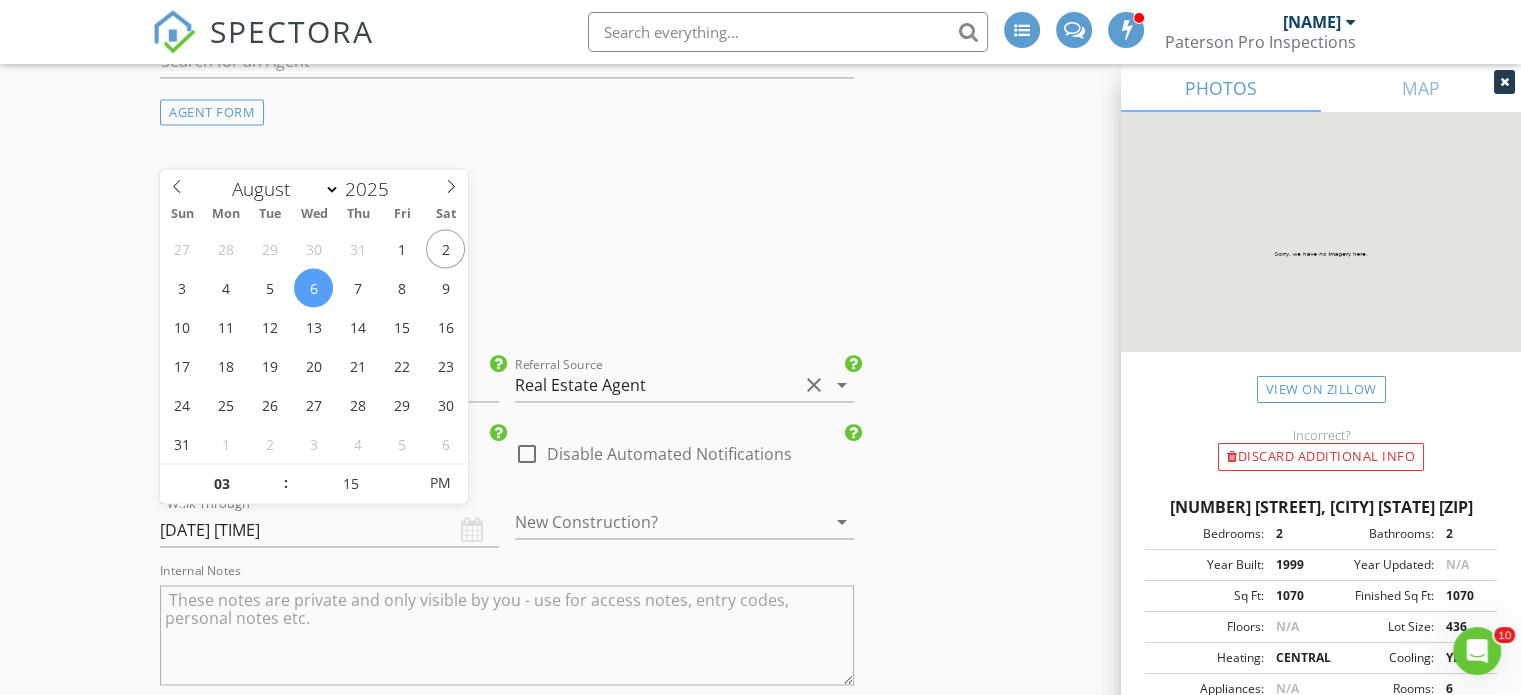 click on "New Inspection
INSPECTOR(S)
check_box   Jensen Paterson   PRIMARY   Jensen Paterson arrow_drop_down   check_box_outline_blank Jensen Paterson specifically requested
Date/Time
08/06/2025 2:00 PM
Location
Address Search       Address 3760 S Carlisle Park Pl   Unit   City South Salt Lake   State UT   Zip 84119   County Salt Lake     Square Feet 1070   Year Built 1999   Foundation Slab arrow_drop_down     Jensen Paterson     34.6 miles     (44 minutes)
client
check_box Enable Client CC email for this inspection   Client Search     check_box_outline_blank Client is a Company/Organization     First Name Regina   Last Name Sparks   Email regina.sparks@me.com   CC Email   Phone 801-440-7045         Tags         Notes   Private Notes
ADD ADDITIONAL client
SERVICES
check_box" at bounding box center (760, -915) 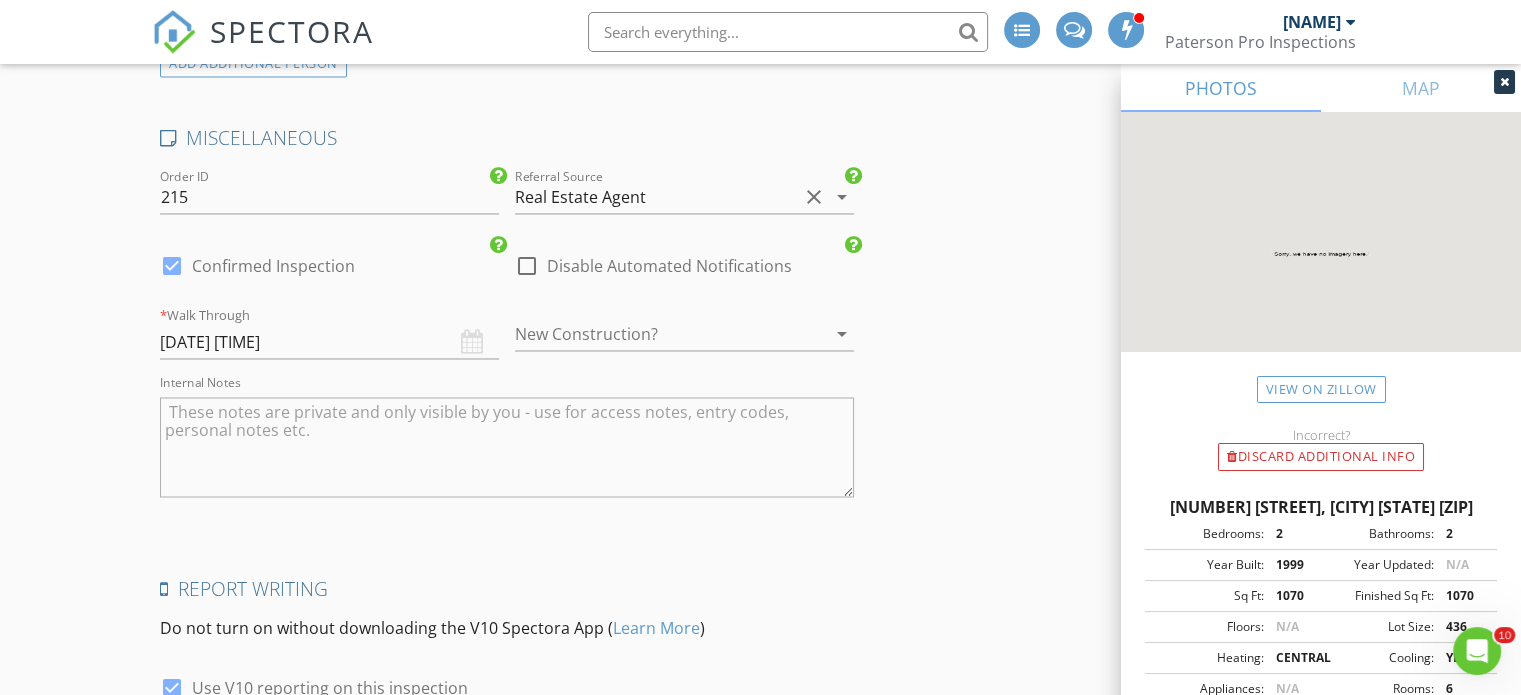 scroll, scrollTop: 3400, scrollLeft: 0, axis: vertical 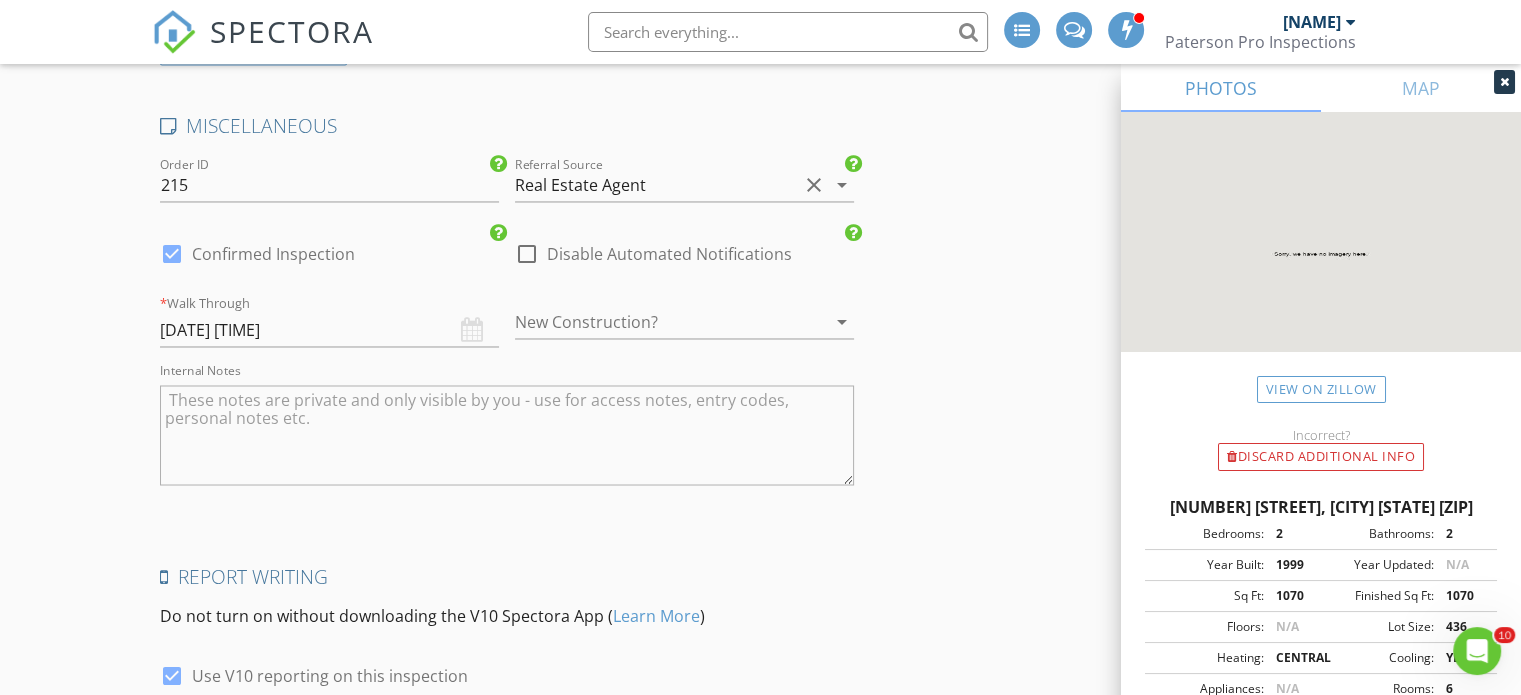 click at bounding box center (507, 435) 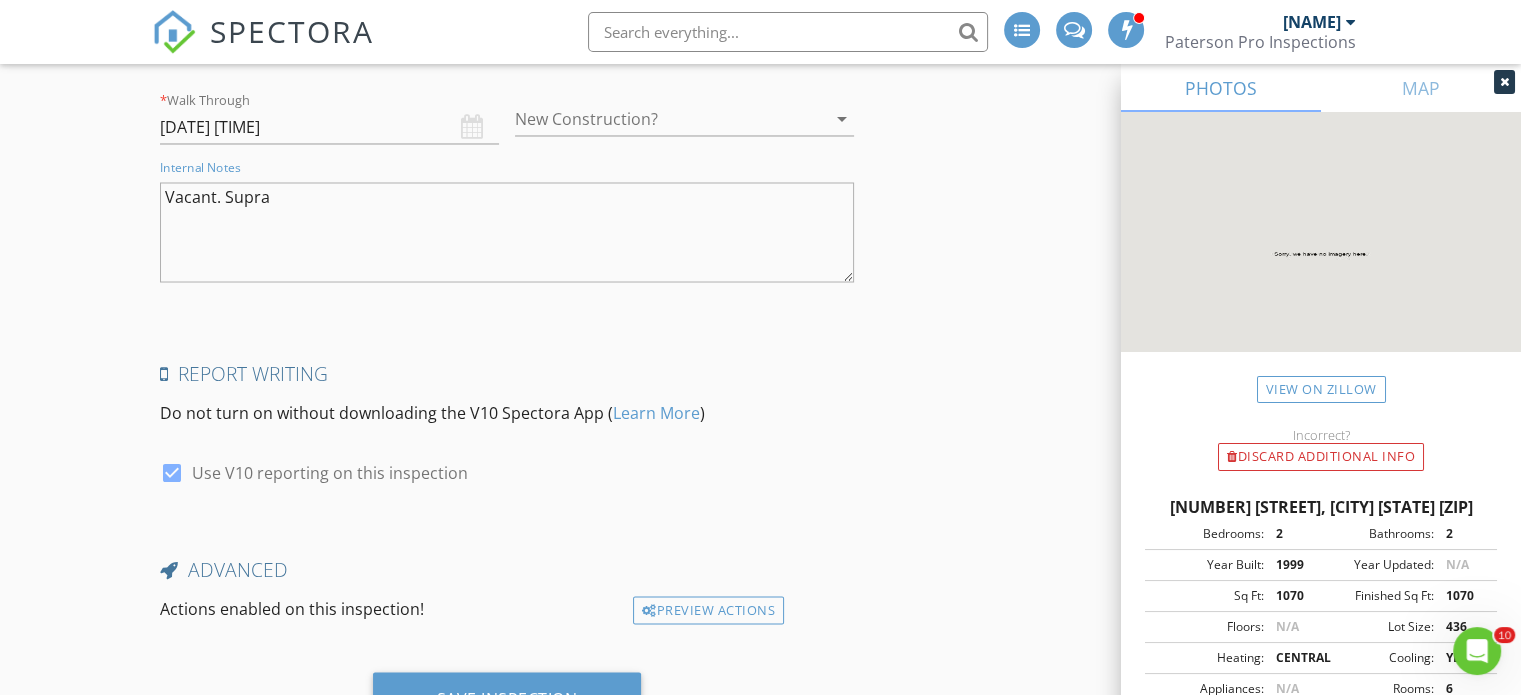 scroll, scrollTop: 3686, scrollLeft: 0, axis: vertical 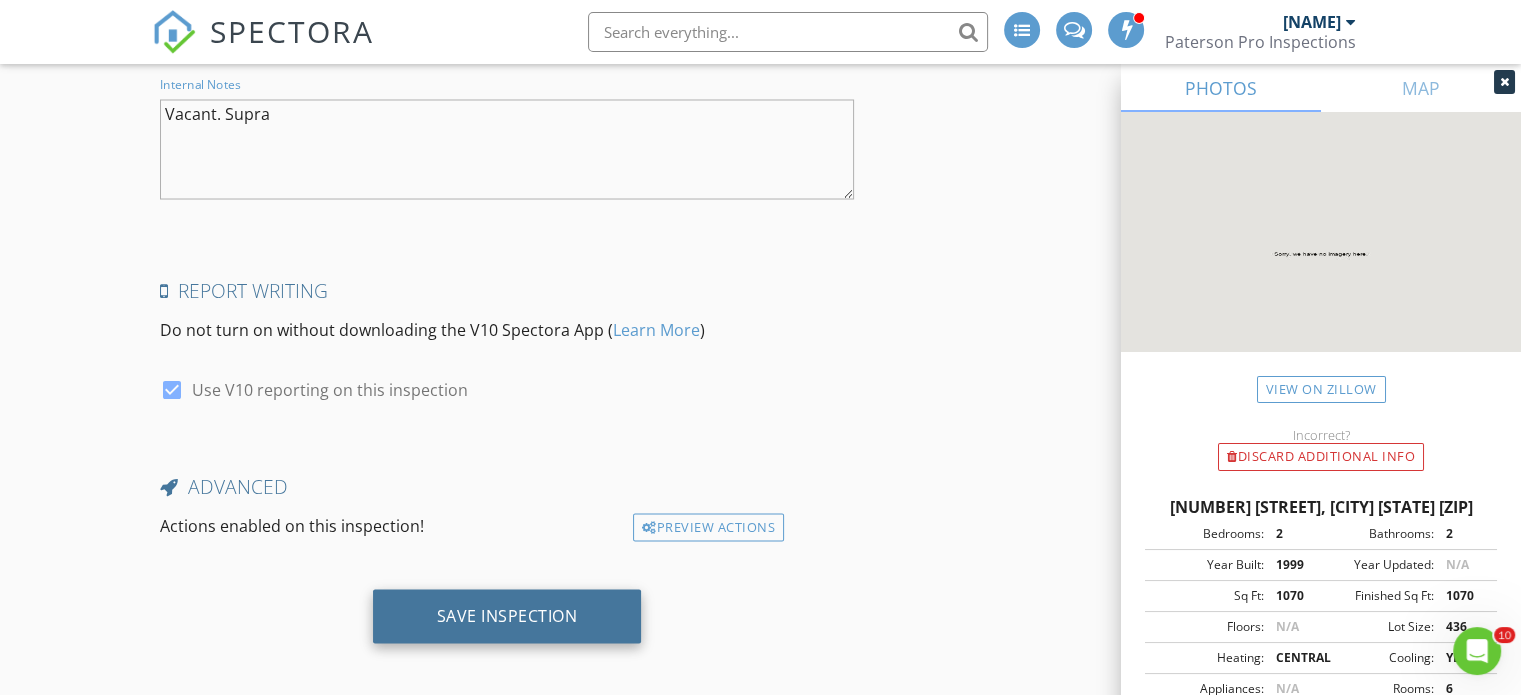 type on "Vacant. Supra" 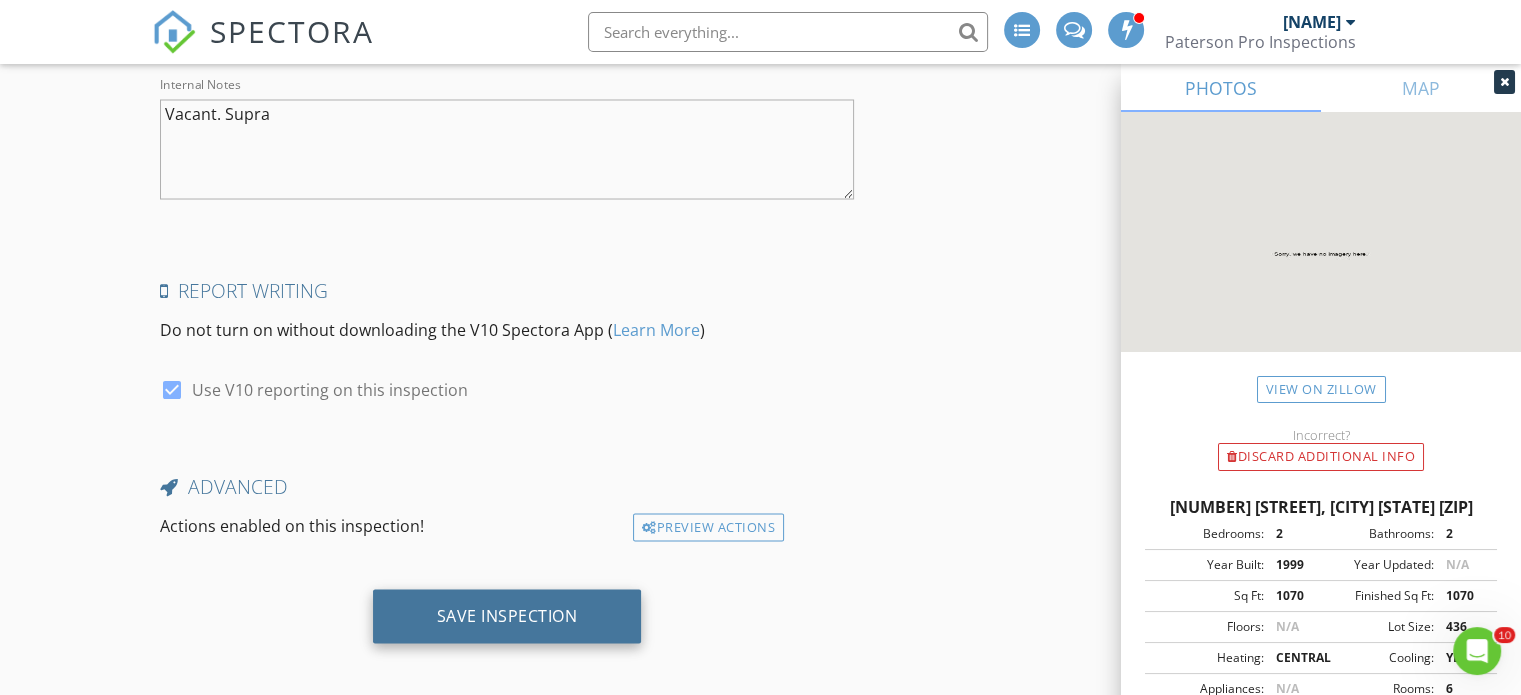 click on "Save Inspection" at bounding box center (507, 615) 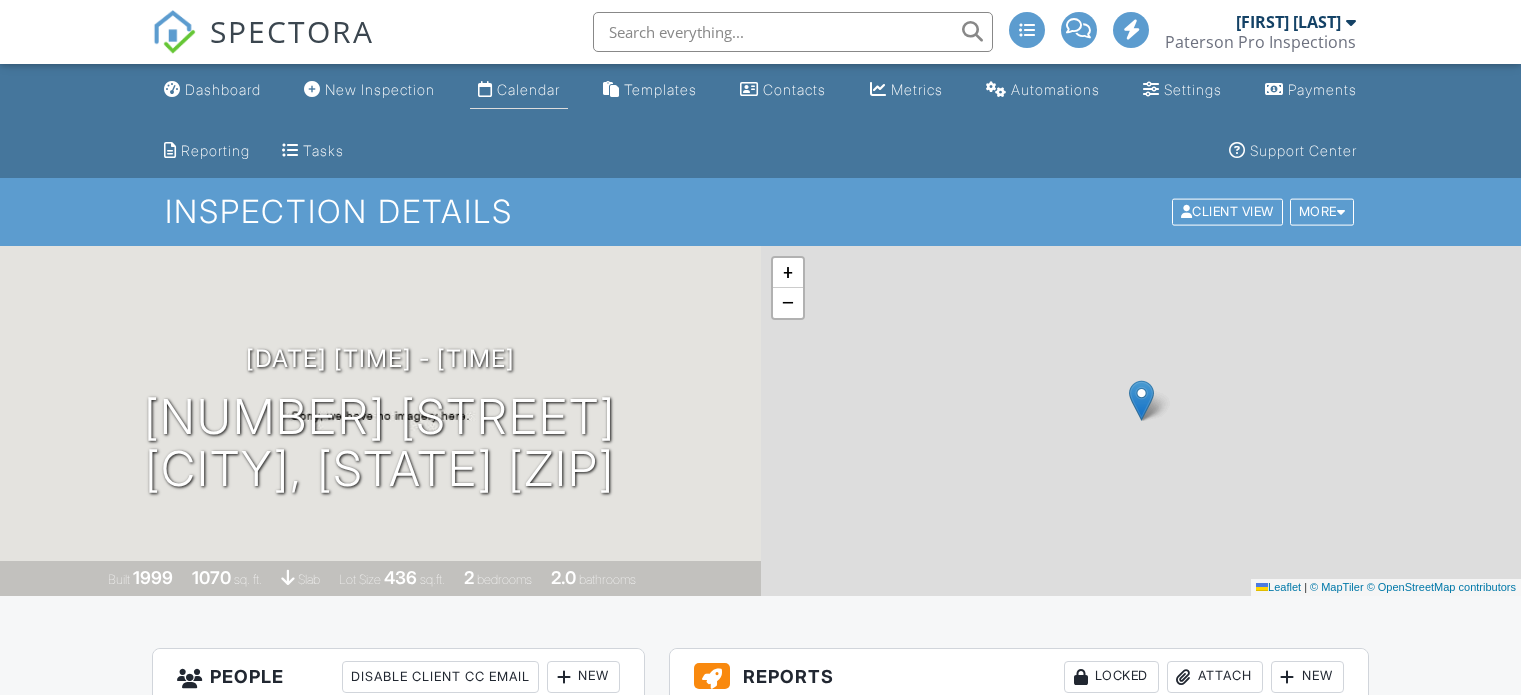 scroll, scrollTop: 0, scrollLeft: 0, axis: both 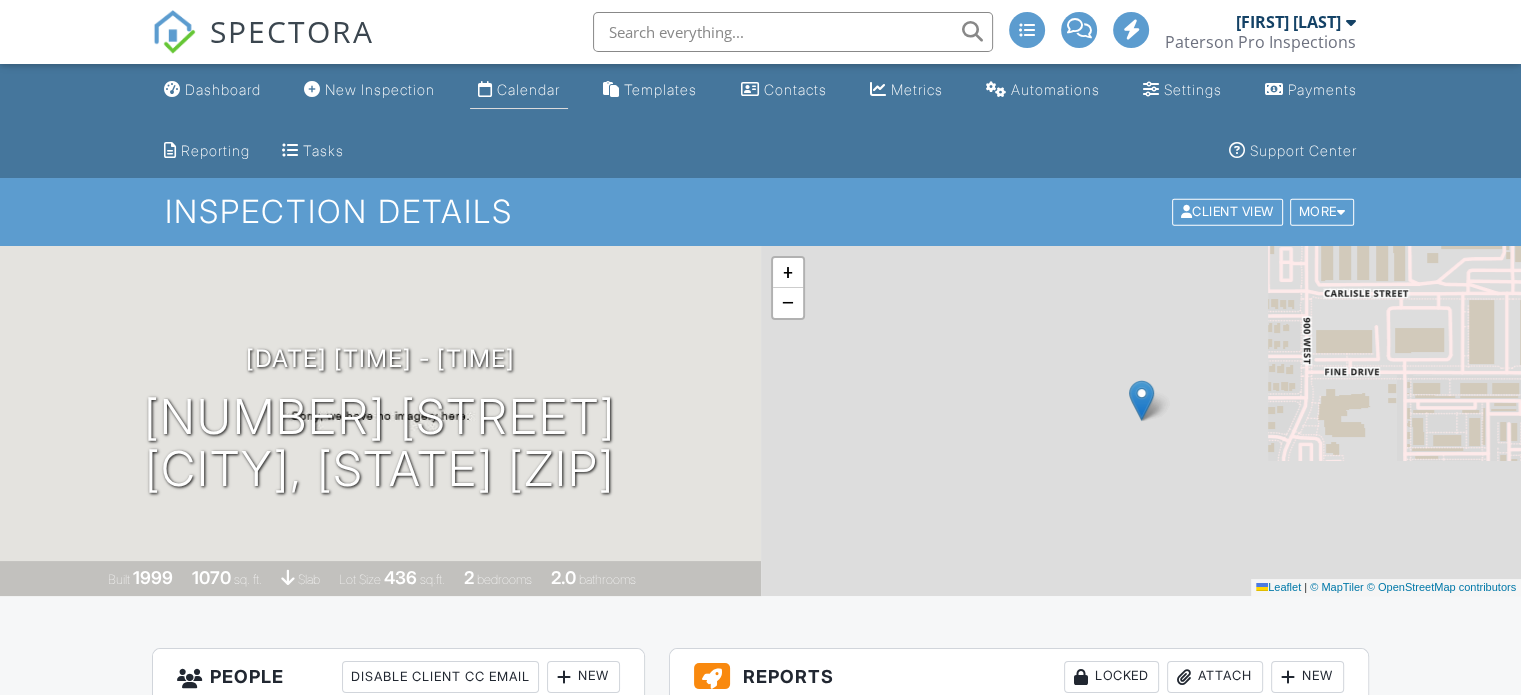 click on "Calendar" at bounding box center (528, 89) 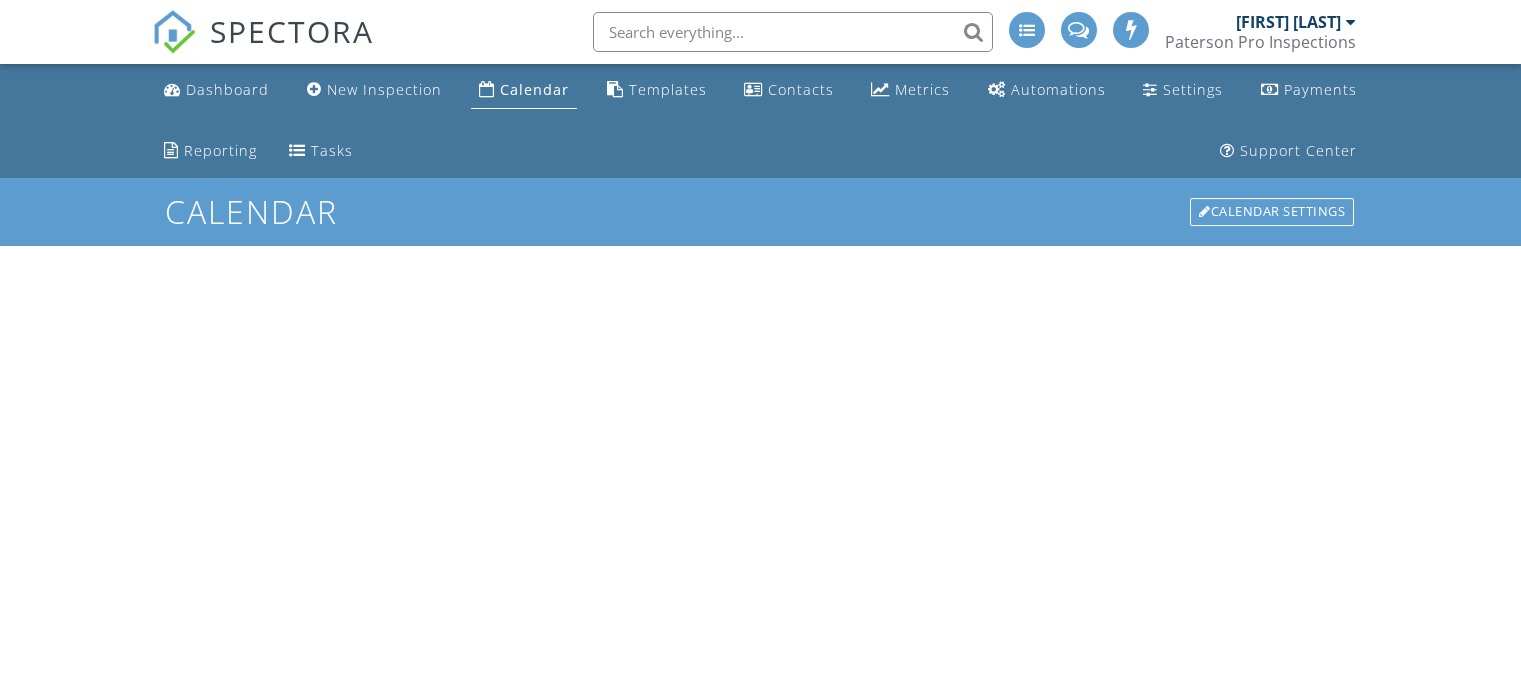 scroll, scrollTop: 0, scrollLeft: 0, axis: both 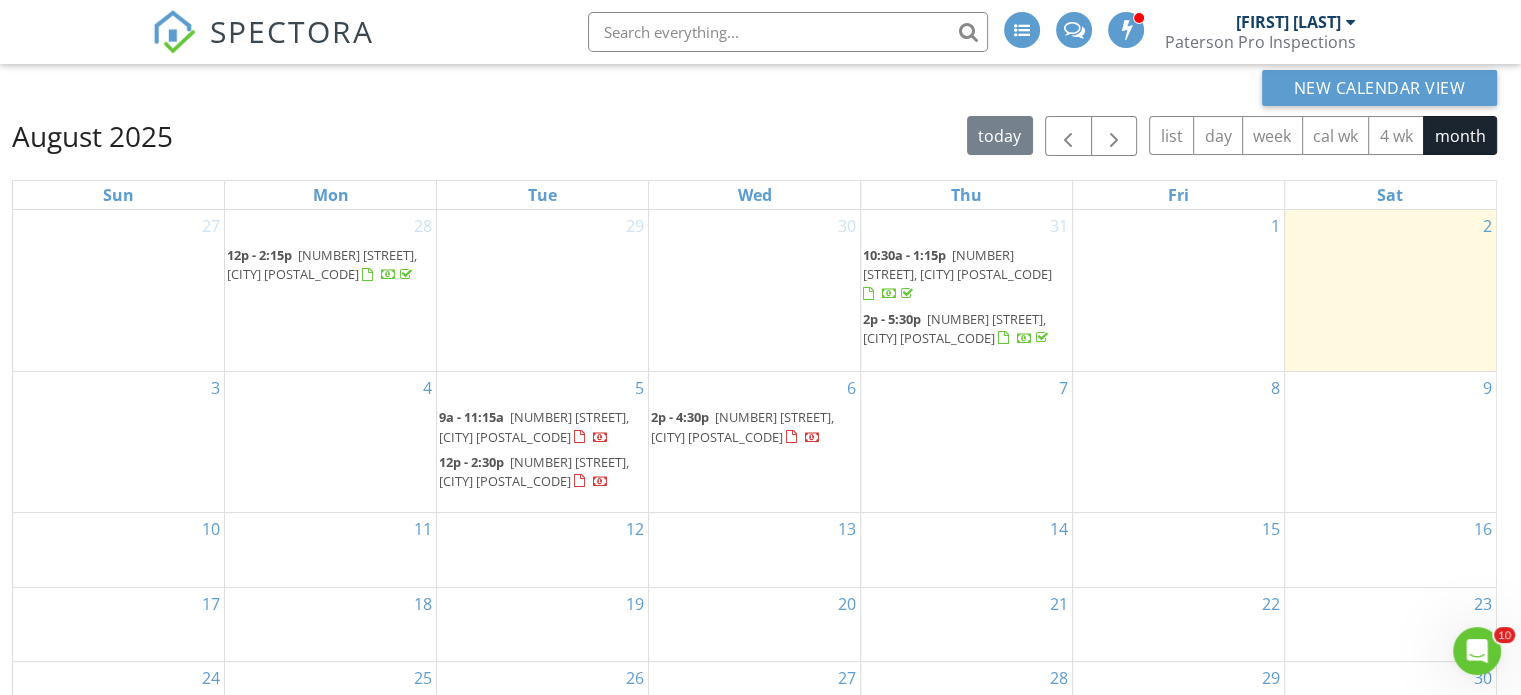 click on "[NUMBER] [STREET], [CITY] [POSTAL_CODE]" at bounding box center (742, 426) 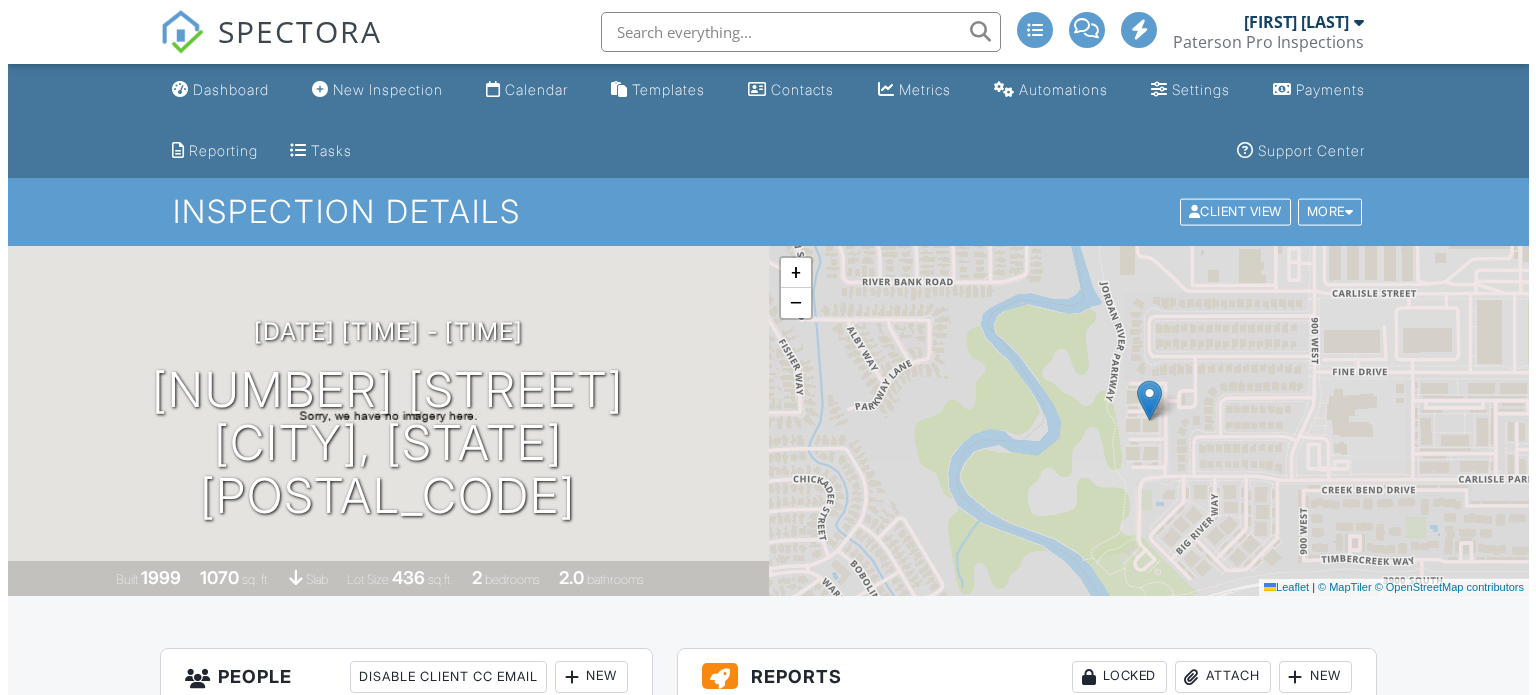 scroll, scrollTop: 0, scrollLeft: 0, axis: both 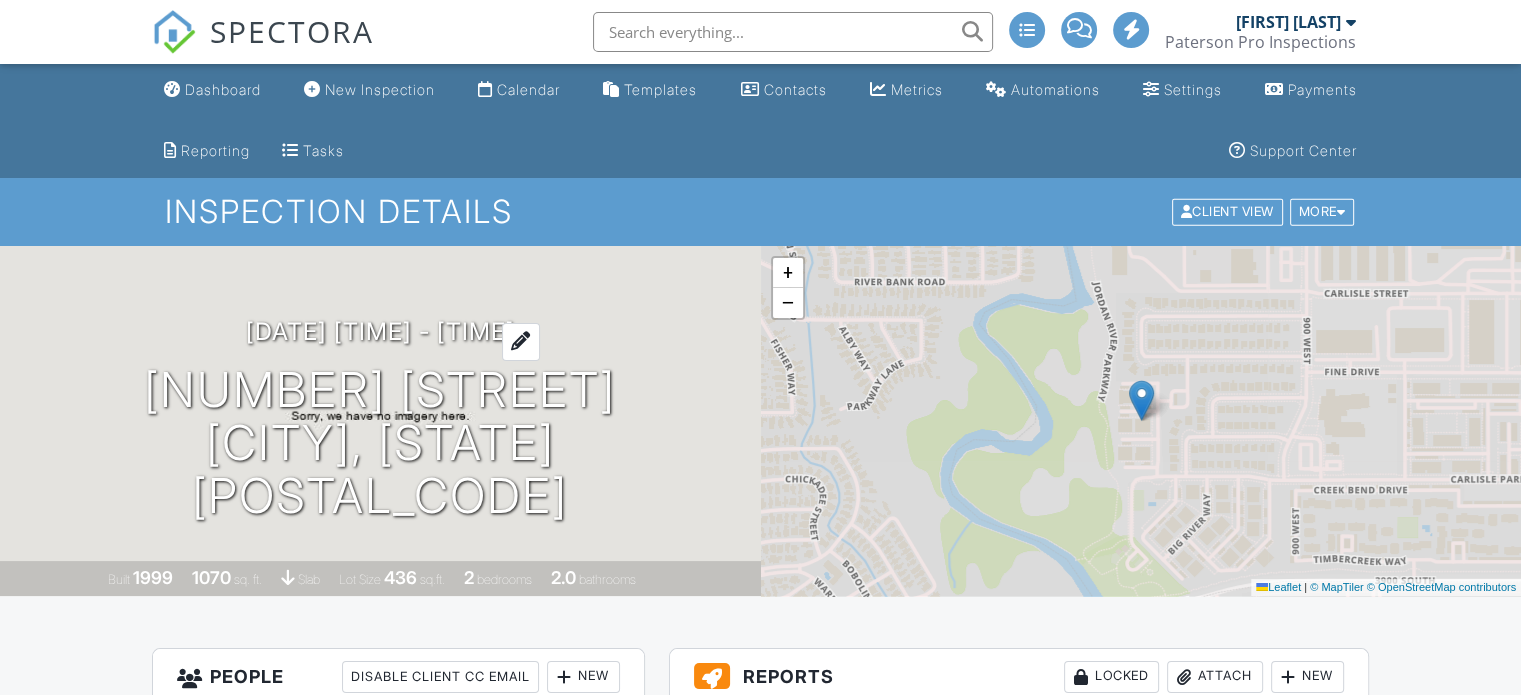 click on "08/06/2025  2:00 pm
- 4:30 pm" at bounding box center (380, 331) 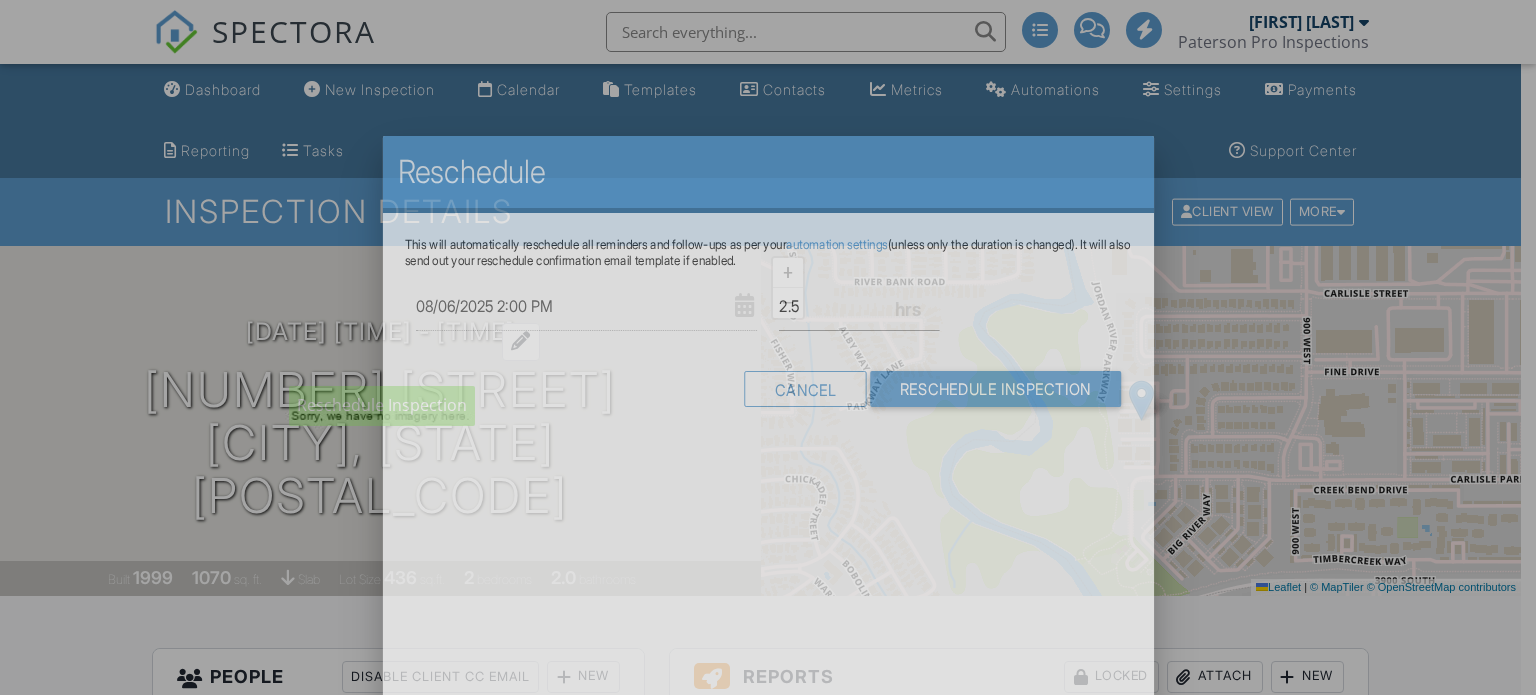 scroll, scrollTop: 0, scrollLeft: 0, axis: both 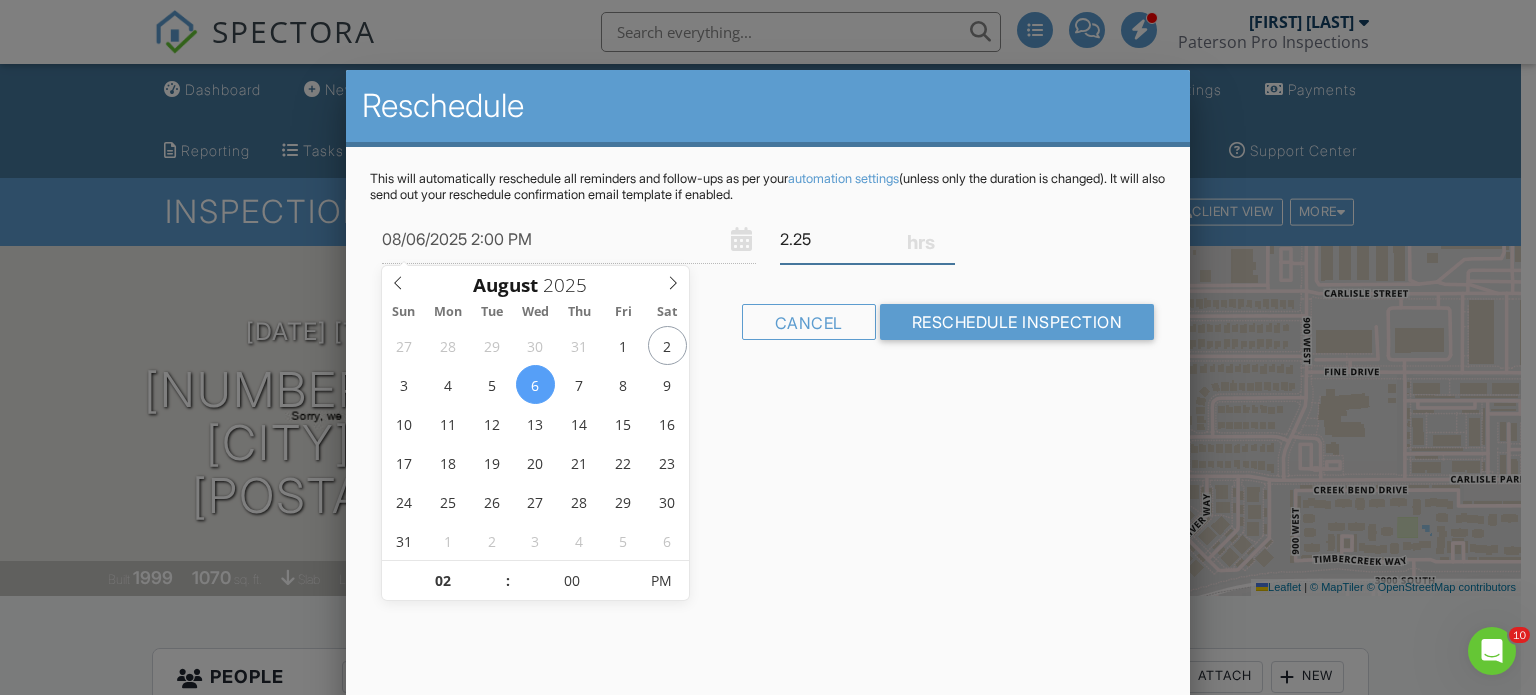 click on "2.25" at bounding box center [867, 239] 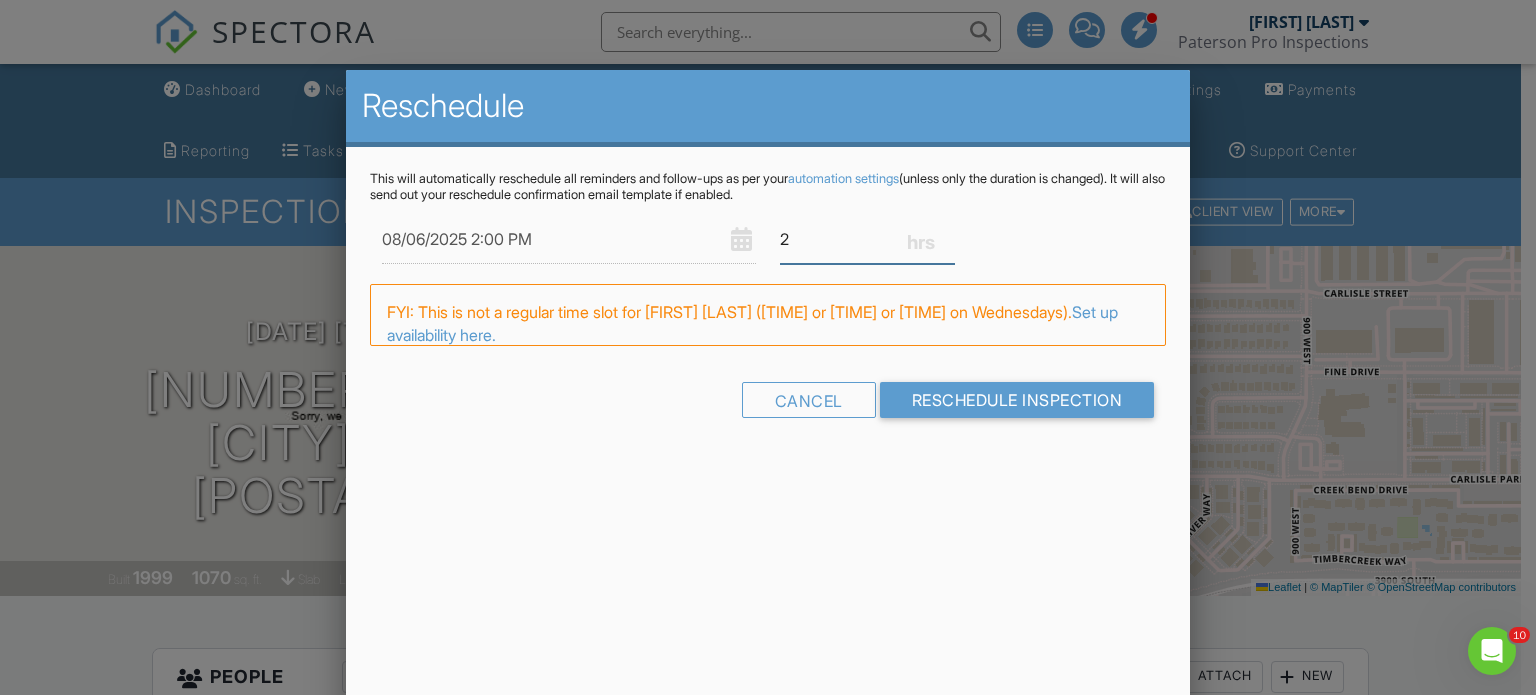 type on "2" 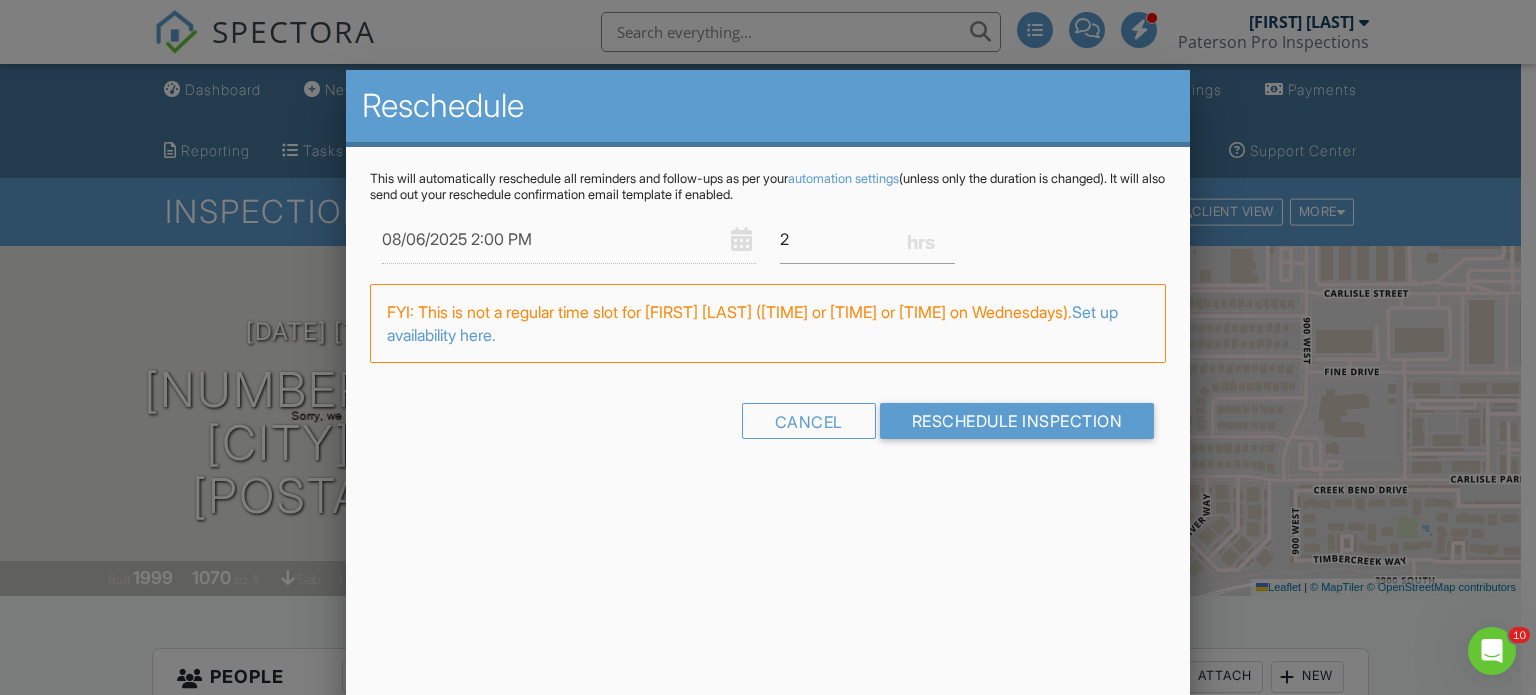 click on "Cancel
Reschedule Inspection" at bounding box center (768, 428) 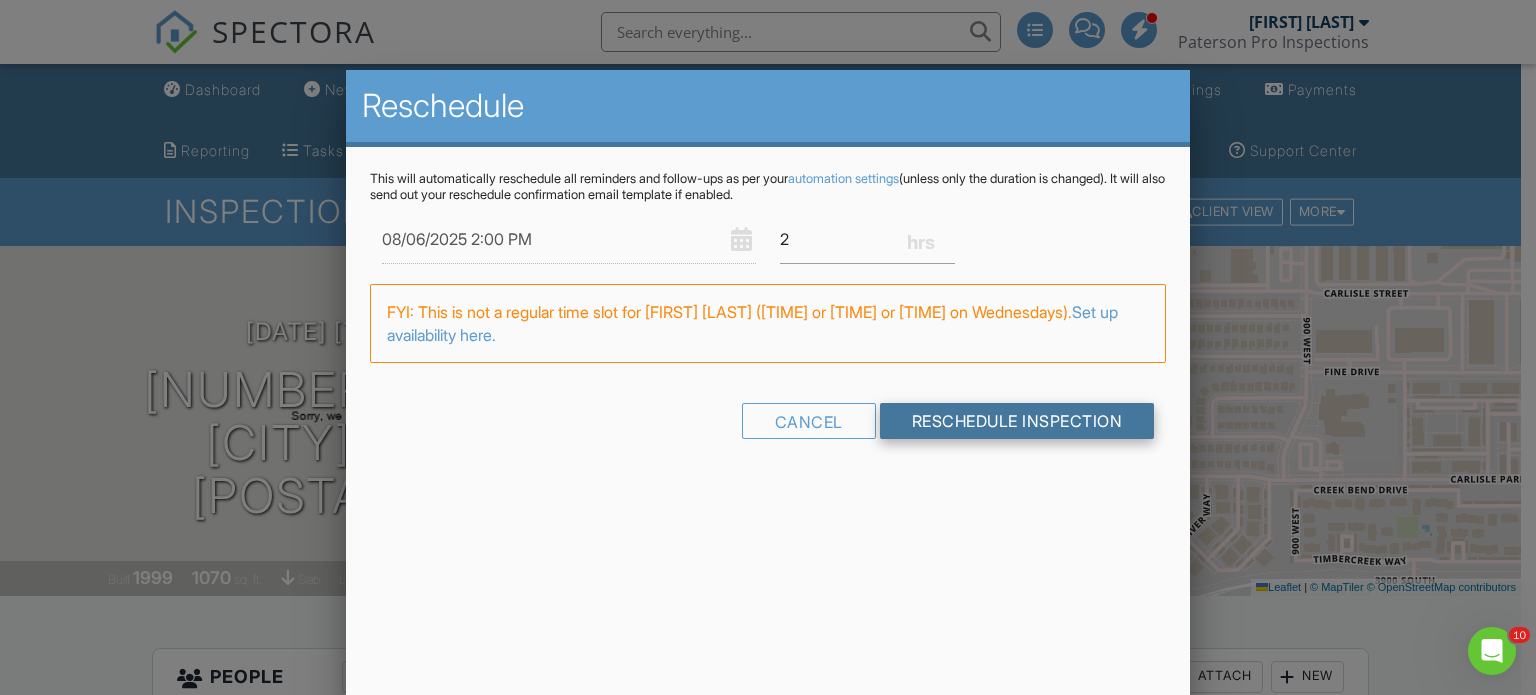 click on "Reschedule Inspection" at bounding box center [1017, 421] 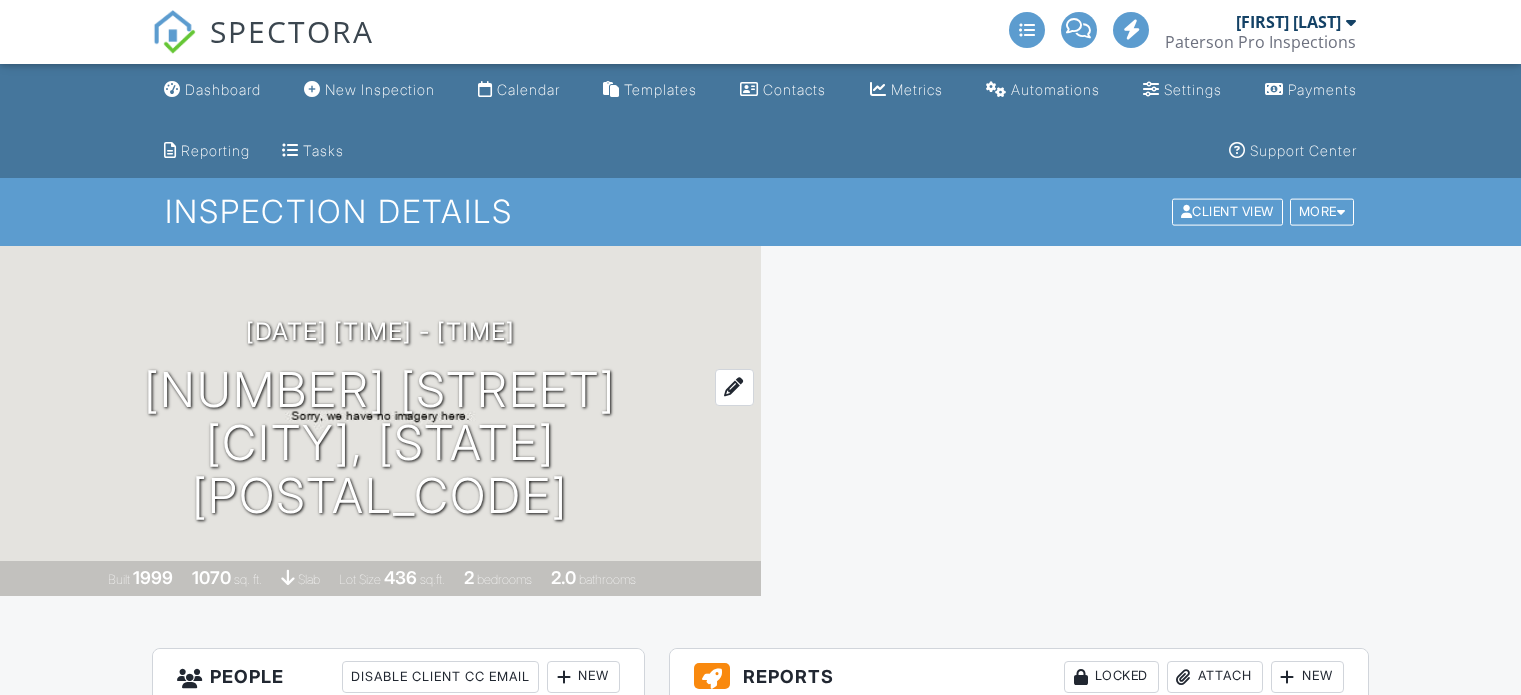 scroll, scrollTop: 0, scrollLeft: 0, axis: both 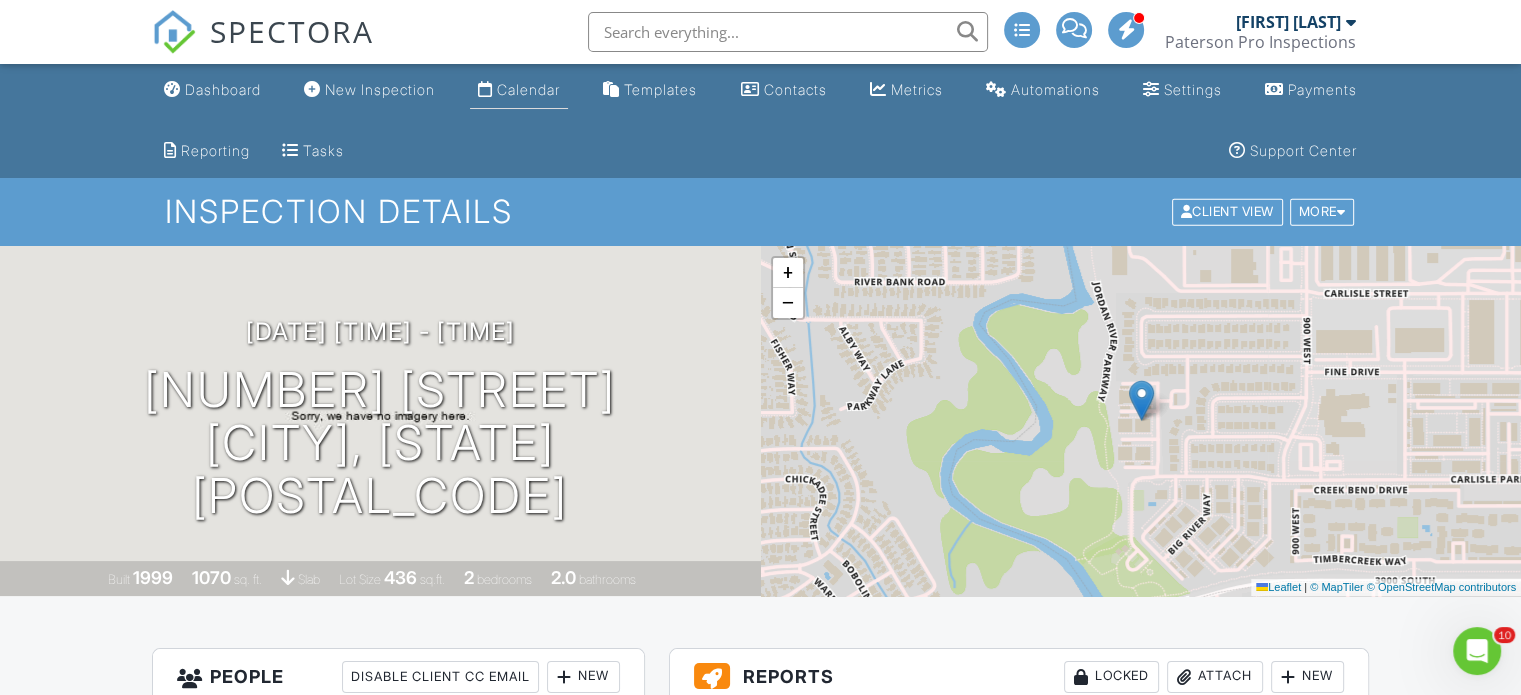 click on "Calendar" at bounding box center (519, 90) 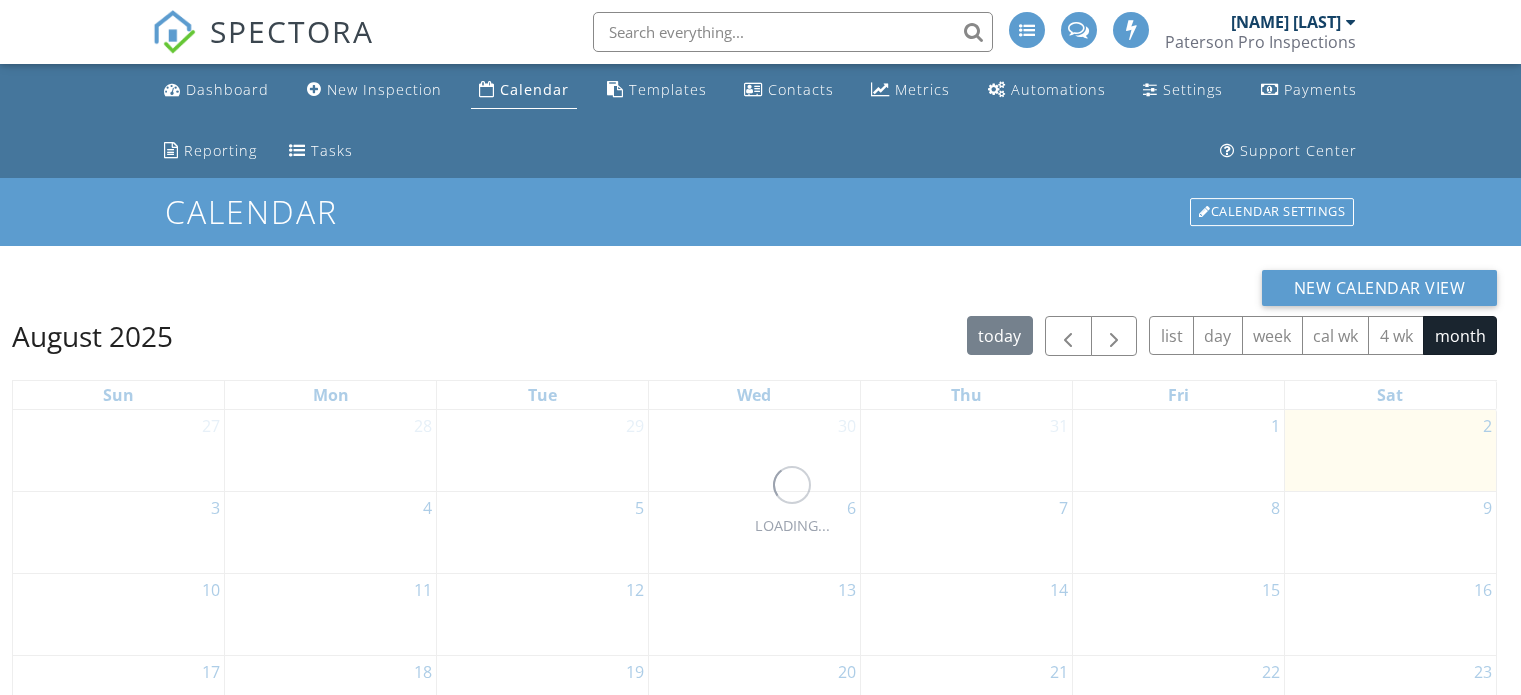 scroll, scrollTop: 0, scrollLeft: 0, axis: both 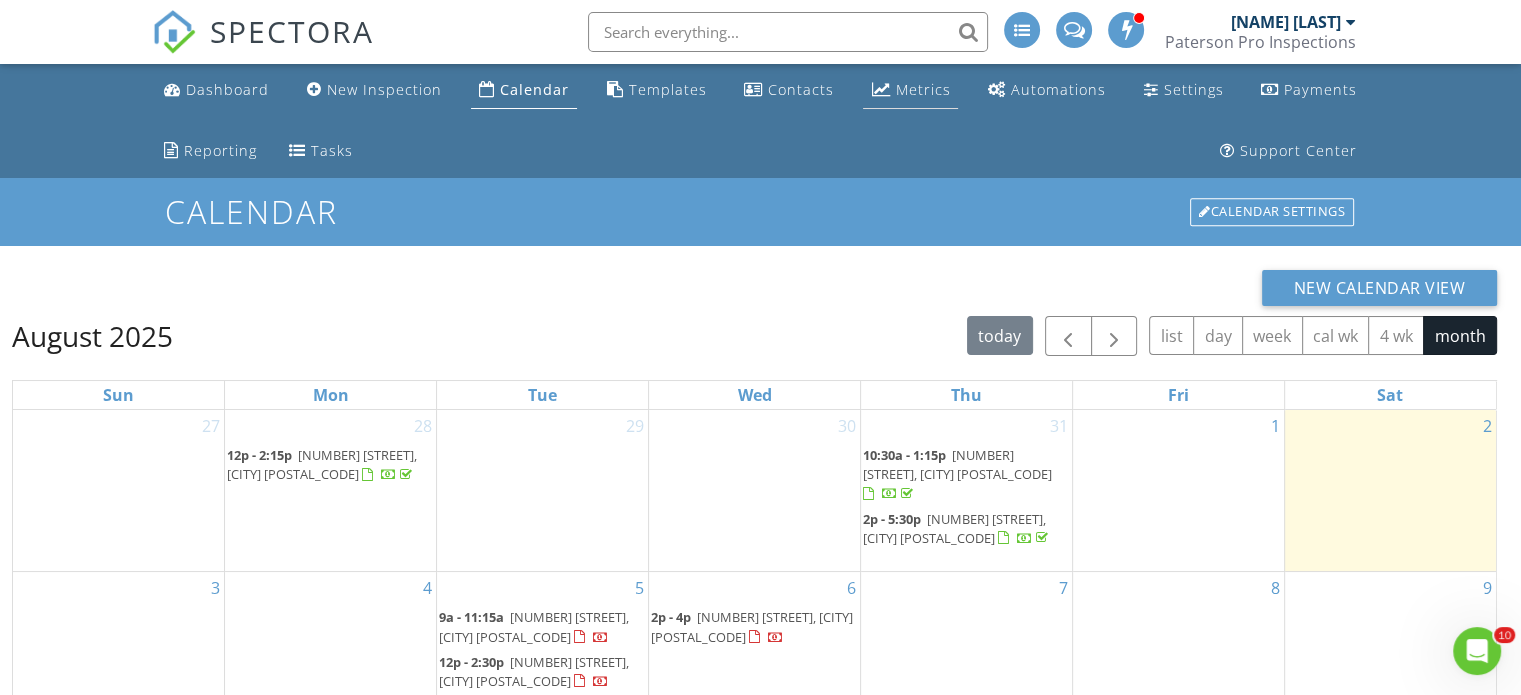 click on "Metrics" at bounding box center [922, 89] 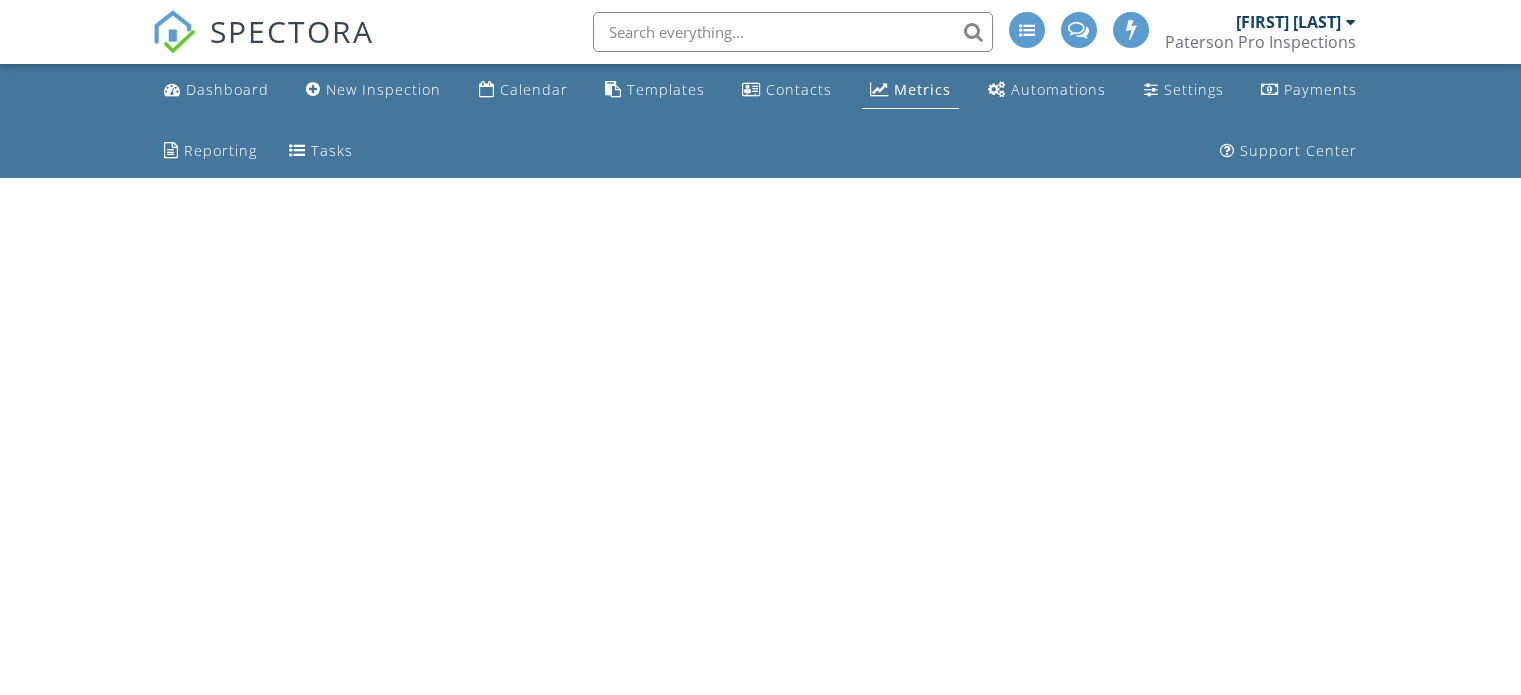 scroll, scrollTop: 0, scrollLeft: 0, axis: both 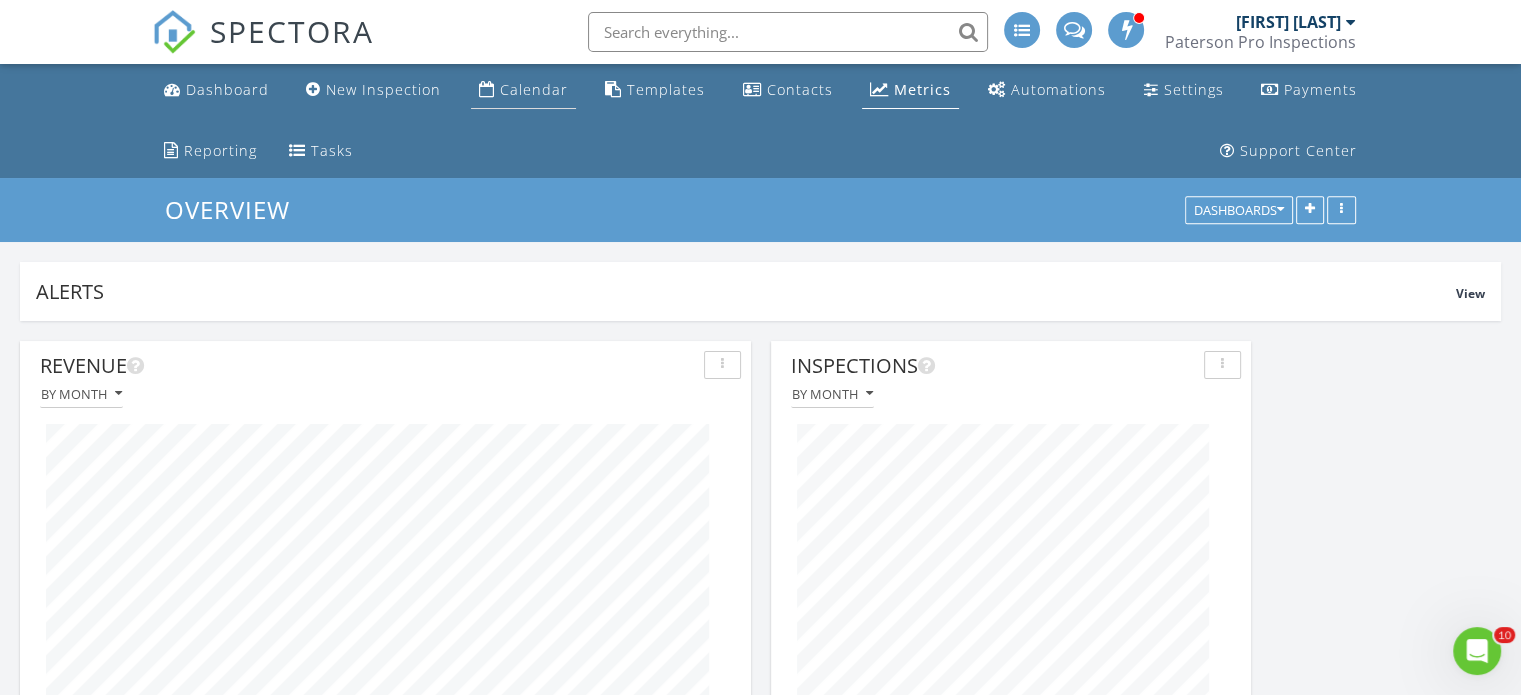 click on "Calendar" at bounding box center [534, 89] 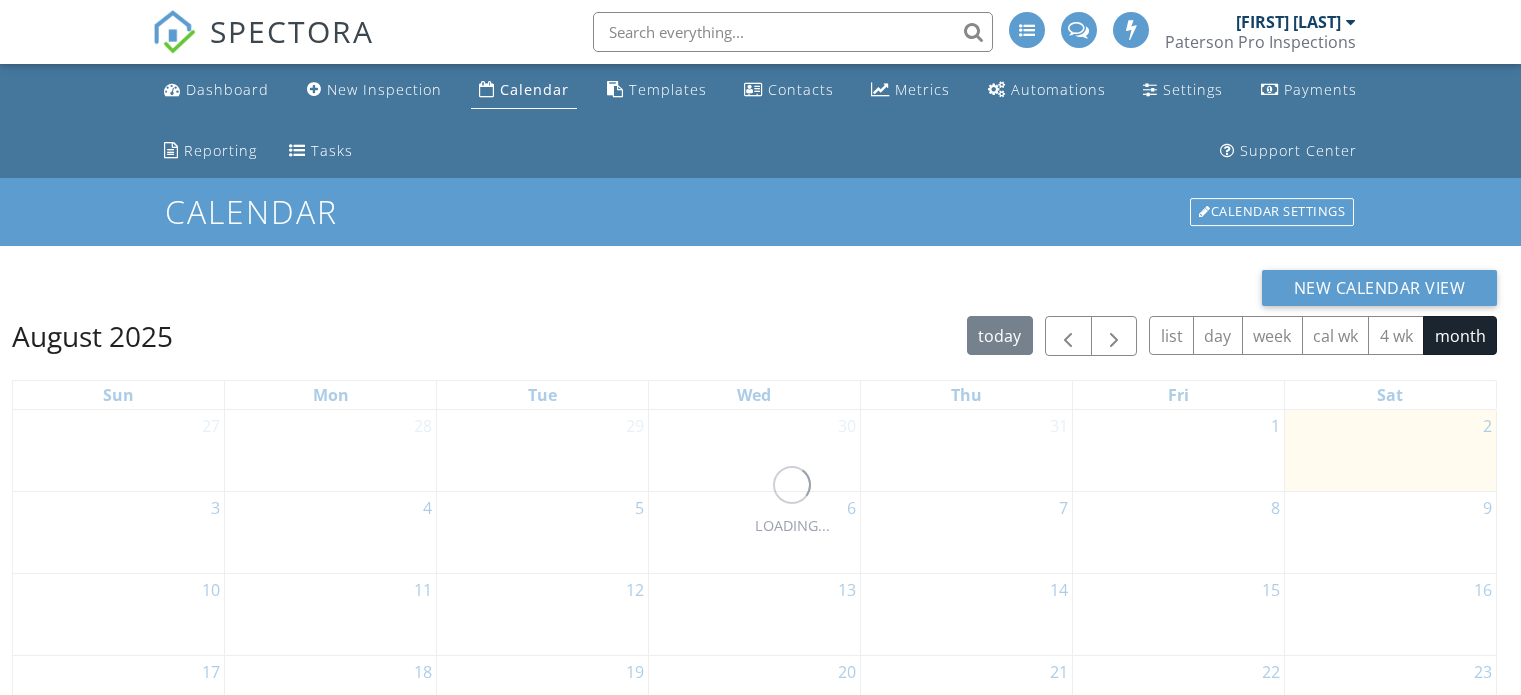 scroll, scrollTop: 0, scrollLeft: 0, axis: both 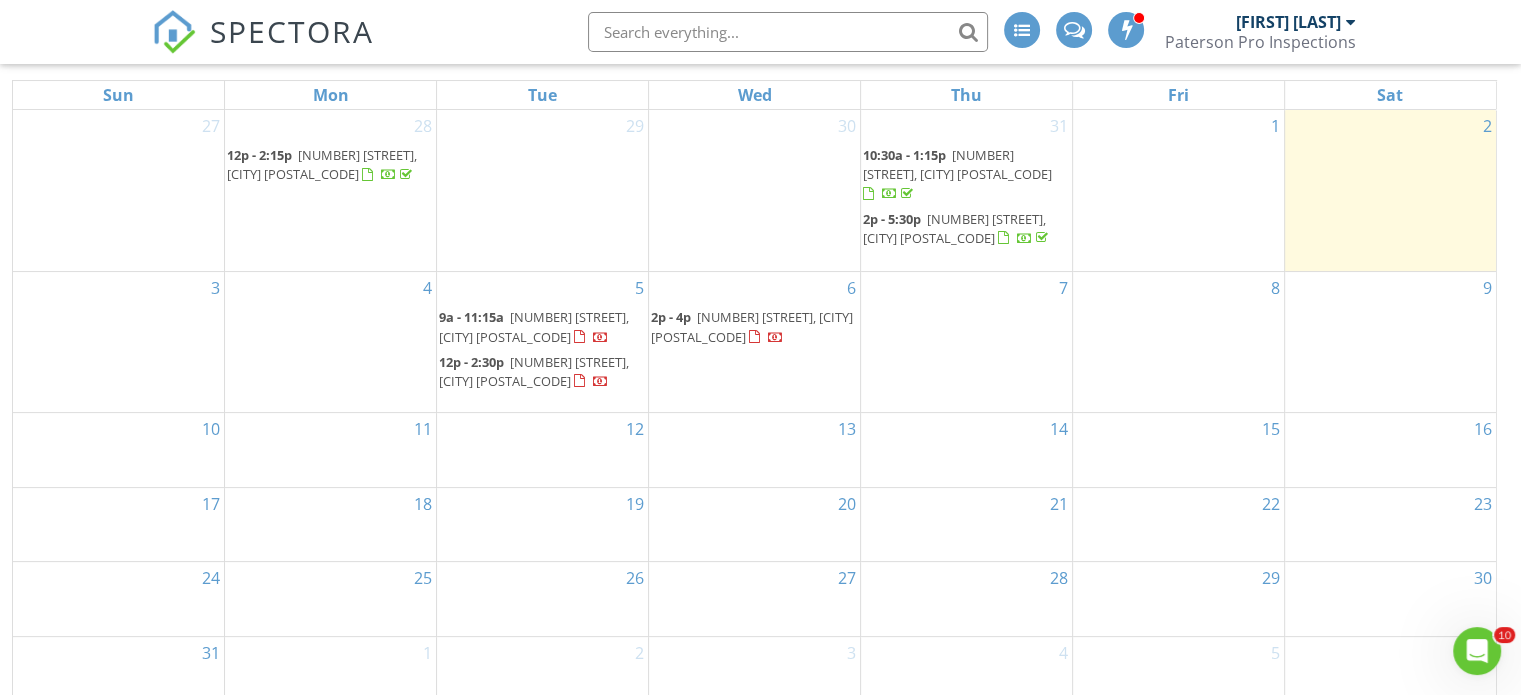 click on "9" at bounding box center (1390, 342) 